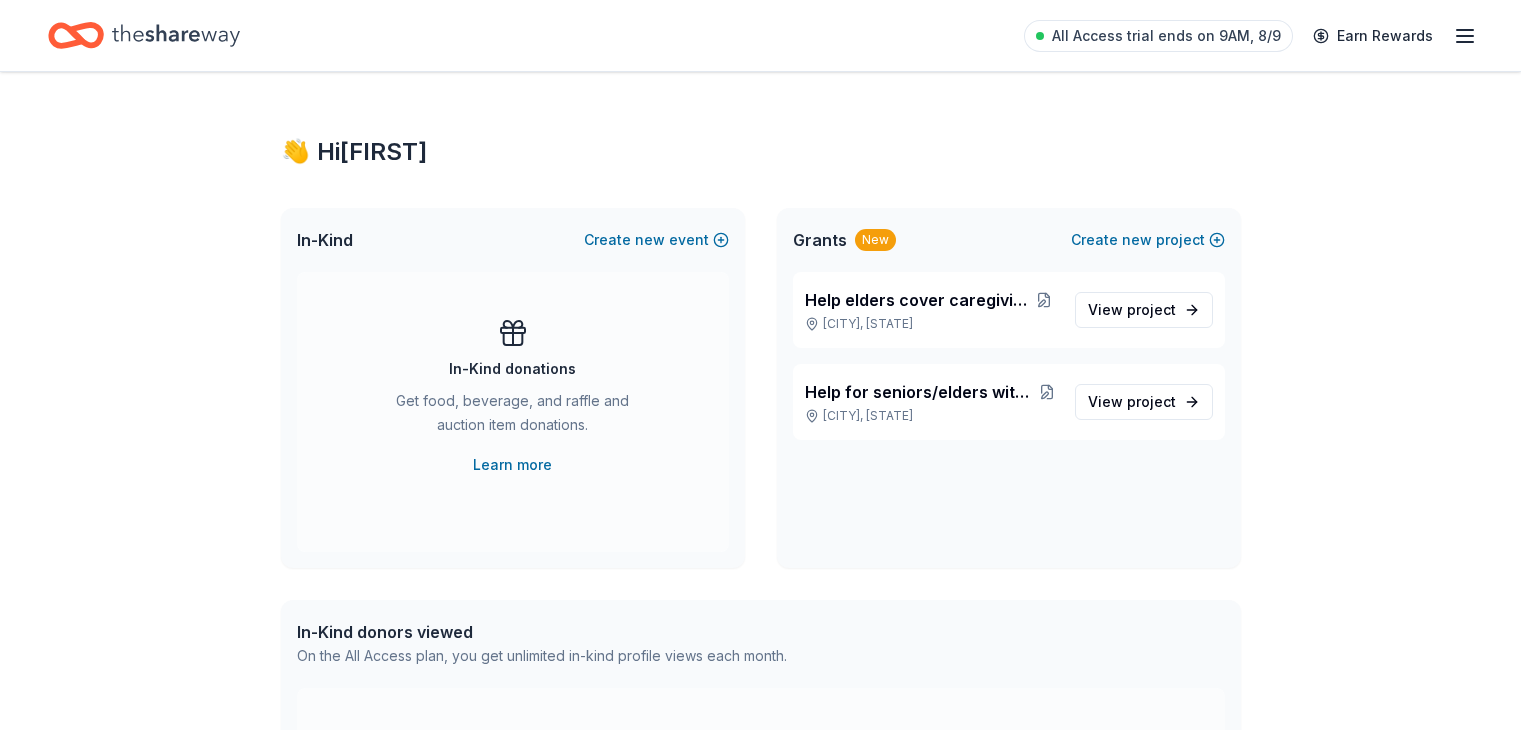 scroll, scrollTop: 0, scrollLeft: 0, axis: both 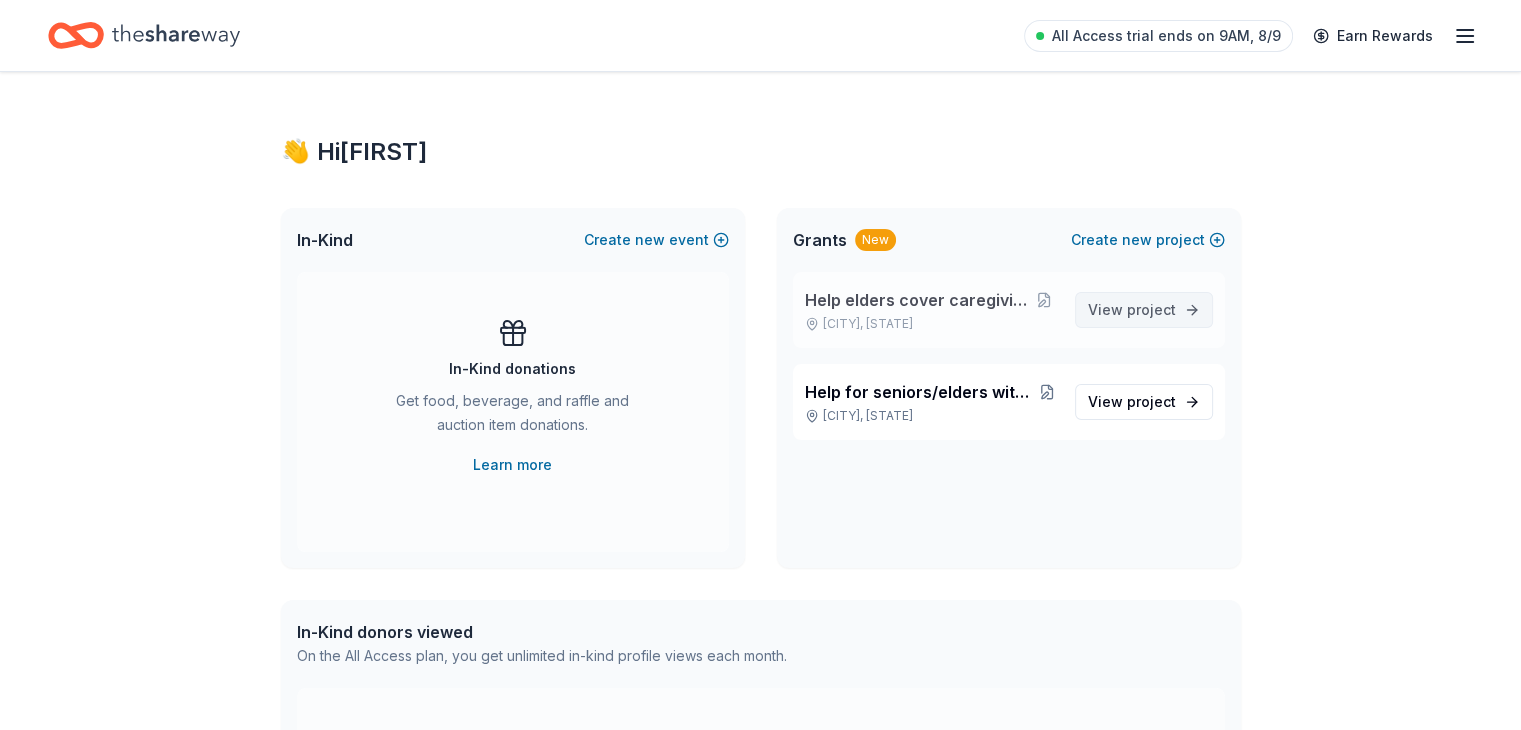 click on "project" at bounding box center (1151, 309) 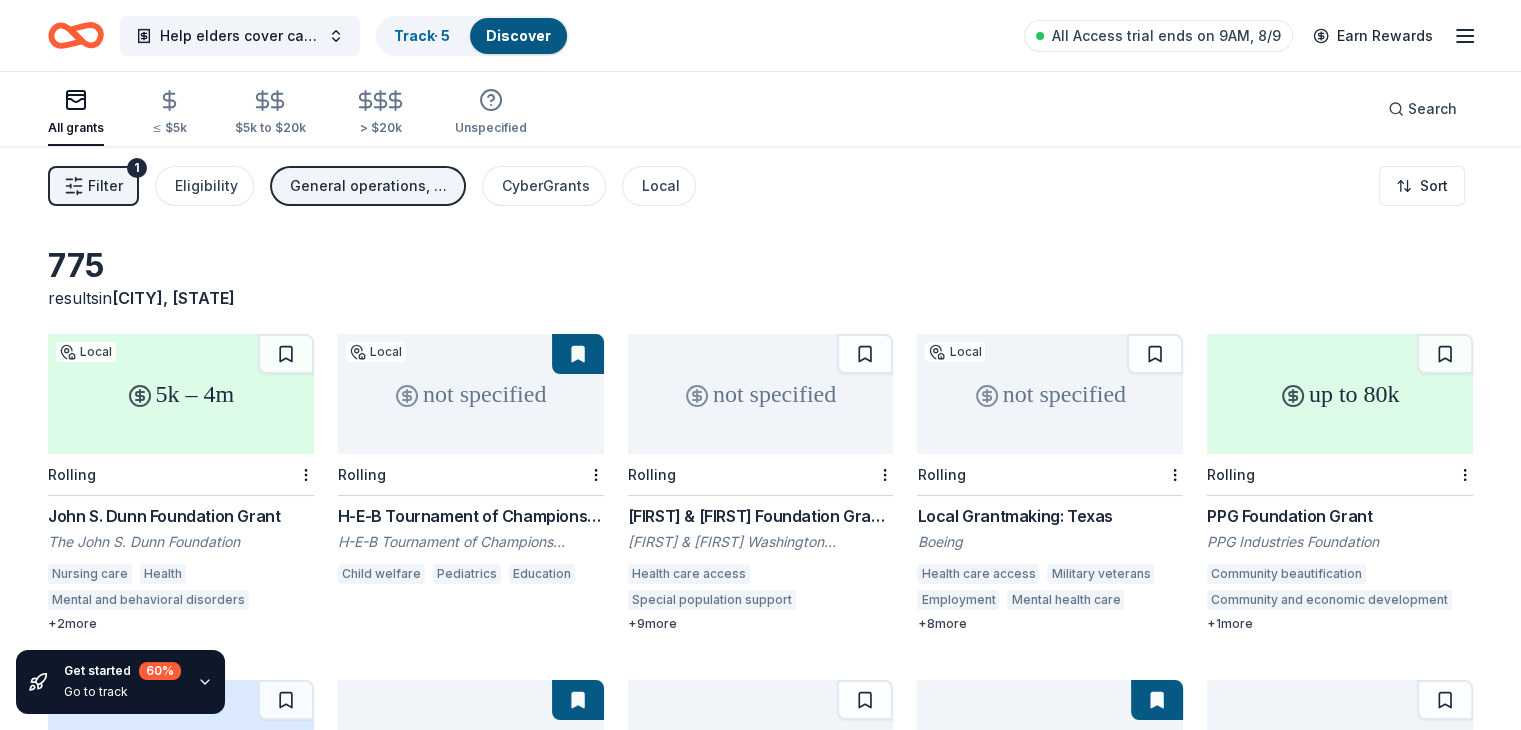 click on "Filter" at bounding box center (105, 186) 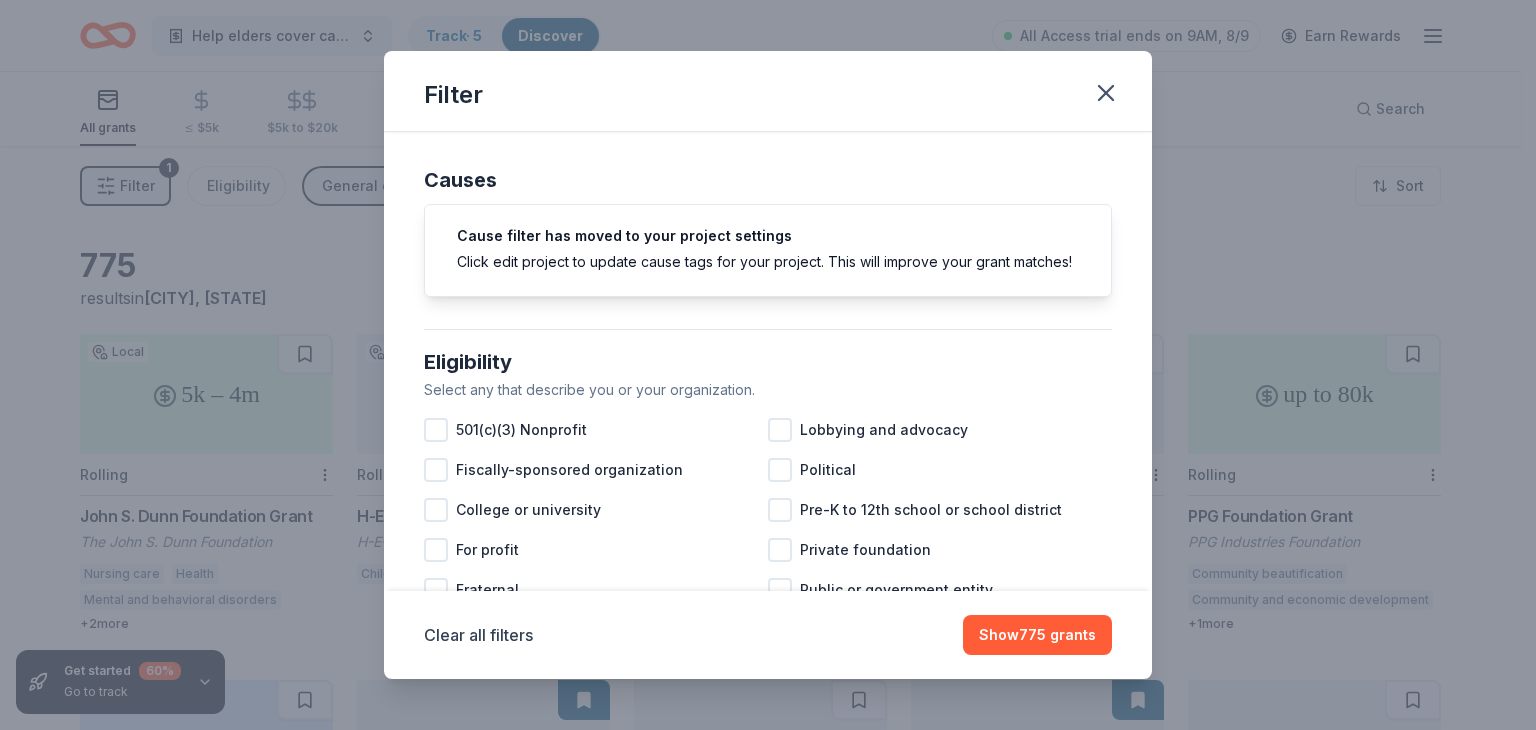 click on "Filter Causes Cause filter has moved to your project settings Click edit project to update cause tags for your project. This will improve your grant matches! Eligibility Select any that describe you or your organization. 501(c)(3) Nonprofit Lobbying and advocacy Fiscally-sponsored organization Political College or university Pre-K to 12th school or school district For profit Private foundation Fraternal Public or government entity Hospital Religious Individuals Sports teams Labor Tribal government or organization Select any that describe how you plan to use the grant. Debt reduction Sponsorship Endowment funds or campaigns Travel Fundraising events Type of support Select the type of support that you're looking for. Projects & programming General operations Capital Scholarship Research Education Exhibitions Conference Training and capacity building Fellowship Other Local Show only applications specific to your program's state. CyberGrants Show only applications on CyberGrants. Hide Hide paused grant programs." at bounding box center [768, 365] 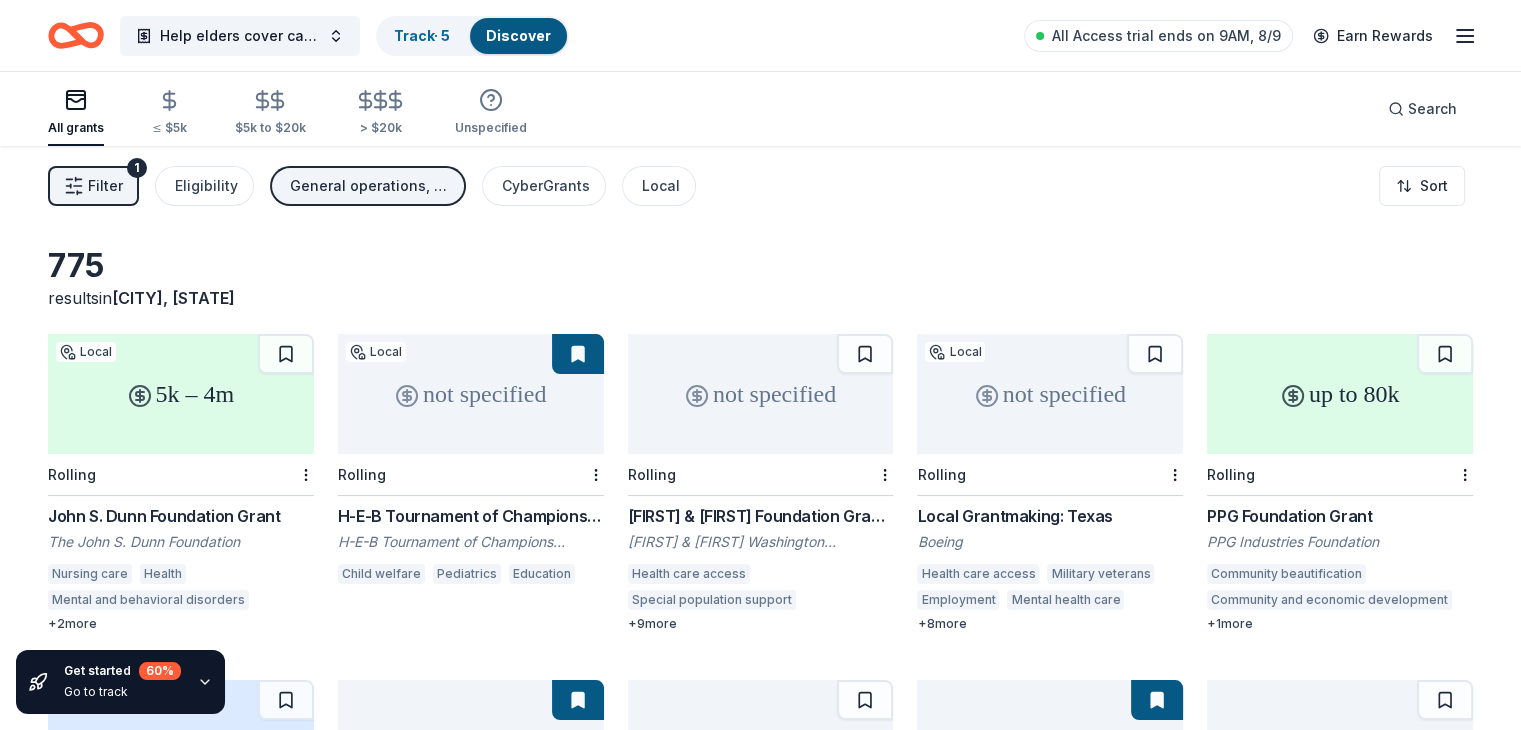 click on "Eligibility" at bounding box center [206, 186] 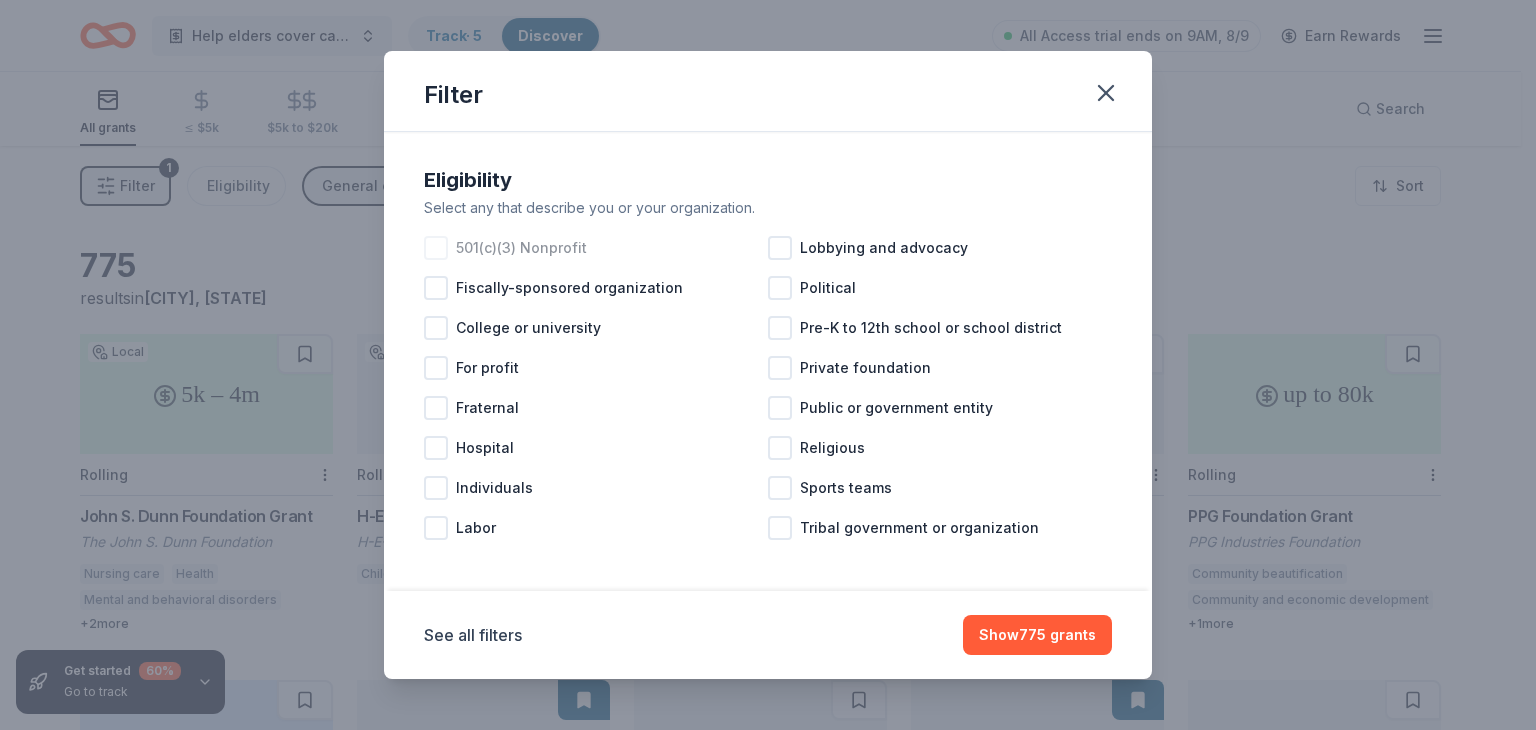 click at bounding box center (436, 248) 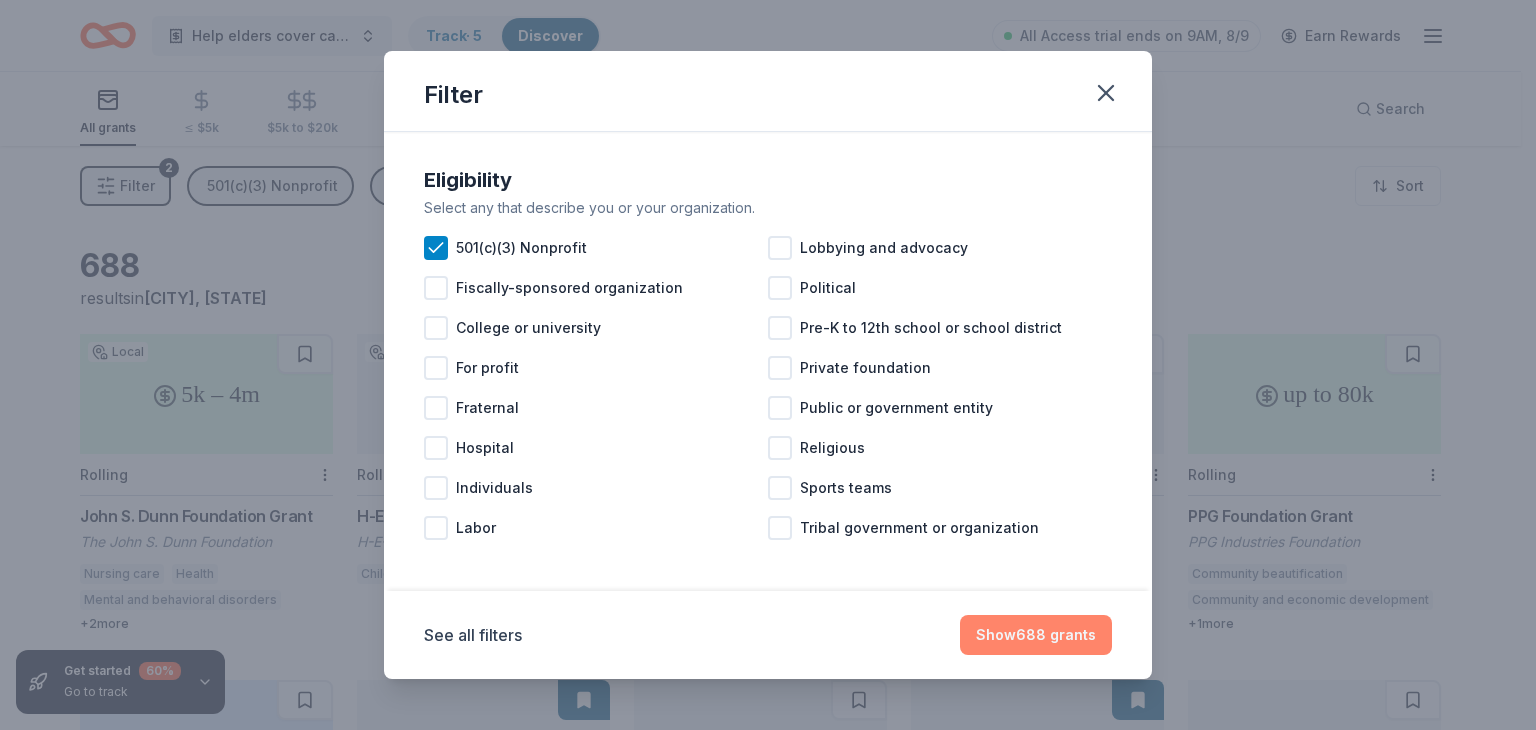 click on "Show  688   grants" at bounding box center (1036, 635) 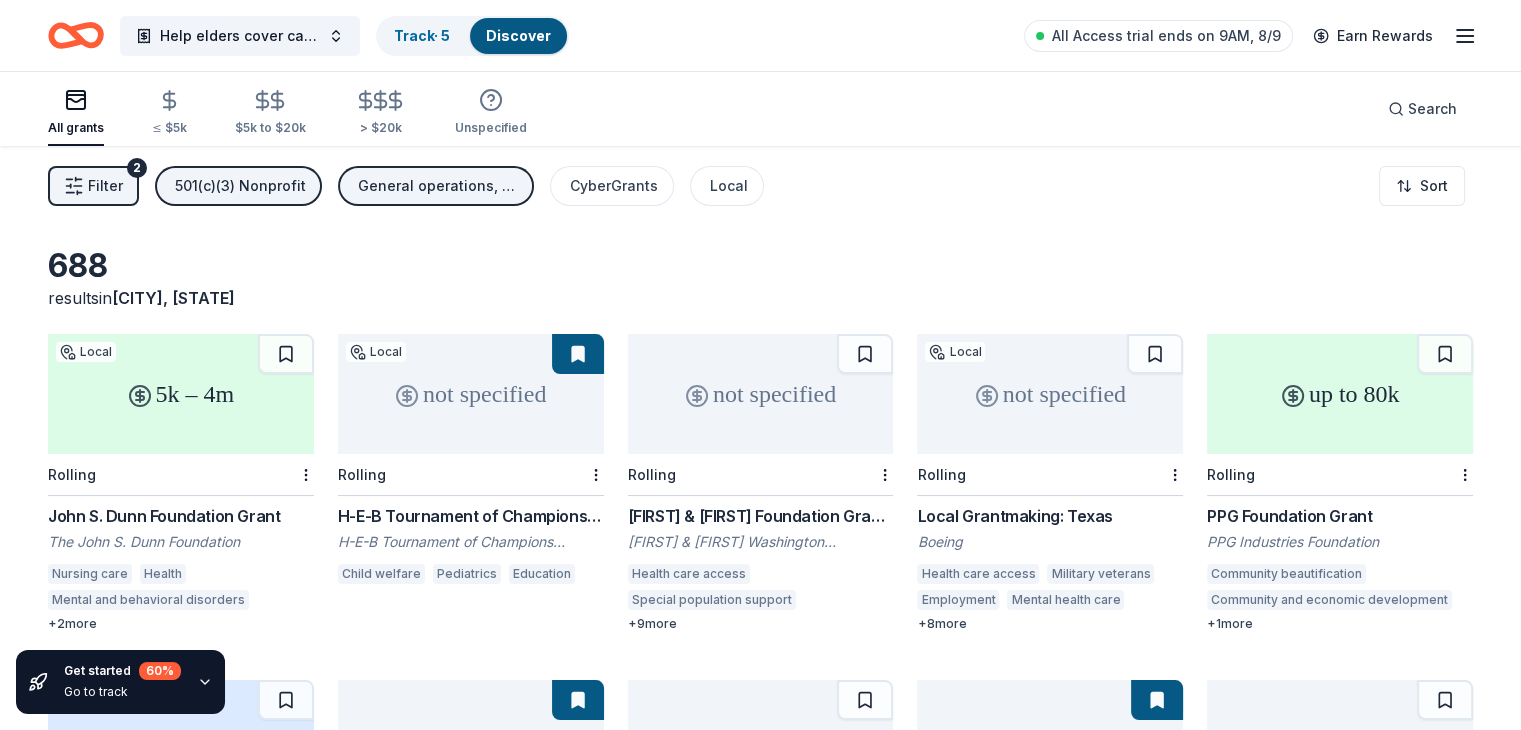 click on "General operations, Education, Other" at bounding box center [438, 186] 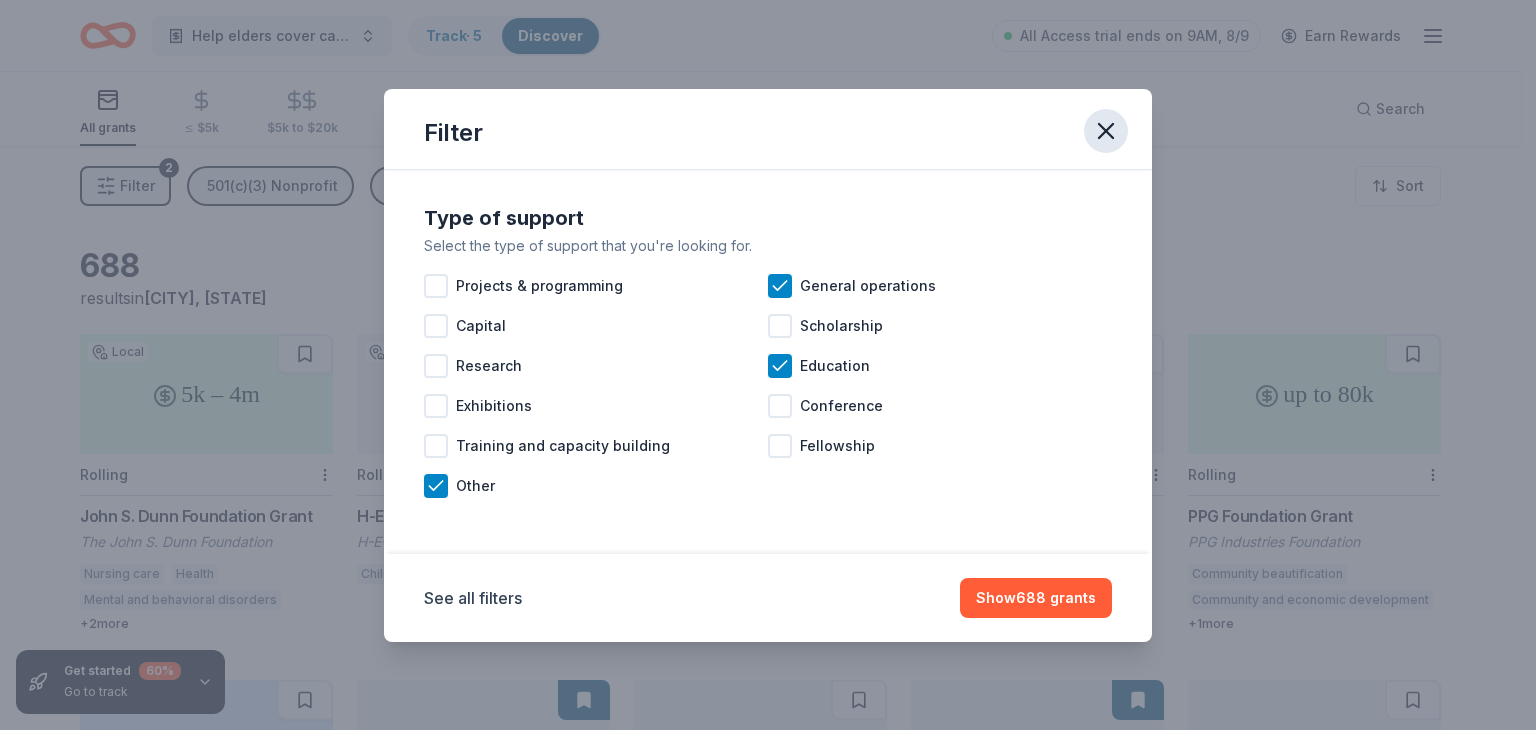 click 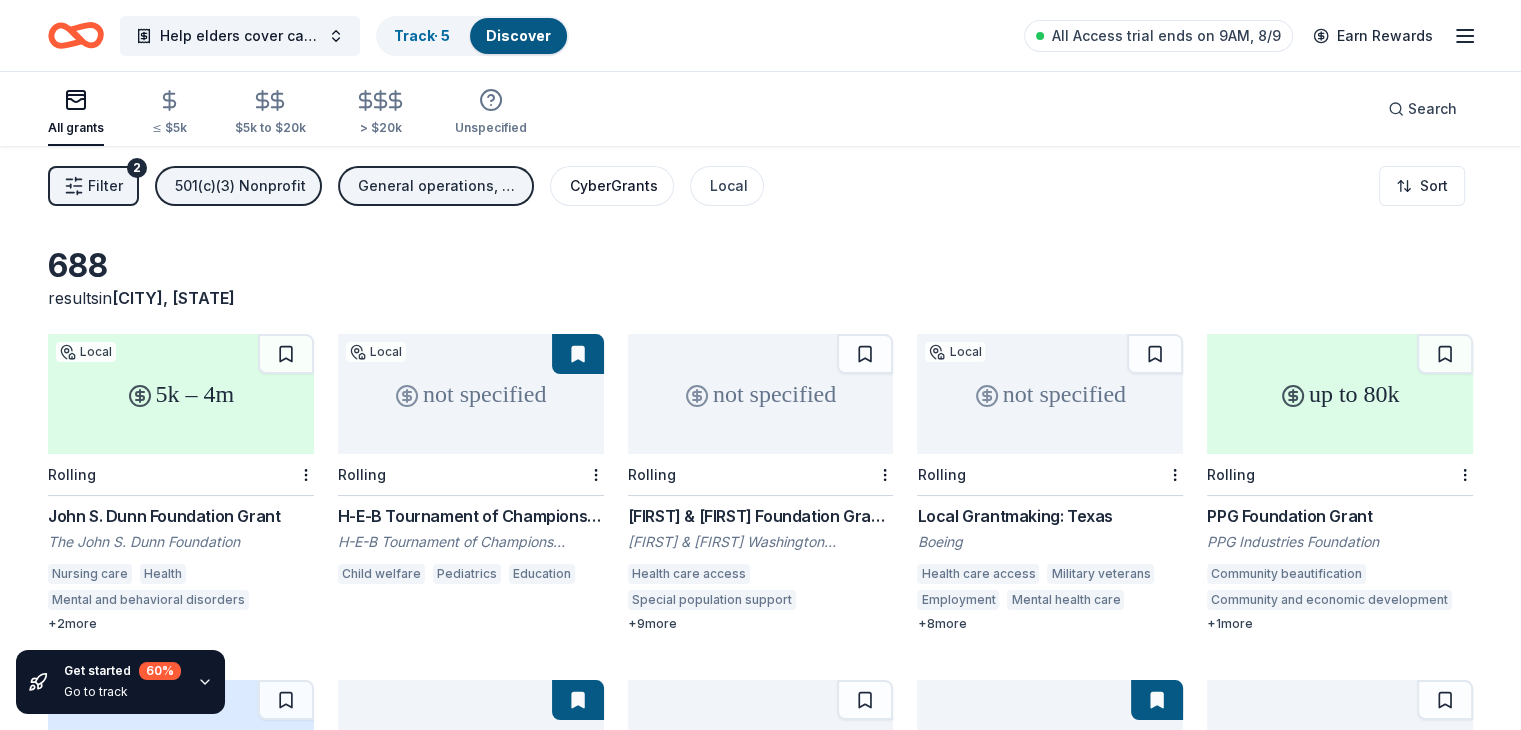 click on "CyberGrants" at bounding box center (614, 186) 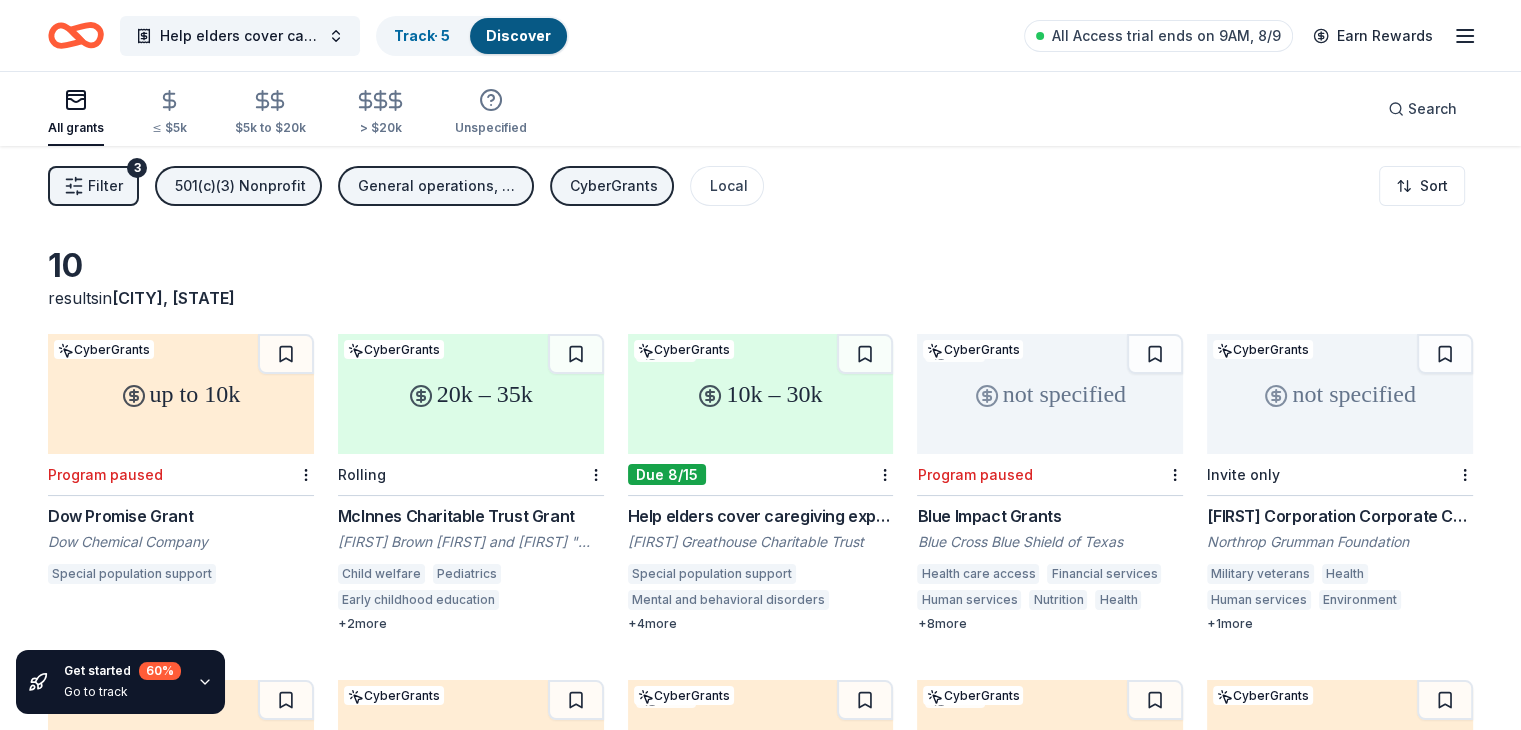 click on "Helen Greathouse Charitable Trust Grant" at bounding box center [761, 516] 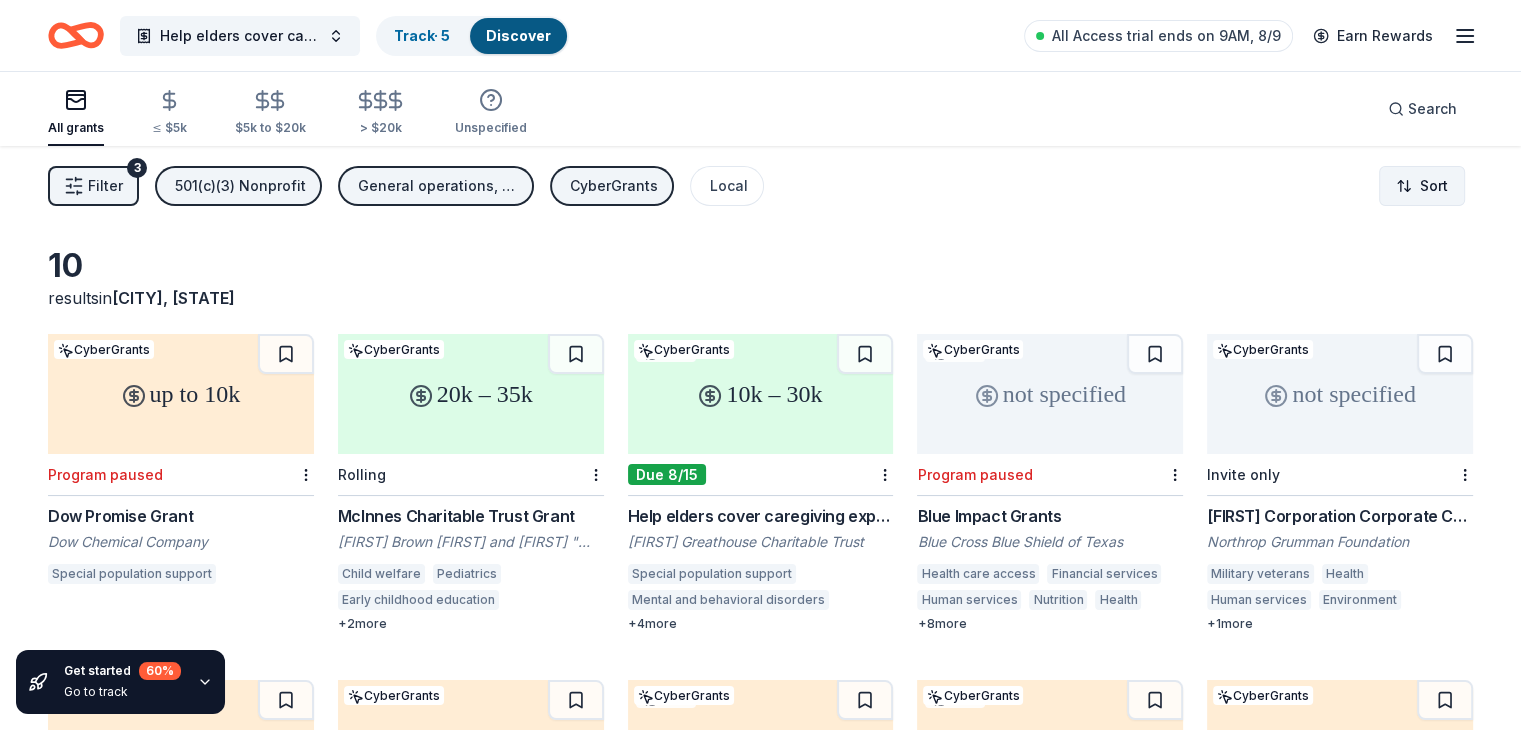 drag, startPoint x: 1384, startPoint y: 181, endPoint x: 1420, endPoint y: 190, distance: 37.107952 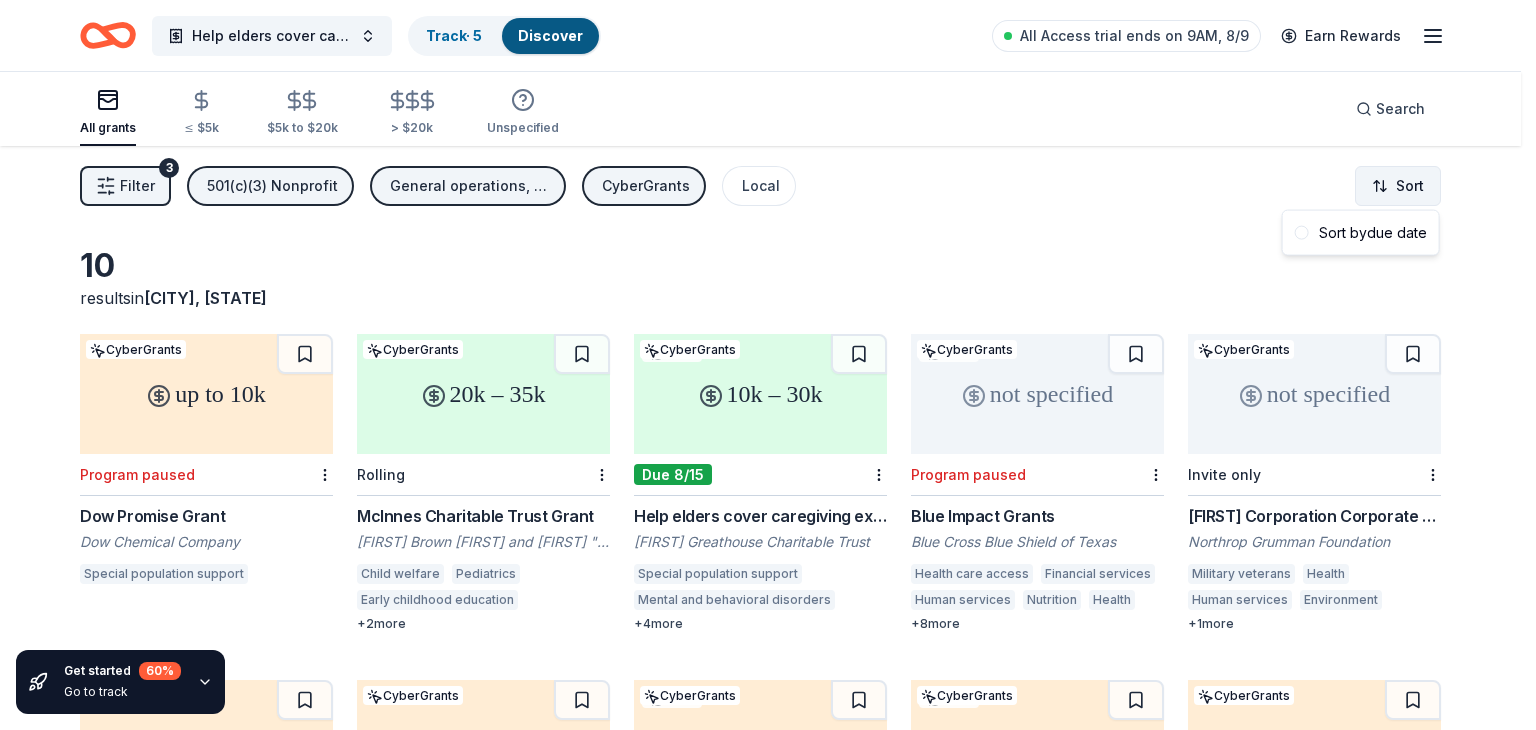 click on "Help elders cover caregiving expenses Track  · 5 Discover All Access trial ends on 9AM, 8/9 Earn Rewards All grants ≤ $5k $5k to $20k > $20k Unspecified Search Filter 3 501(c)(3) Nonprofit General operations, Education, Other CyberGrants Local Sort Get started 60 % Go to track 10 results  in  Houston, TX up to 10k  CyberGrants Program paused Dow Promise Grant Dow Chemical Company Special population support 20k – 35k  CyberGrants Rolling McInnes Charitable Trust Grant Sally Brown McInnes and John "Mac" McInnes Charitable Trust Child welfare Pediatrics Early childhood education Elementary and secondary education Wildlife biodiversity +  2  more 10k – 30k Local  CyberGrants Due 8/15 Helen Greathouse Charitable Trust Grant Helen Greathouse Charitable Trust Special population support Mental and behavioral disorders Health Human services Mental health care Education +  4  more not specified Local  CyberGrants Program paused Blue Impact Grants Blue Cross Blue Shield of Texas Health care access Human services" at bounding box center [768, 365] 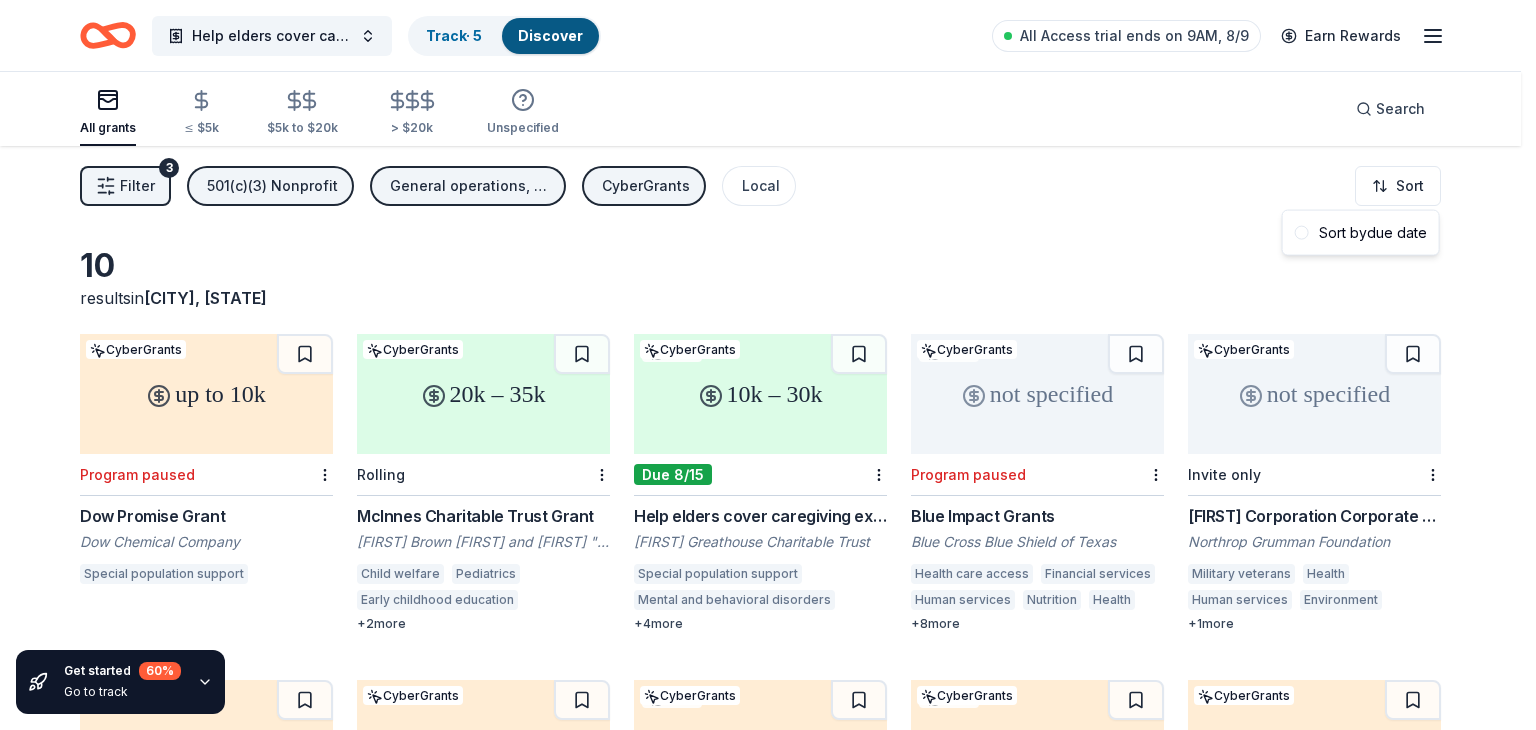 click on "Help elders cover caregiving expenses Track  · 5 Discover All Access trial ends on 9AM, 8/9 Earn Rewards All grants ≤ $5k $5k to $20k > $20k Unspecified Search Filter 3 501(c)(3) Nonprofit General operations, Education, Other CyberGrants Local Sort Get started 60 % Go to track 10 results  in  Houston, TX up to 10k  CyberGrants Program paused Dow Promise Grant Dow Chemical Company Special population support 20k – 35k  CyberGrants Rolling McInnes Charitable Trust Grant Sally Brown McInnes and John "Mac" McInnes Charitable Trust Child welfare Pediatrics Early childhood education Elementary and secondary education Wildlife biodiversity +  2  more 10k – 30k Local  CyberGrants Due 8/15 Helen Greathouse Charitable Trust Grant Helen Greathouse Charitable Trust Special population support Mental and behavioral disorders Health Human services Mental health care Education +  4  more not specified Local  CyberGrants Program paused Blue Impact Grants Blue Cross Blue Shield of Texas Health care access Human services" at bounding box center [768, 365] 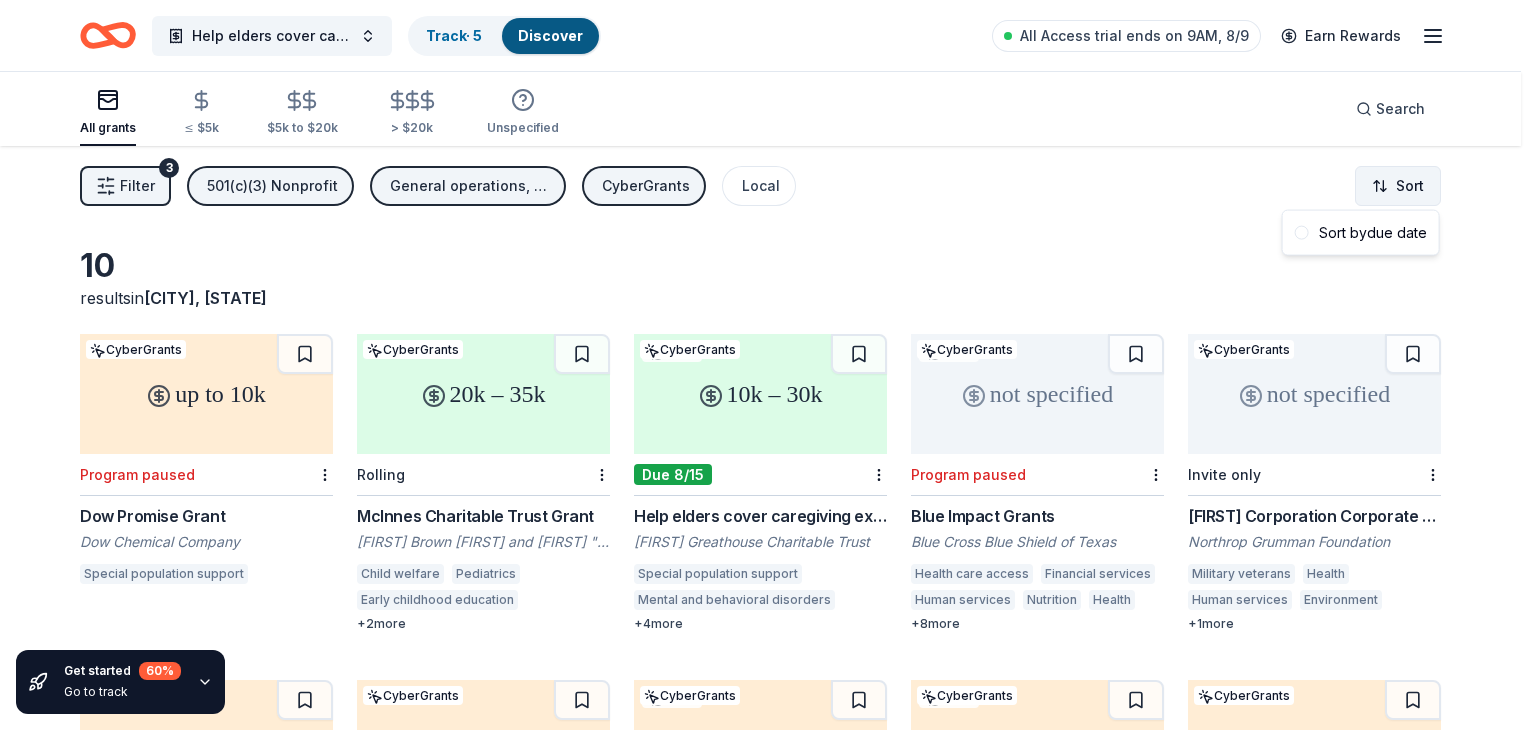 click on "Help elders cover caregiving expenses Track  · 5 Discover All Access trial ends on 9AM, 8/9 Earn Rewards All grants ≤ $5k $5k to $20k > $20k Unspecified Search Filter 3 501(c)(3) Nonprofit General operations, Education, Other CyberGrants Local Sort Get started 60 % Go to track 10 results  in  Houston, TX up to 10k  CyberGrants Program paused Dow Promise Grant Dow Chemical Company Special population support 20k – 35k  CyberGrants Rolling McInnes Charitable Trust Grant Sally Brown McInnes and John "Mac" McInnes Charitable Trust Child welfare Pediatrics Early childhood education Elementary and secondary education Wildlife biodiversity +  2  more 10k – 30k Local  CyberGrants Due 8/15 Helen Greathouse Charitable Trust Grant Helen Greathouse Charitable Trust Special population support Mental and behavioral disorders Health Human services Mental health care Education +  4  more not specified Local  CyberGrants Program paused Blue Impact Grants Blue Cross Blue Shield of Texas Health care access Human services" at bounding box center [768, 365] 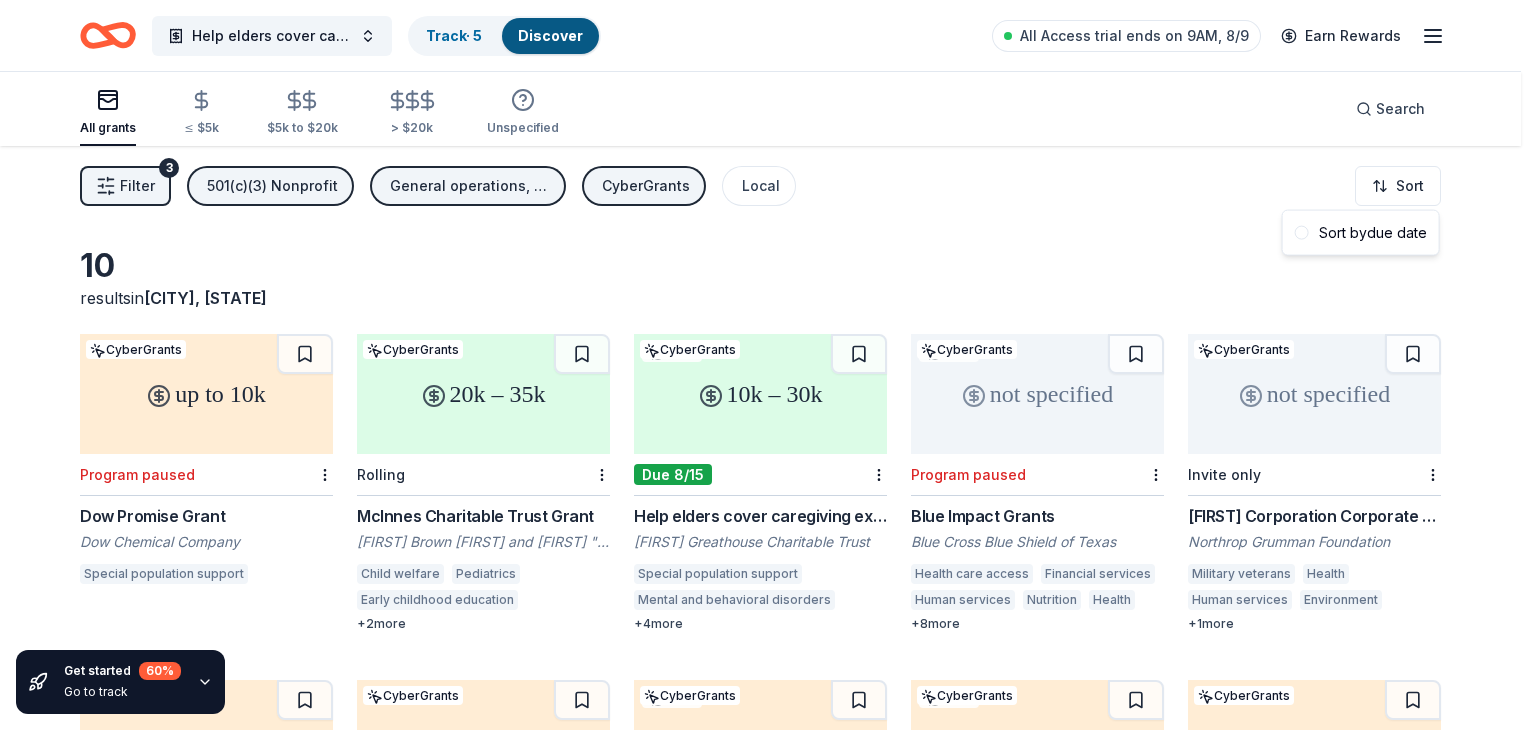 click on "Help elders cover caregiving expenses Track  · 5 Discover All Access trial ends on 9AM, 8/9 Earn Rewards All grants ≤ $5k $5k to $20k > $20k Unspecified Search Filter 3 501(c)(3) Nonprofit General operations, Education, Other CyberGrants Local Sort Get started 60 % Go to track 10 results  in  Houston, TX up to 10k  CyberGrants Program paused Dow Promise Grant Dow Chemical Company Special population support 20k – 35k  CyberGrants Rolling McInnes Charitable Trust Grant Sally Brown McInnes and John "Mac" McInnes Charitable Trust Child welfare Pediatrics Early childhood education Elementary and secondary education Wildlife biodiversity +  2  more 10k – 30k Local  CyberGrants Due 8/15 Helen Greathouse Charitable Trust Grant Helen Greathouse Charitable Trust Special population support Mental and behavioral disorders Health Human services Mental health care Education +  4  more not specified Local  CyberGrants Program paused Blue Impact Grants Blue Cross Blue Shield of Texas Health care access Human services" at bounding box center (768, 365) 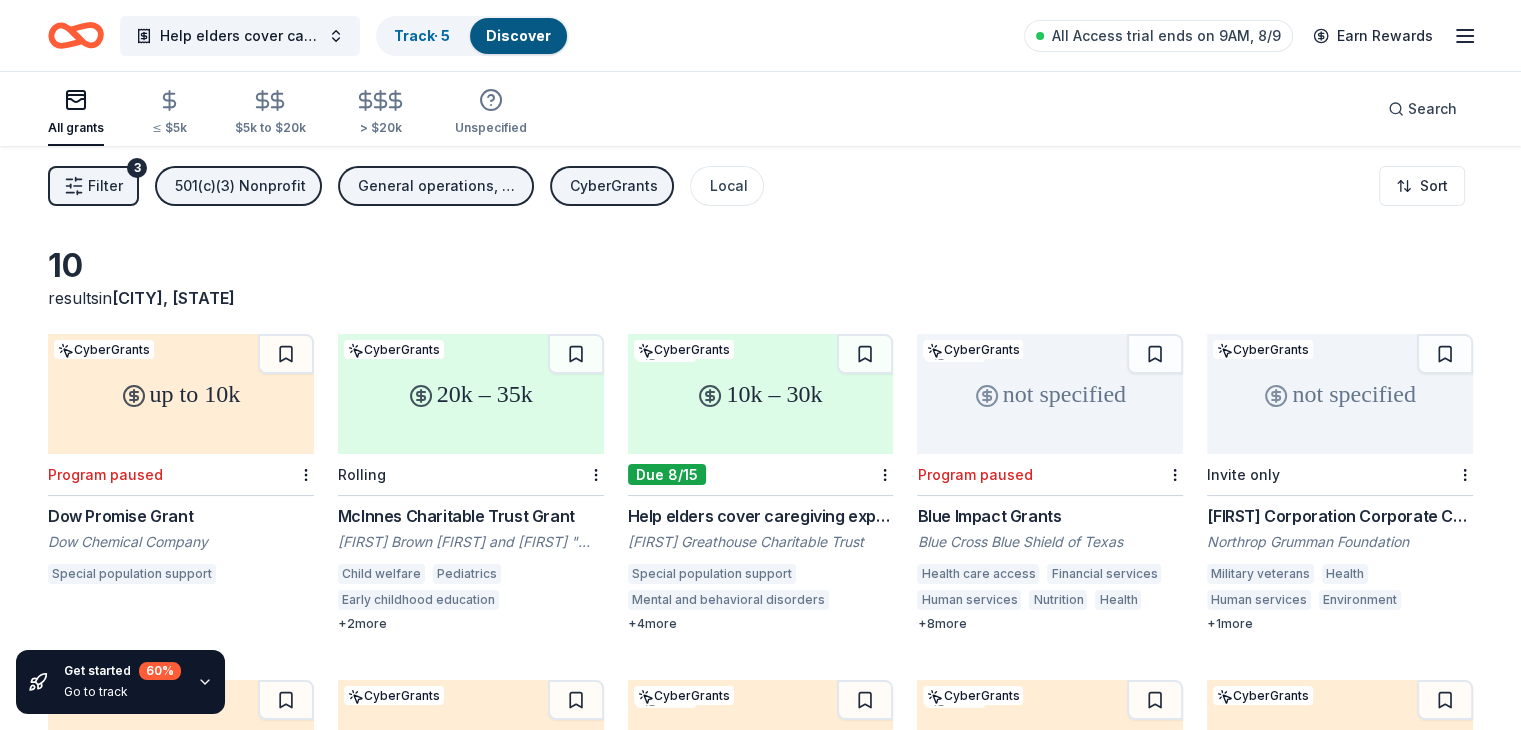 click on "Local" at bounding box center (729, 186) 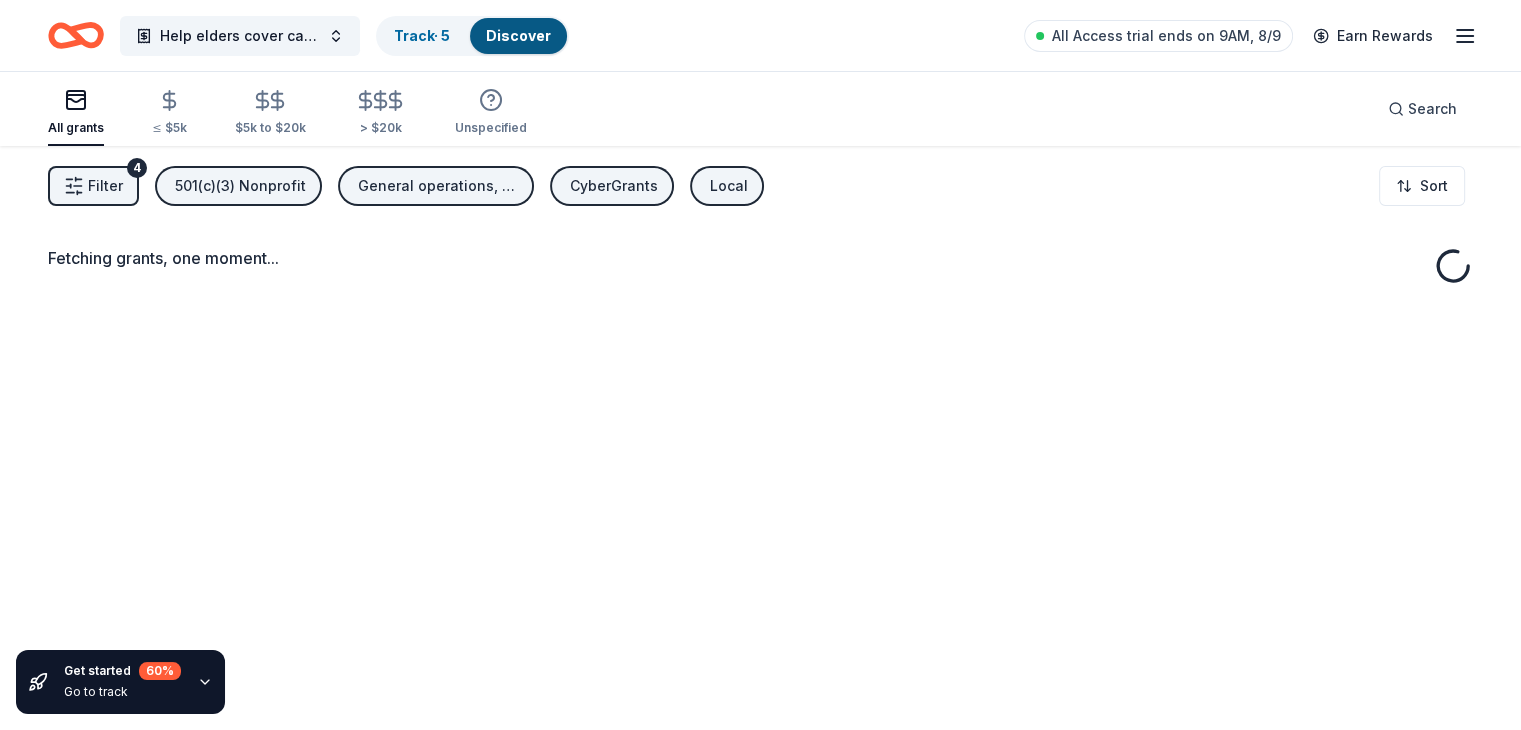 click on "Local" at bounding box center [729, 186] 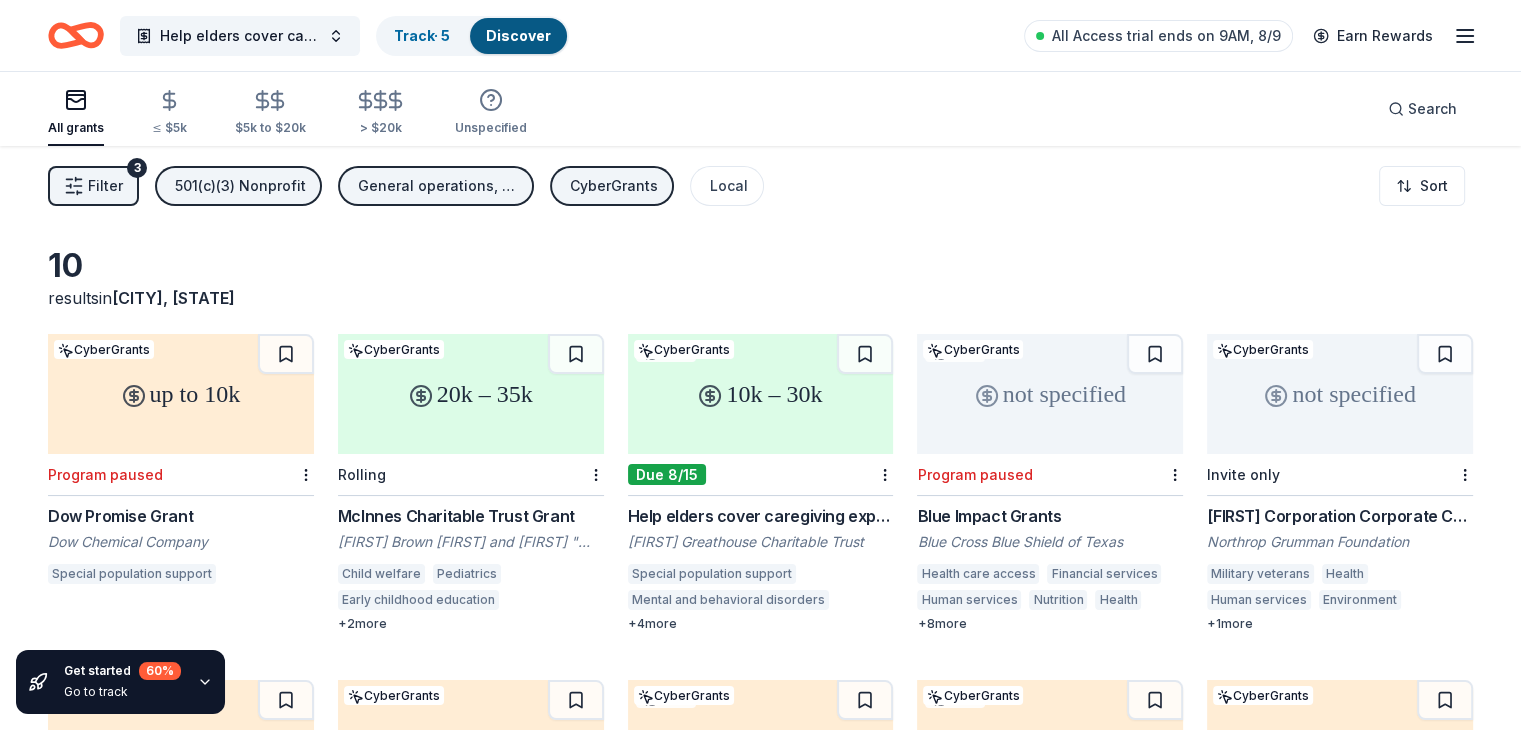 click on "Special population support" at bounding box center (132, 574) 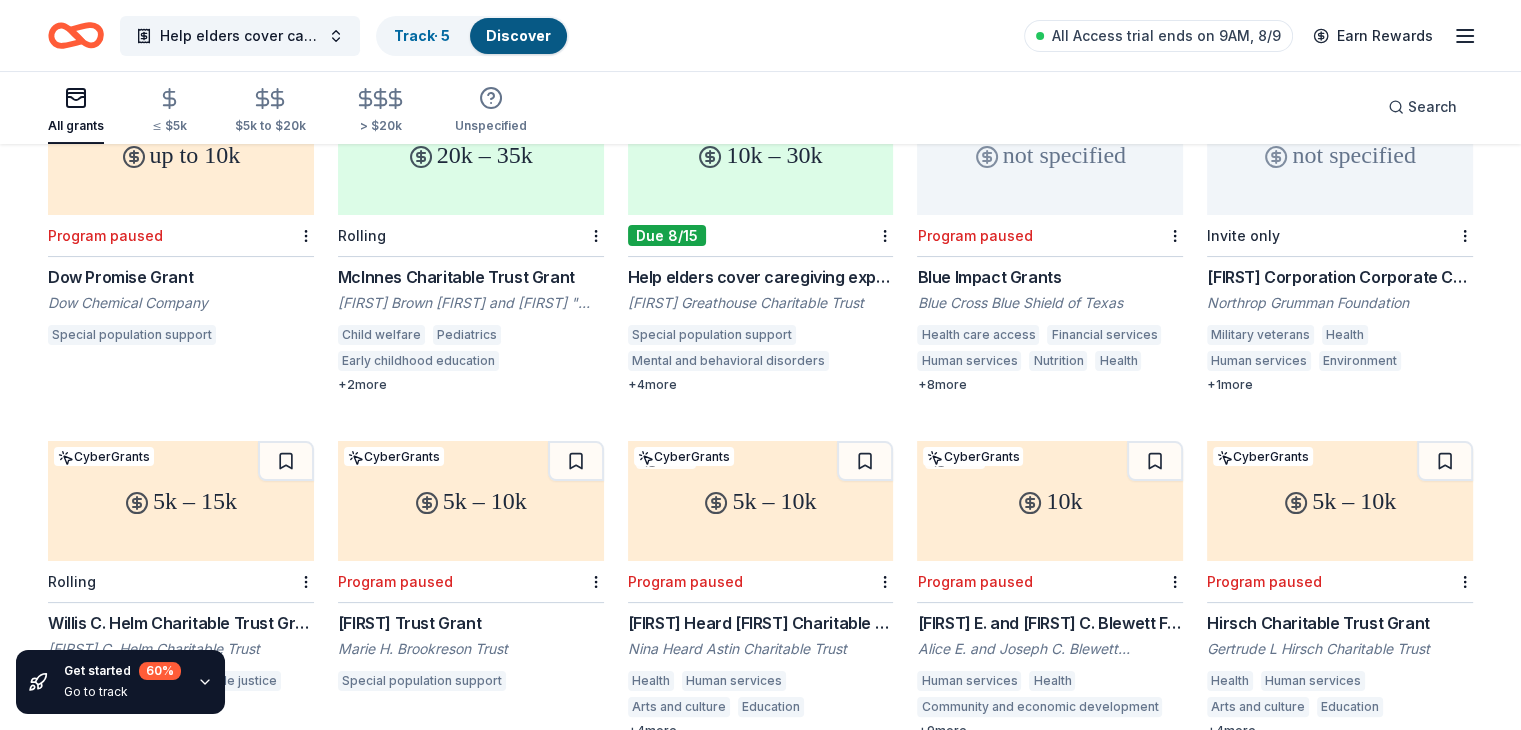 scroll, scrollTop: 288, scrollLeft: 0, axis: vertical 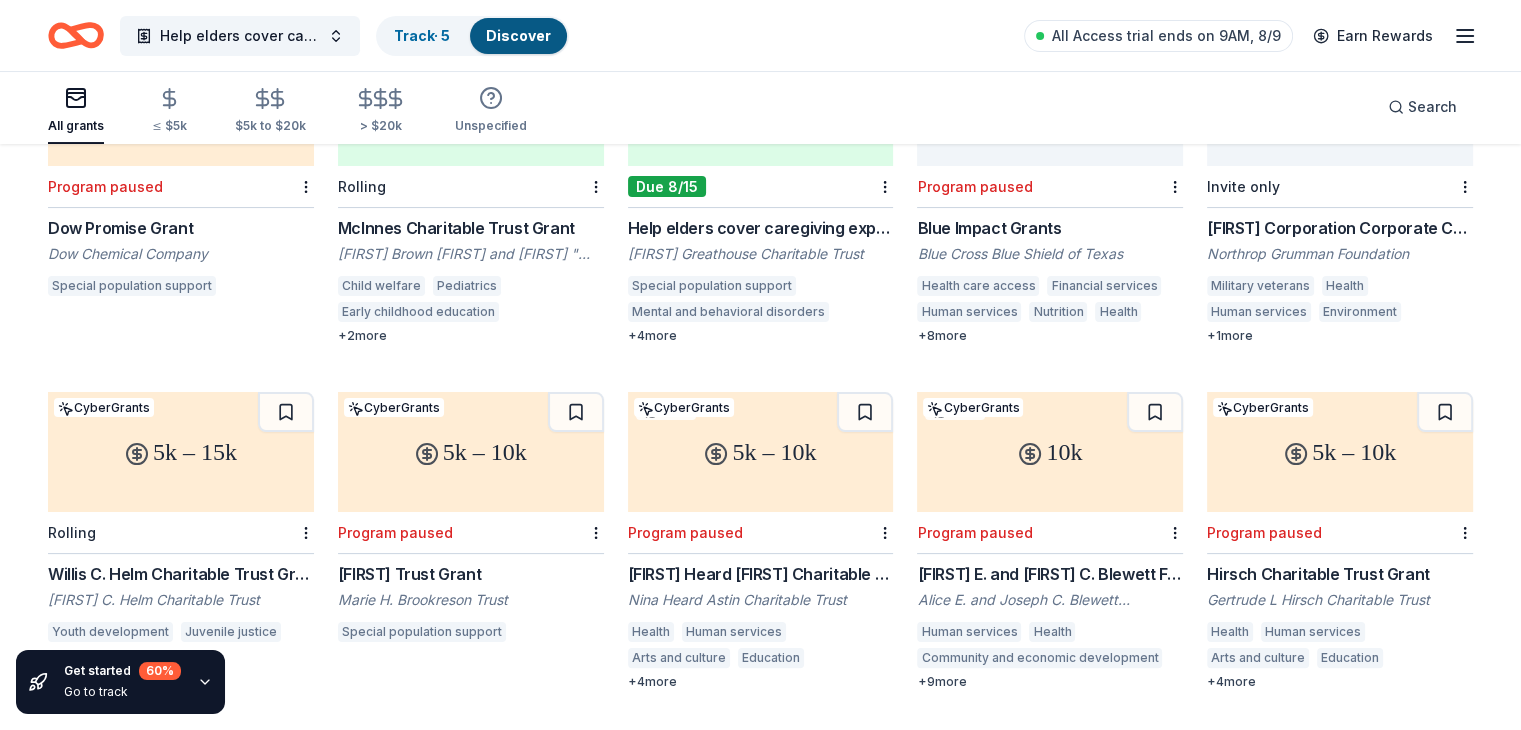 click on "Willis C. Helm Charitable Trust Grant" at bounding box center (181, 574) 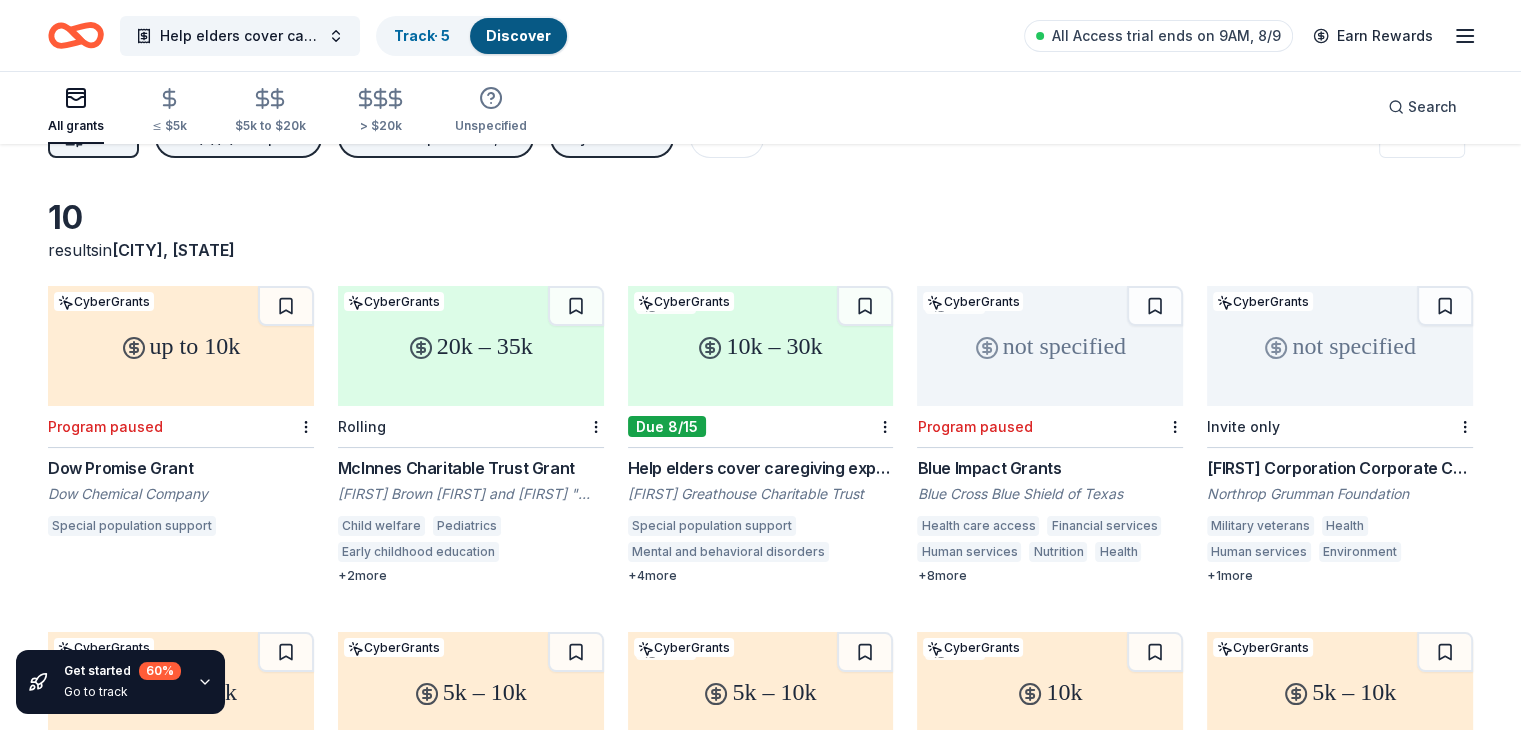 scroll, scrollTop: 0, scrollLeft: 0, axis: both 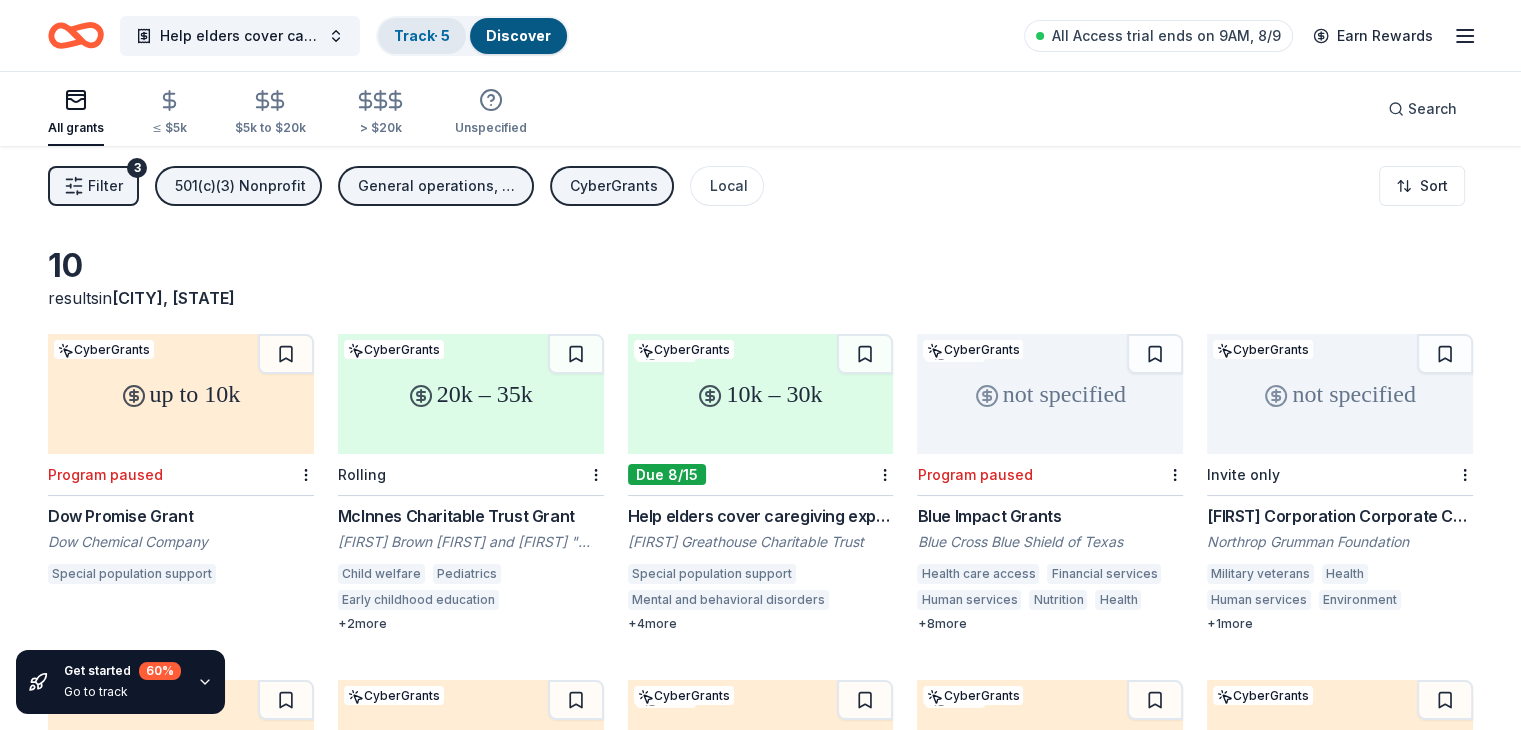 click on "Track  · 5" at bounding box center [422, 36] 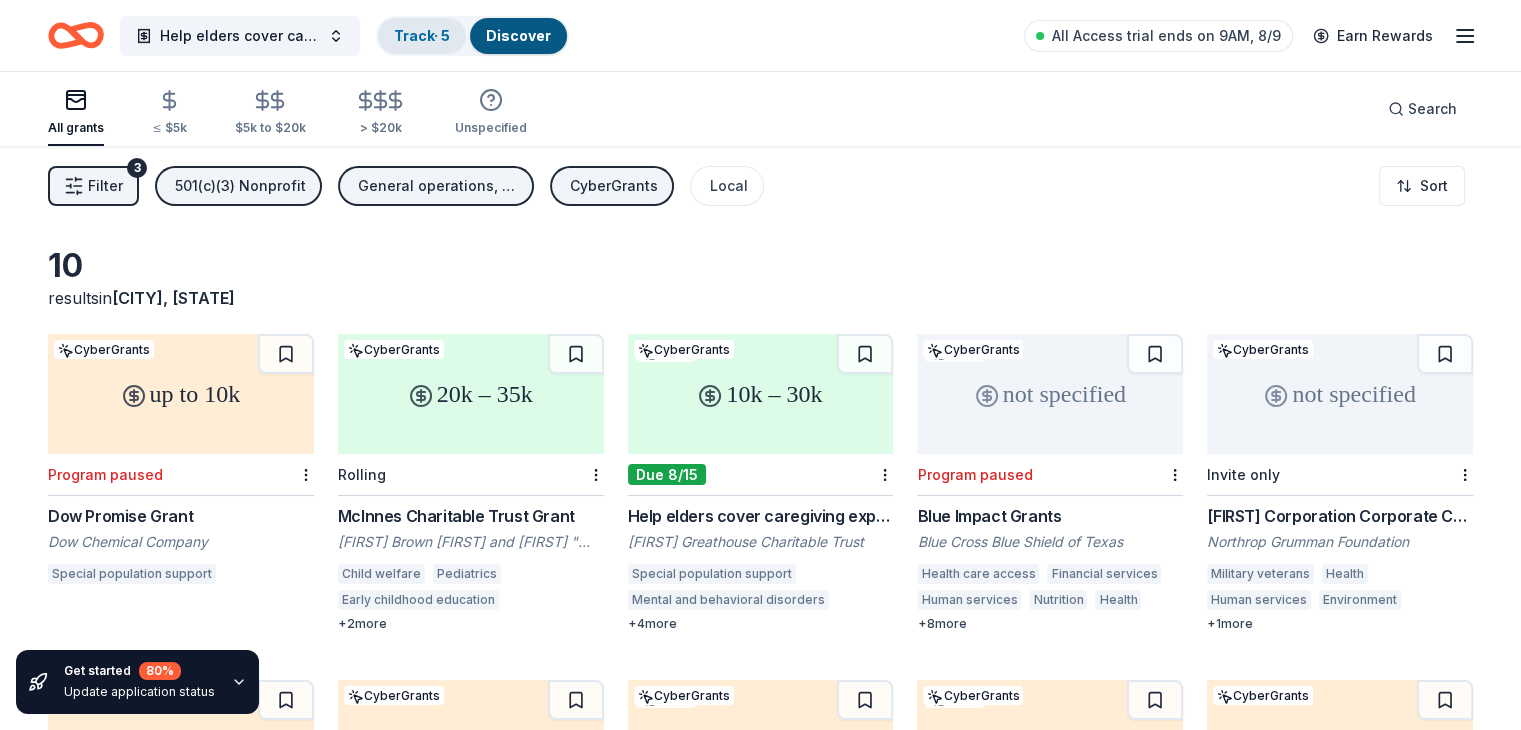 click on "Track  · 5" at bounding box center [422, 35] 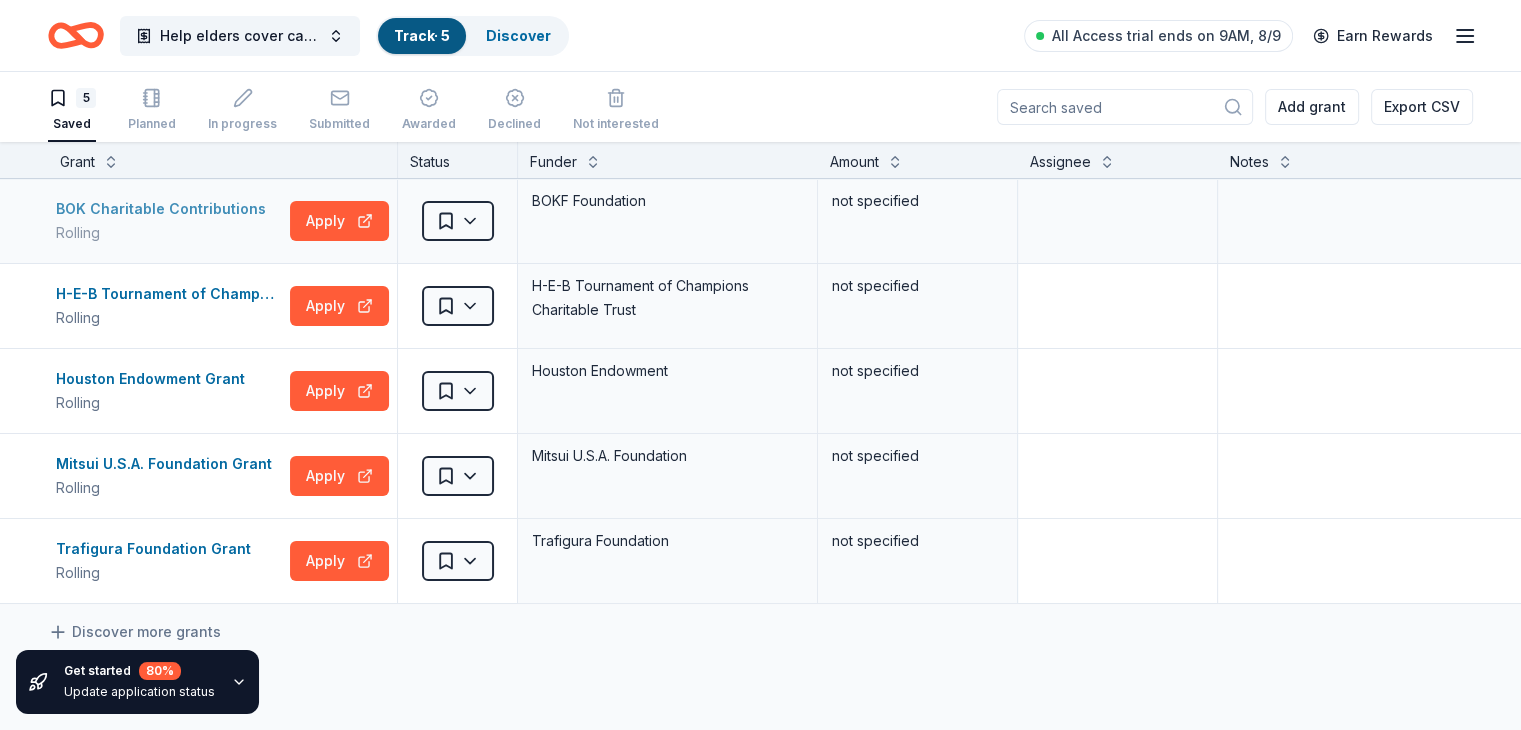 click on "BOK Charitable Contributions" at bounding box center (165, 209) 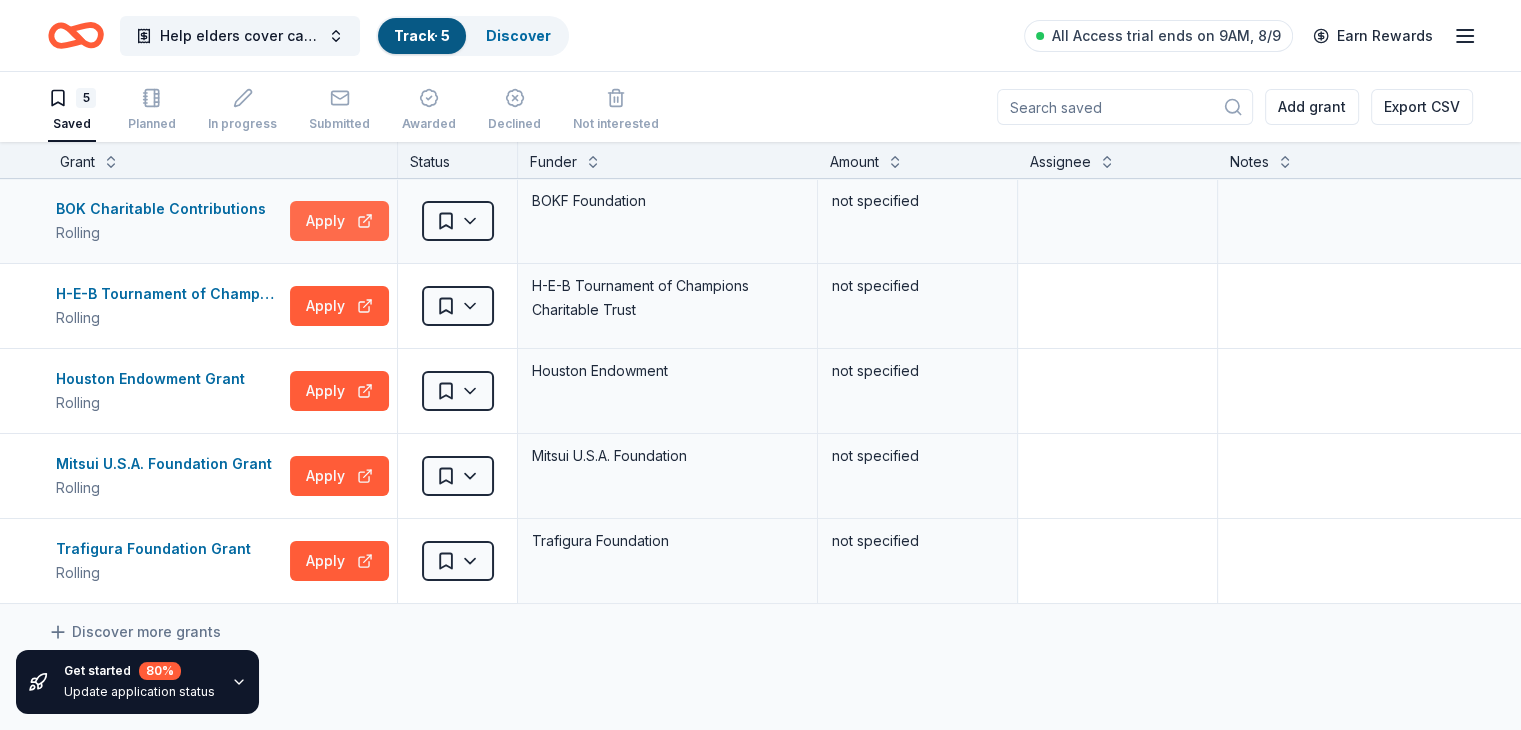 click on "Apply" at bounding box center [339, 221] 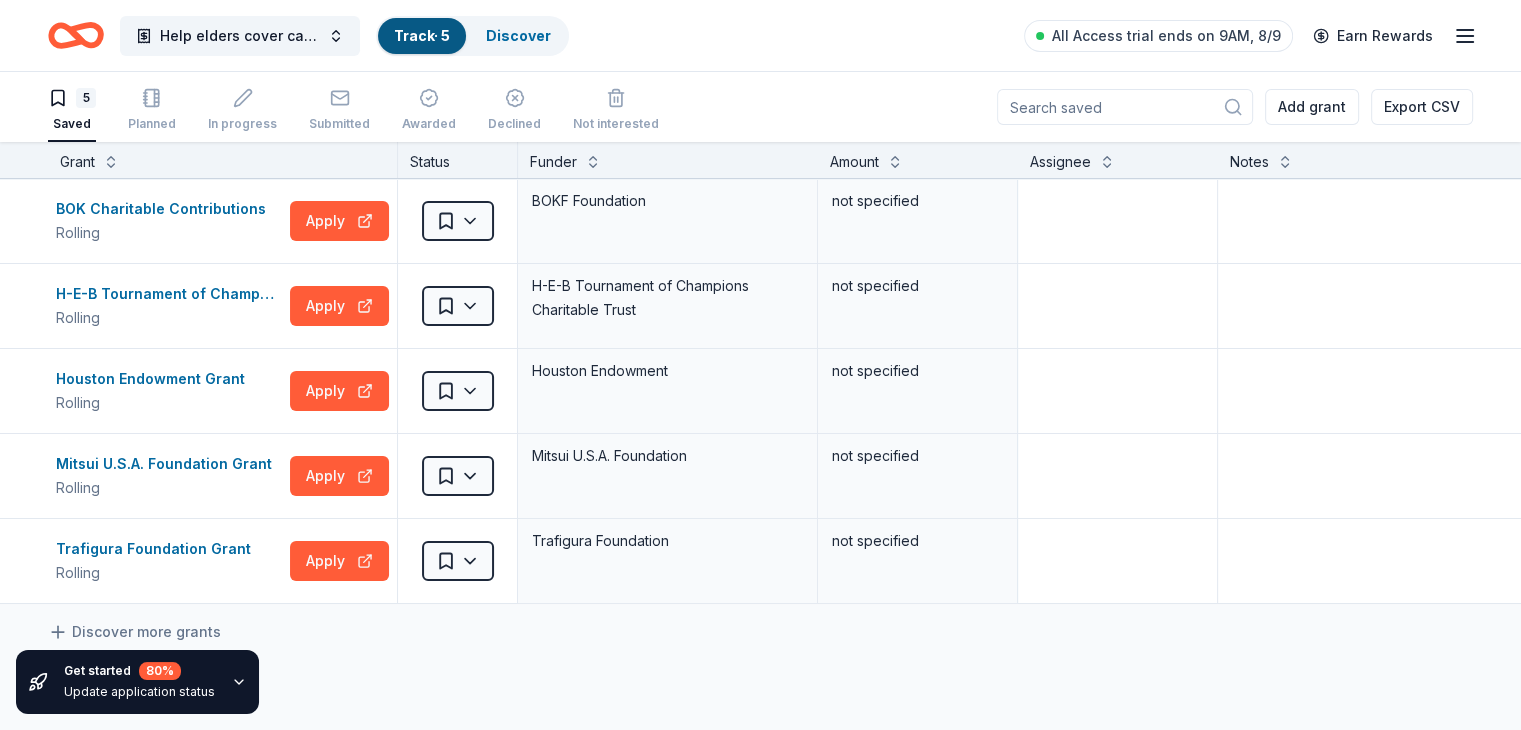 click on "Help elders cover caregiving expenses Track  · 5 Discover All Access trial ends on 9AM, 8/9 Earn Rewards" at bounding box center (760, 36) 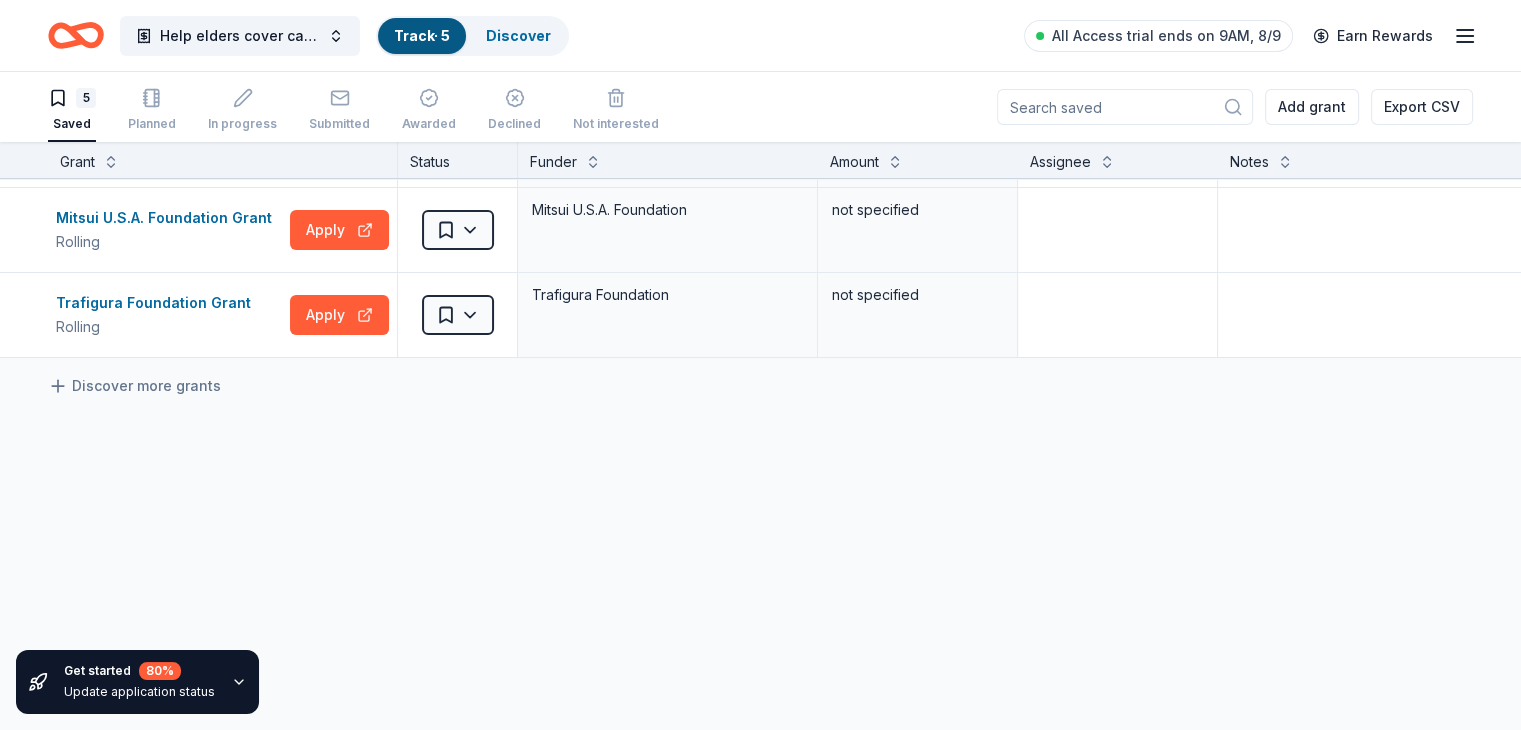 scroll, scrollTop: 263, scrollLeft: 0, axis: vertical 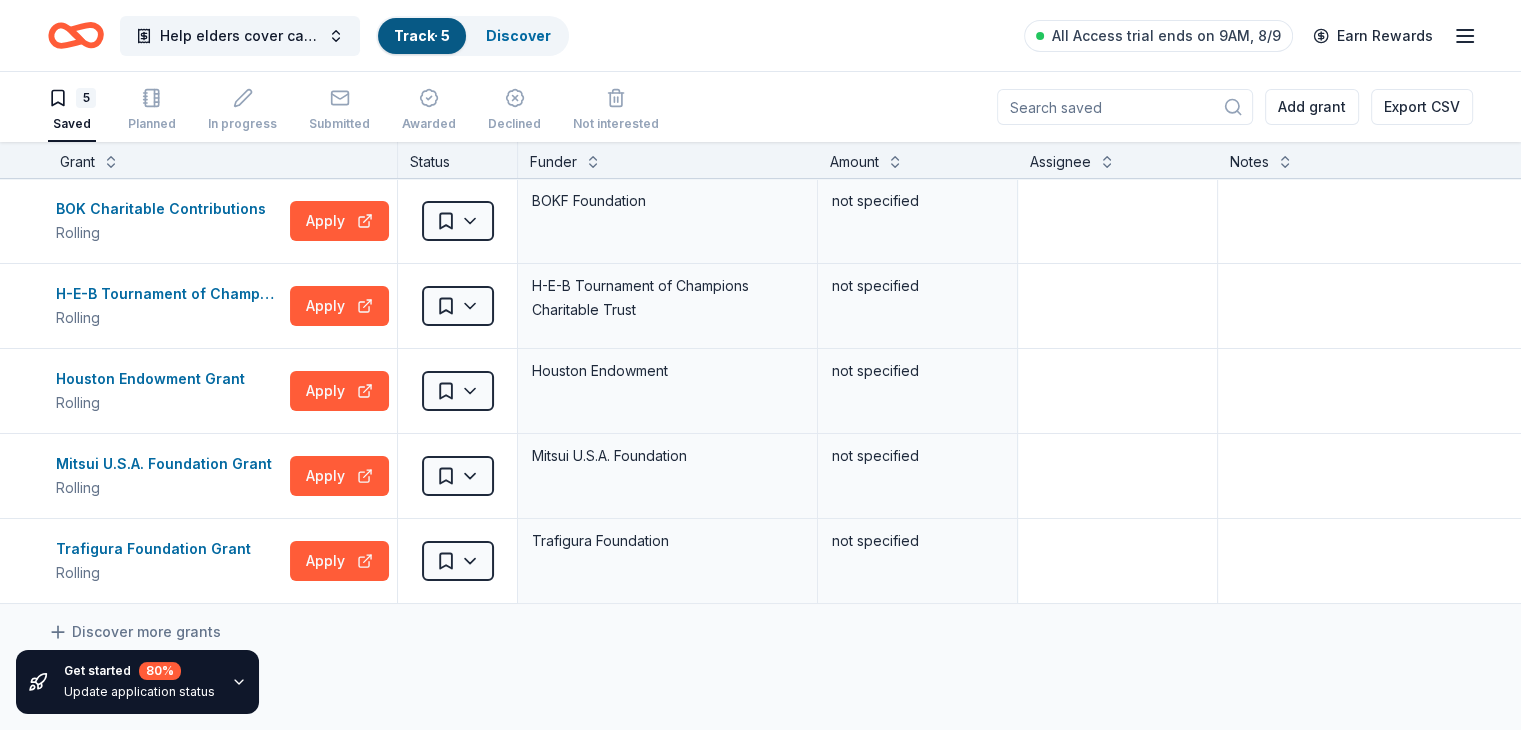 click 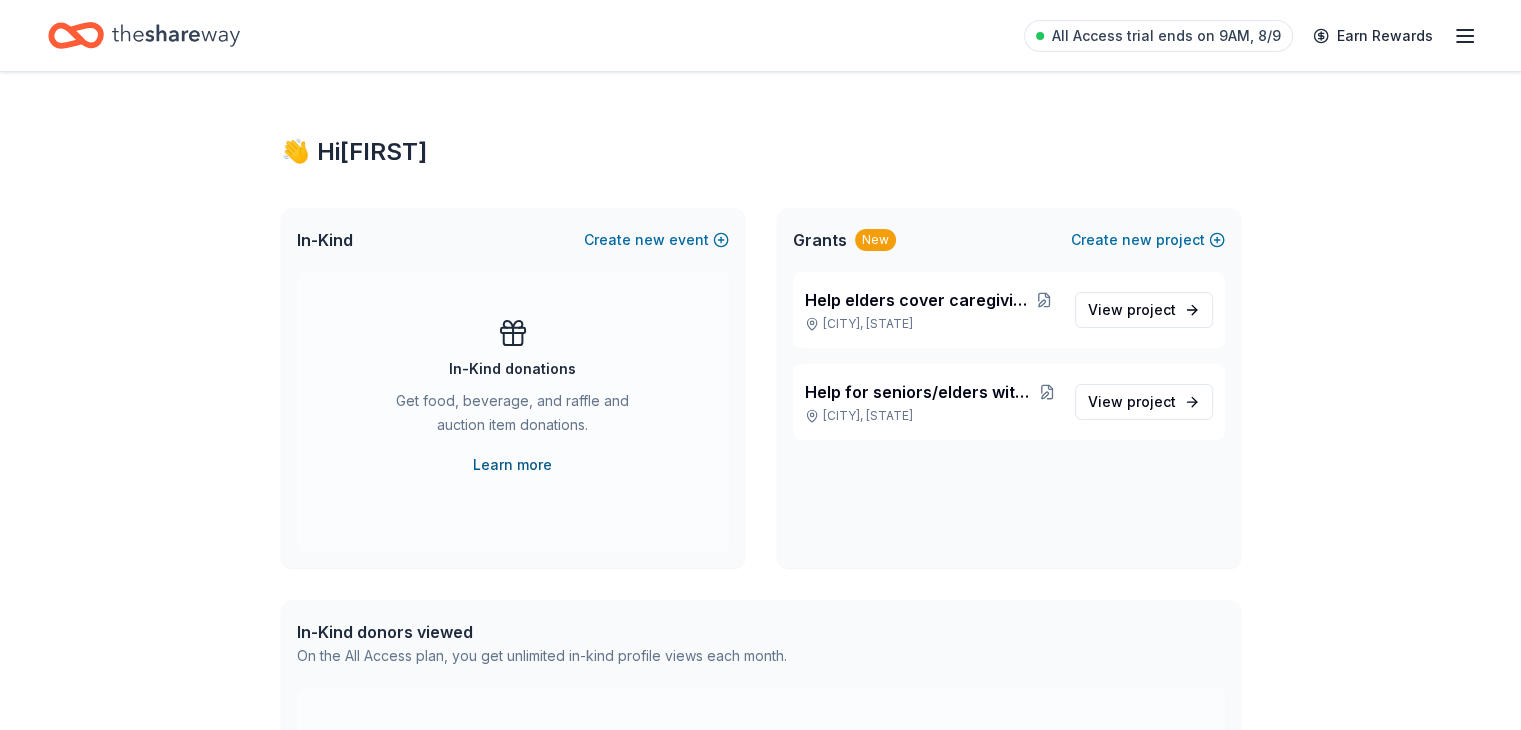 click on "Learn more" at bounding box center [512, 465] 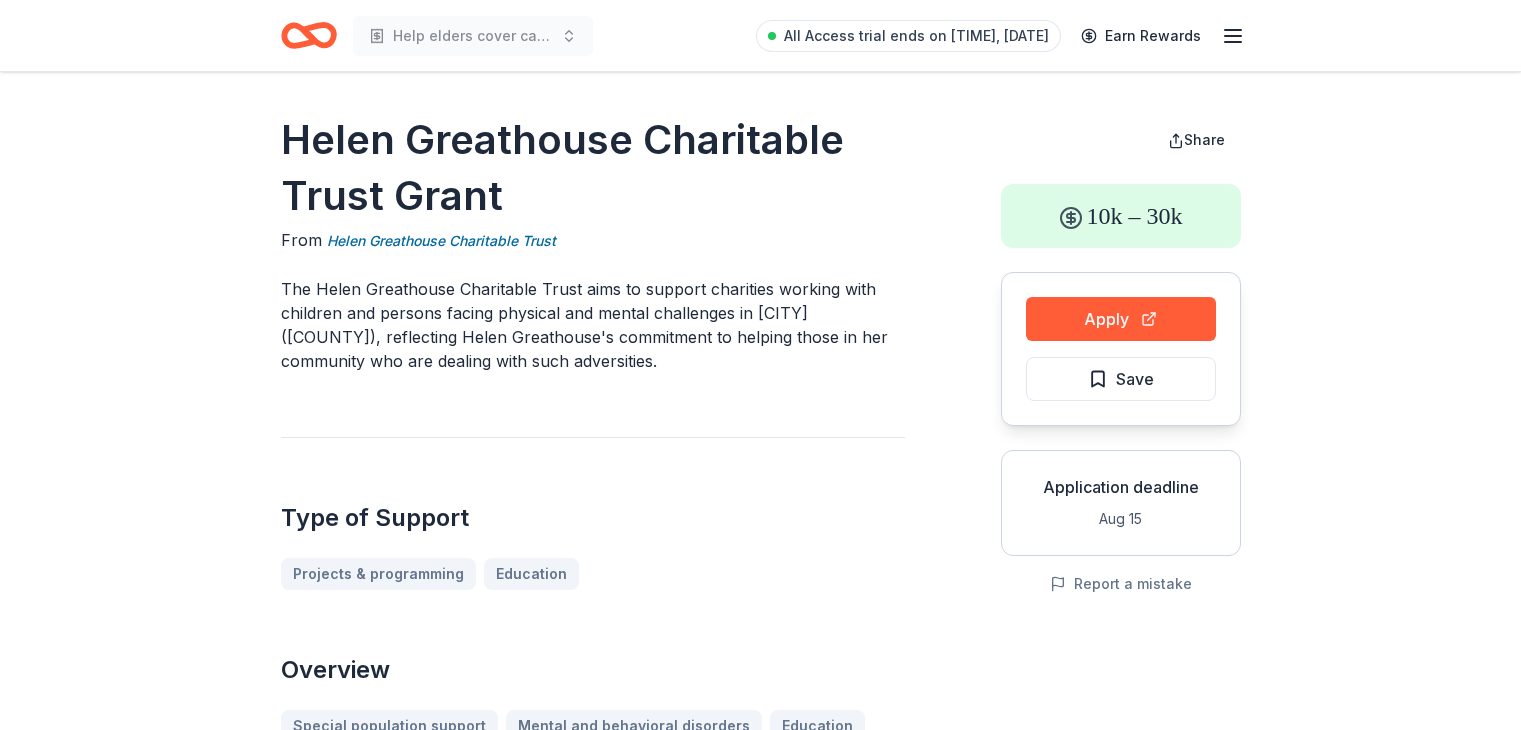 scroll, scrollTop: 0, scrollLeft: 0, axis: both 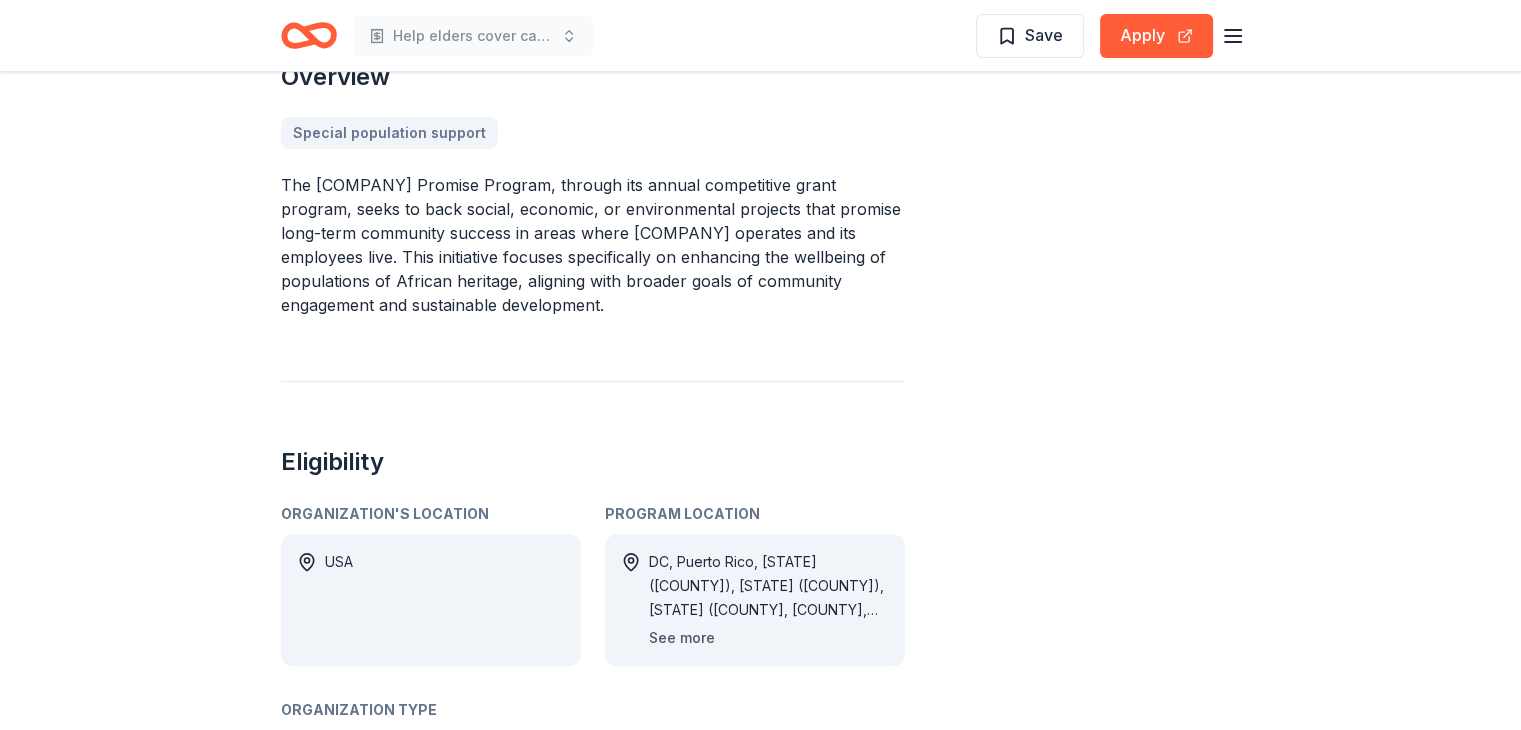 click on "See more" at bounding box center (682, 638) 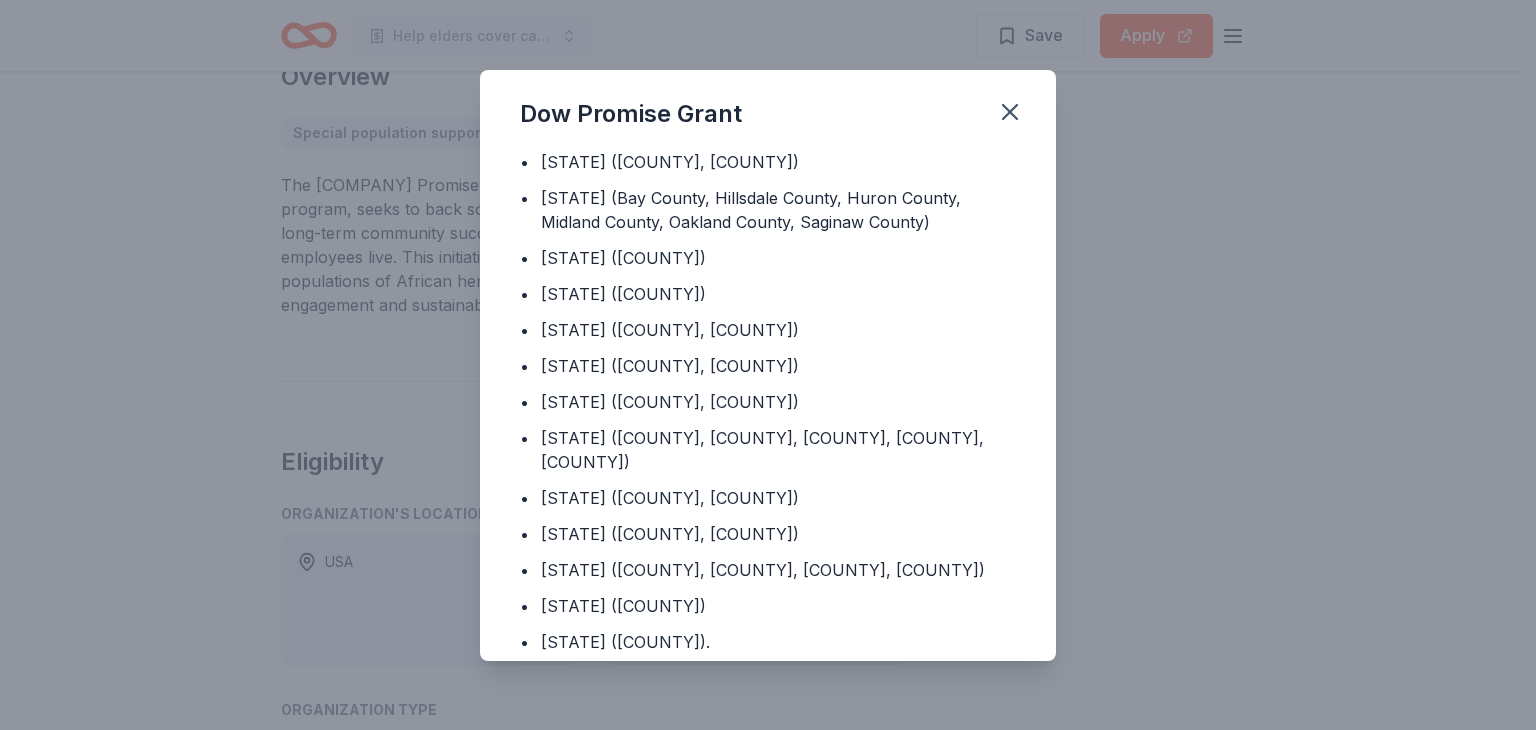 scroll, scrollTop: 497, scrollLeft: 0, axis: vertical 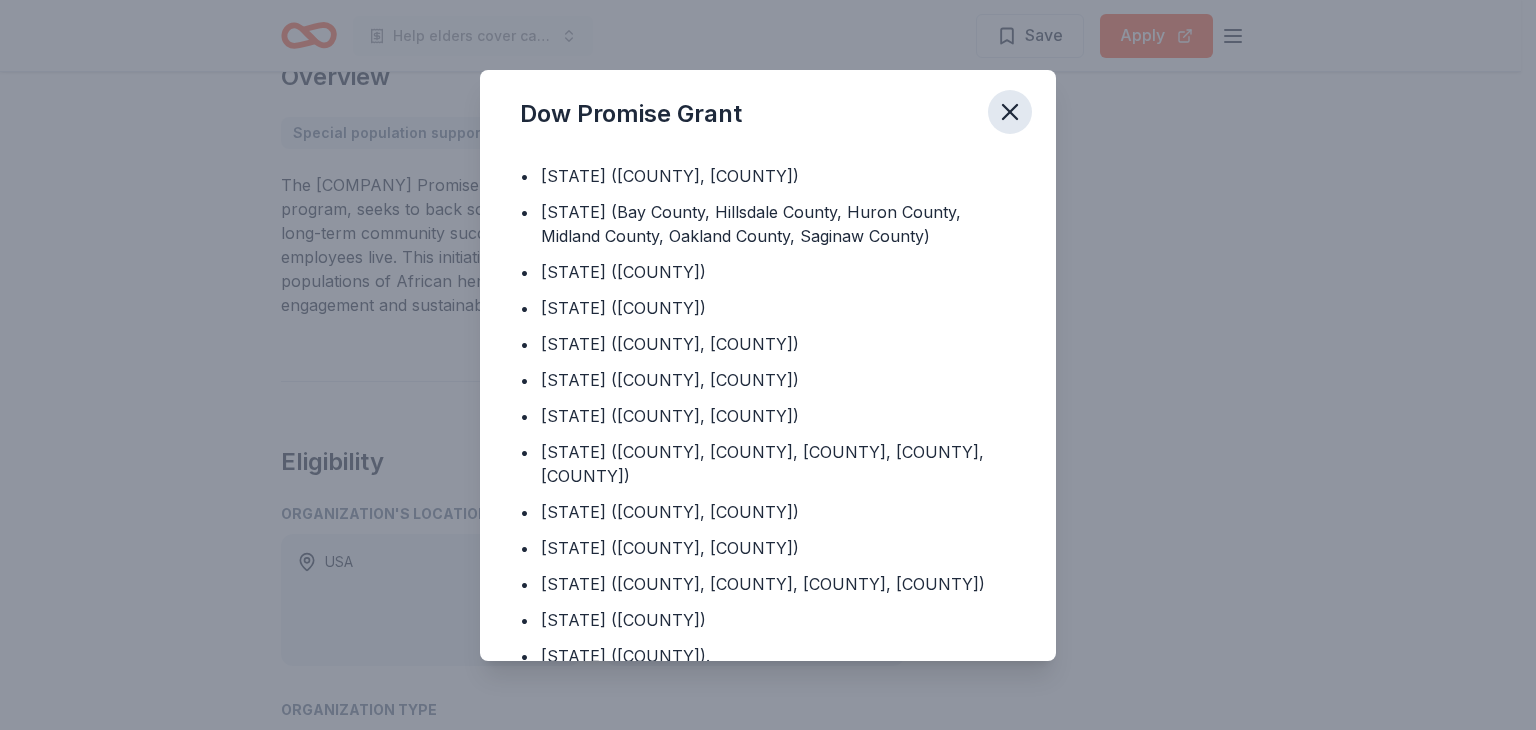click at bounding box center (1010, 112) 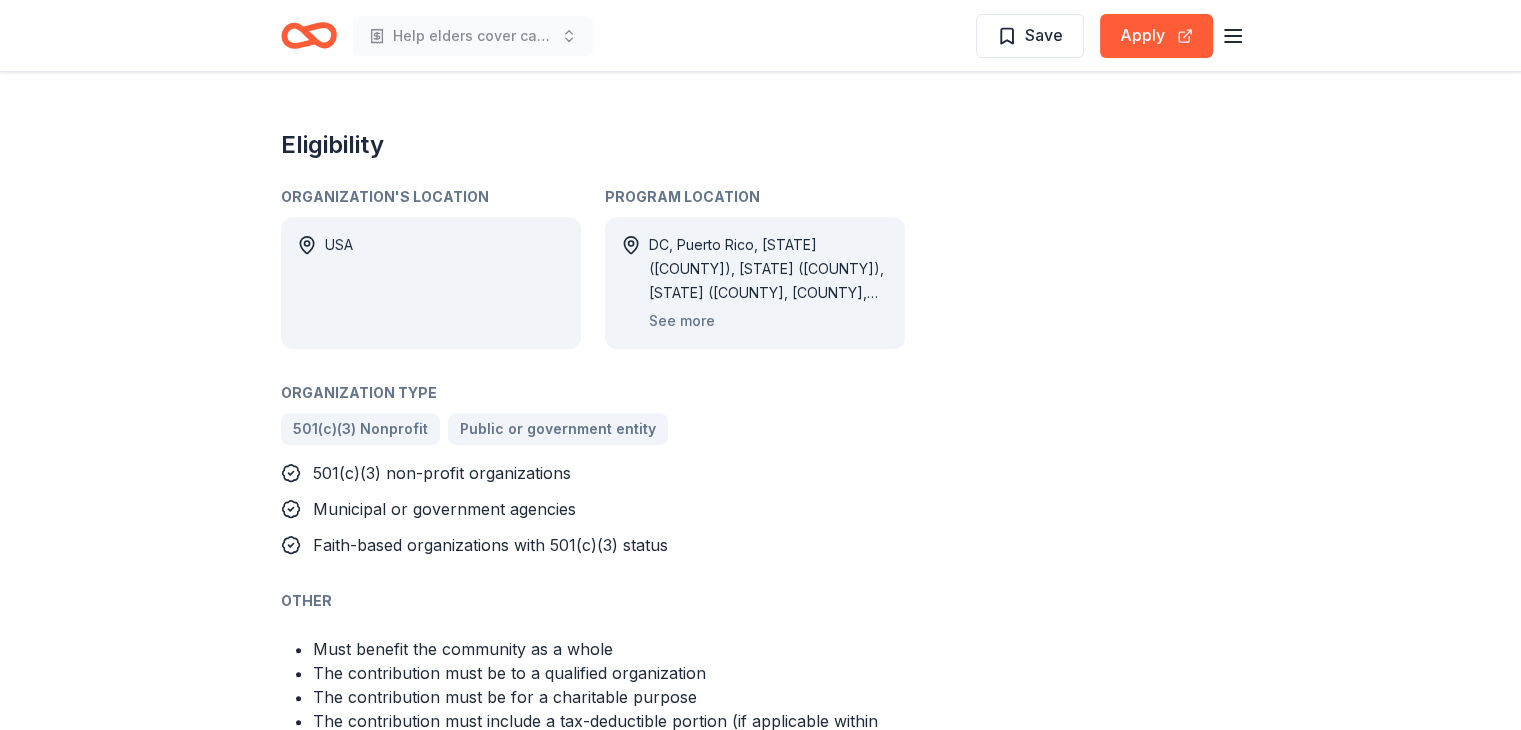 scroll, scrollTop: 885, scrollLeft: 0, axis: vertical 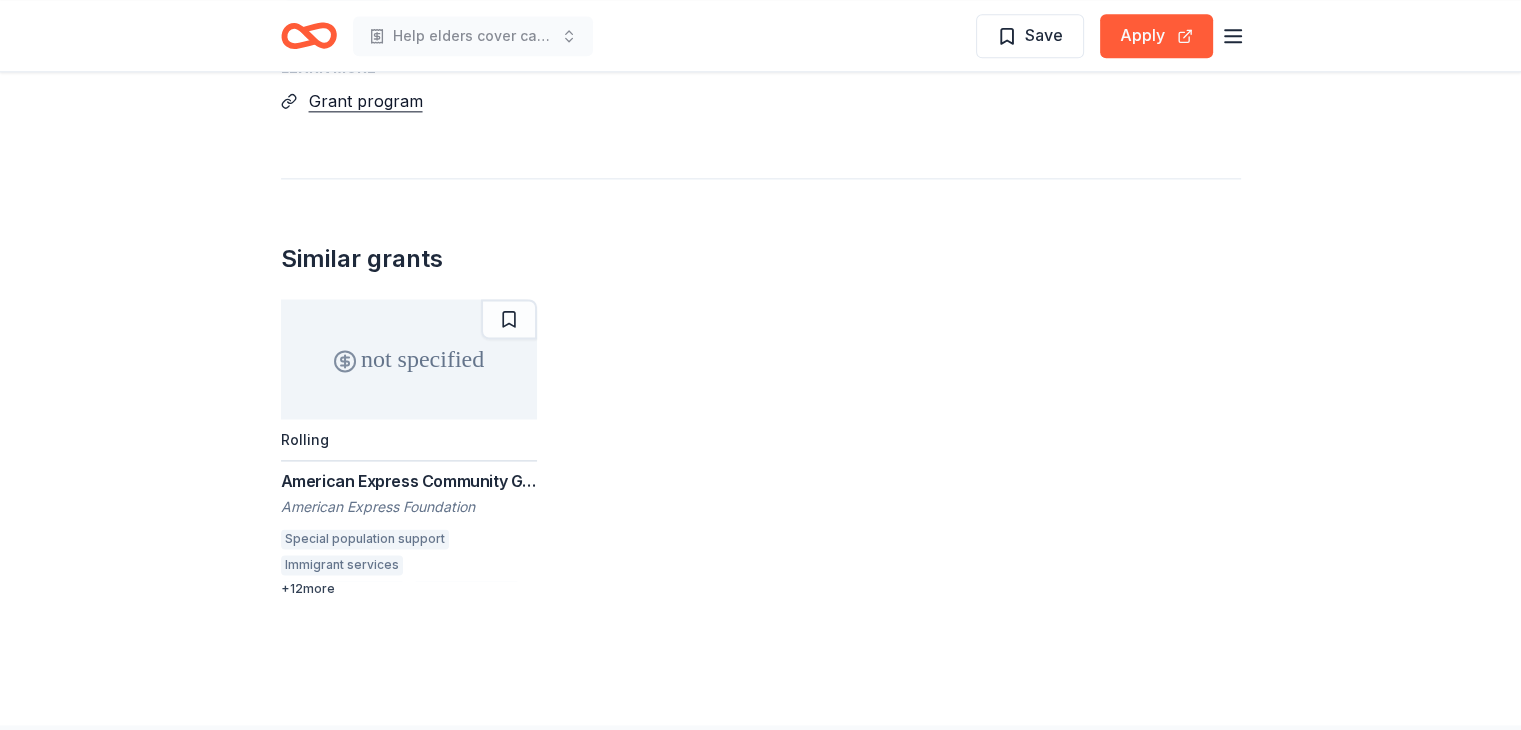 click on "American Express Community Giving" at bounding box center [409, 481] 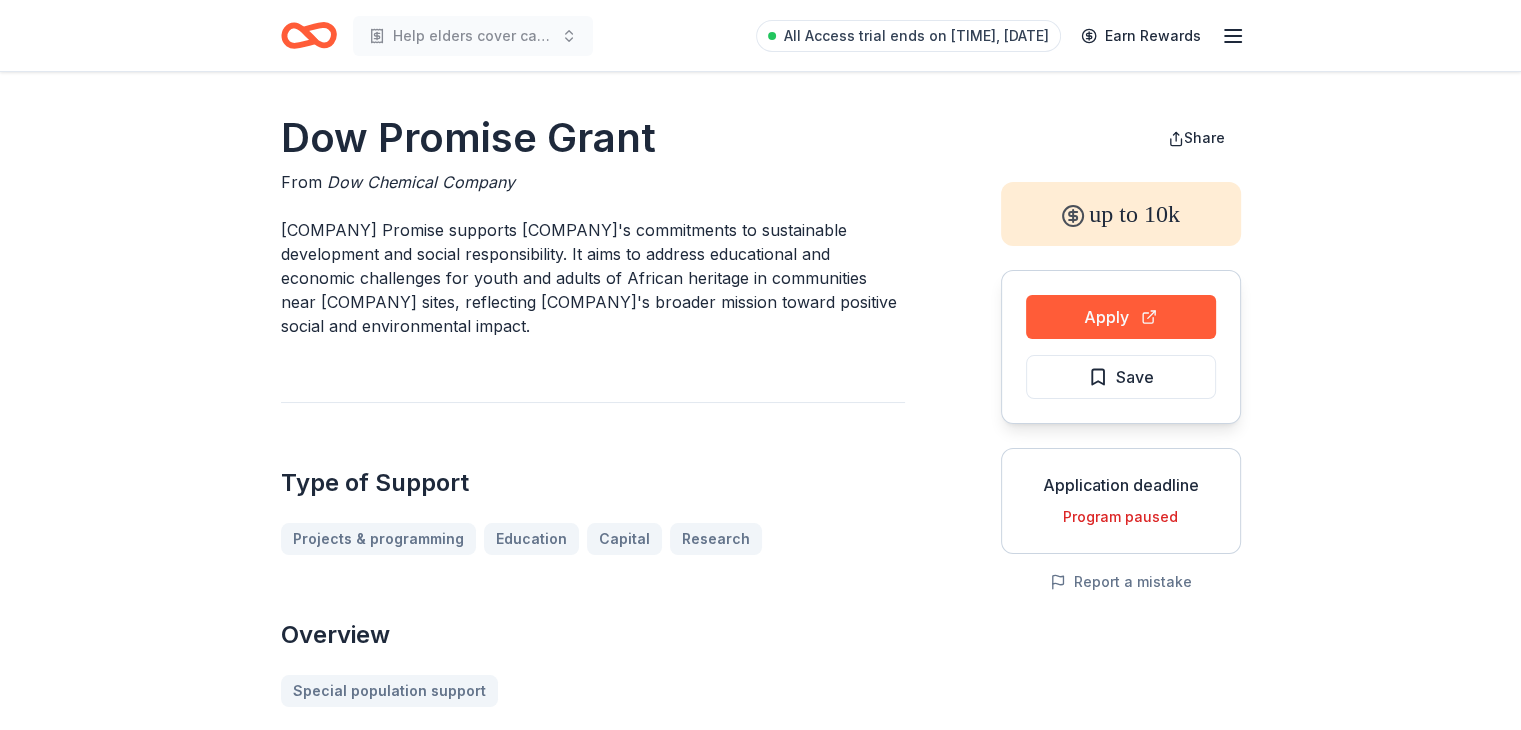 scroll, scrollTop: 0, scrollLeft: 0, axis: both 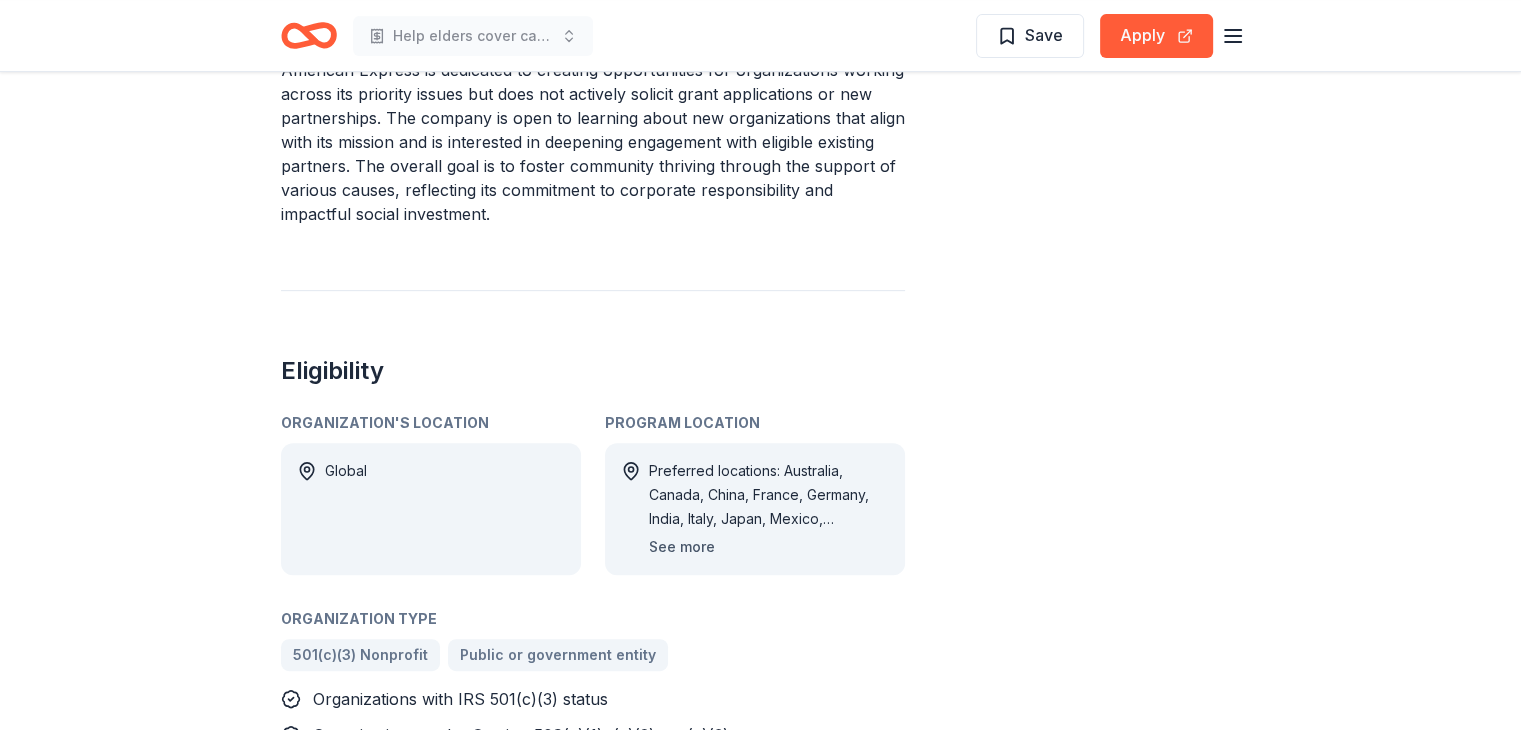 click on "See more" at bounding box center (682, 547) 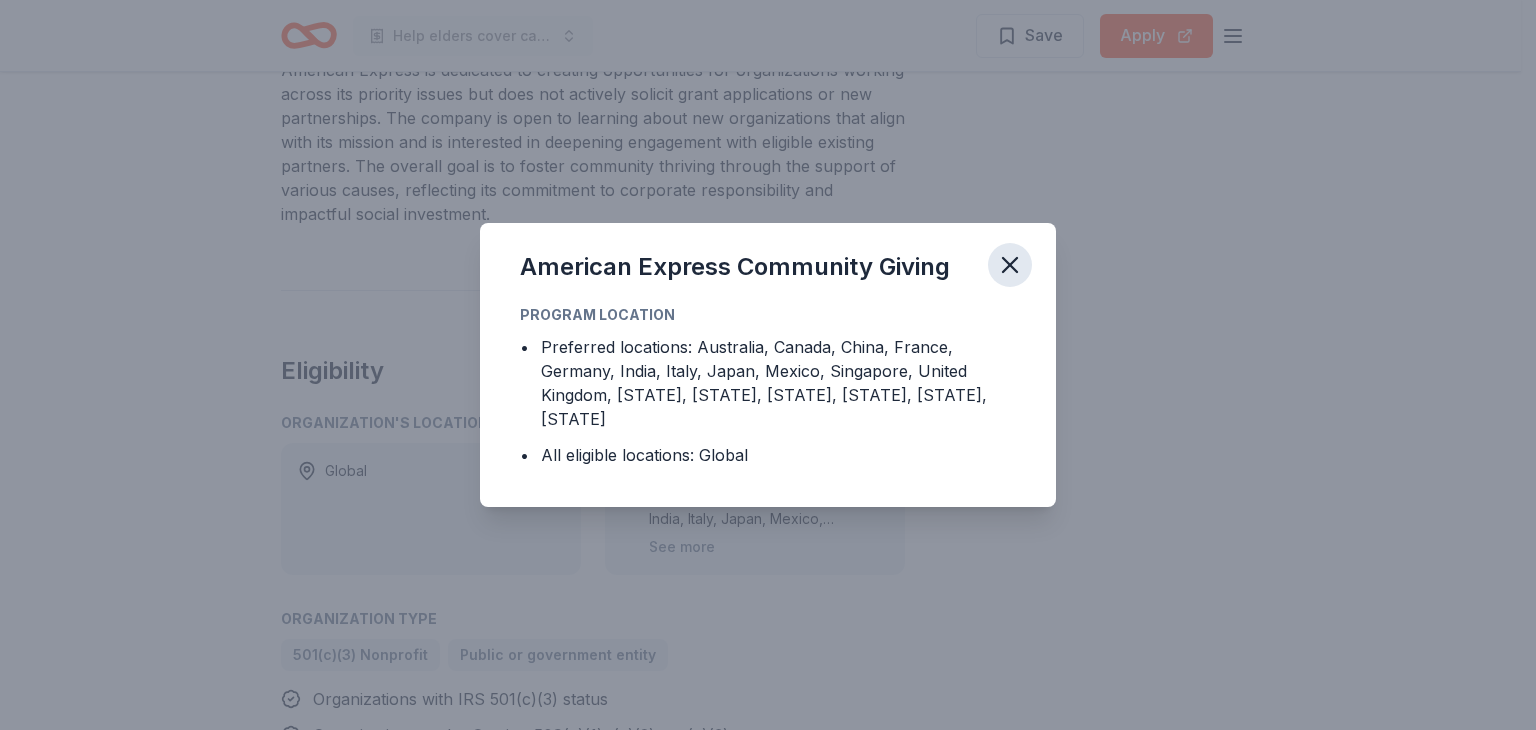 click 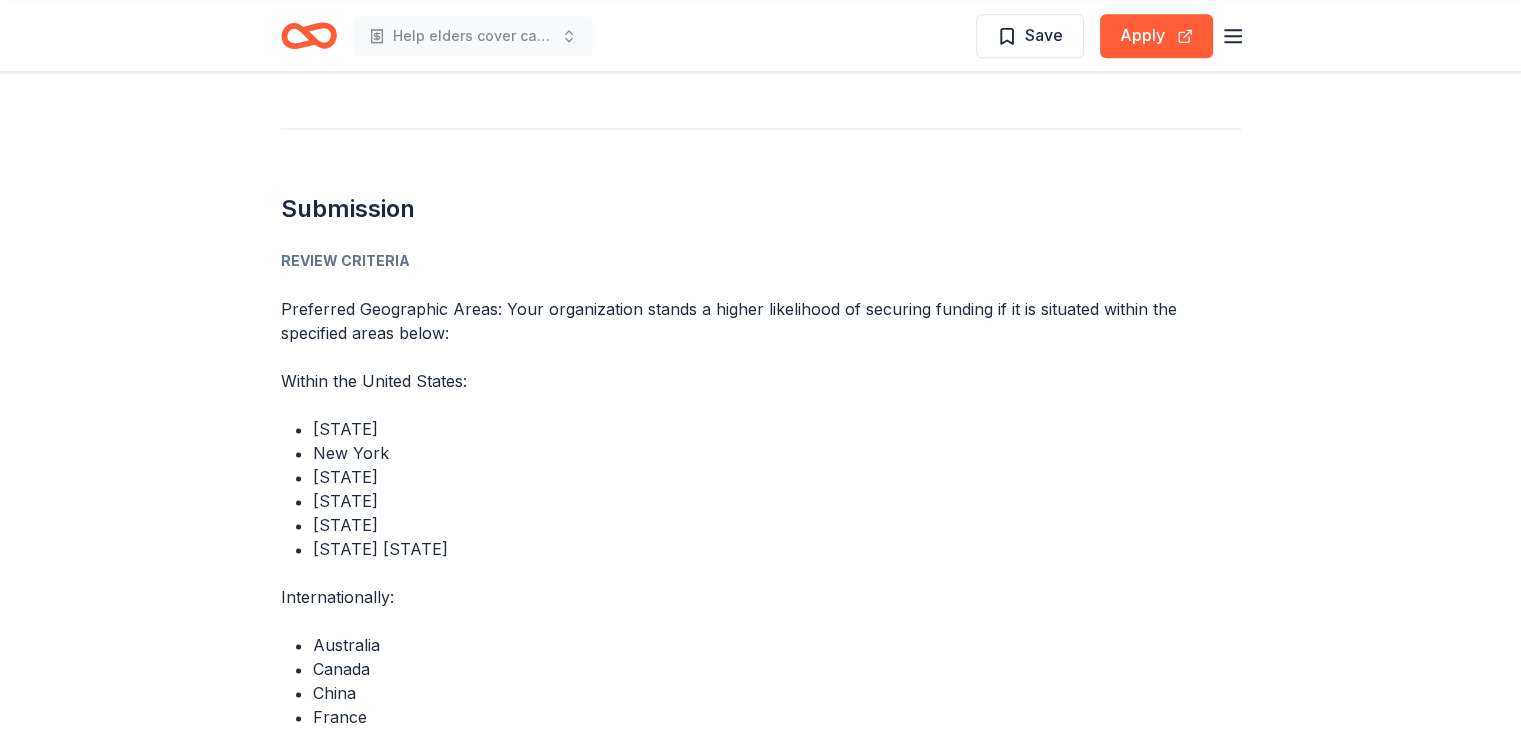 scroll, scrollTop: 2720, scrollLeft: 0, axis: vertical 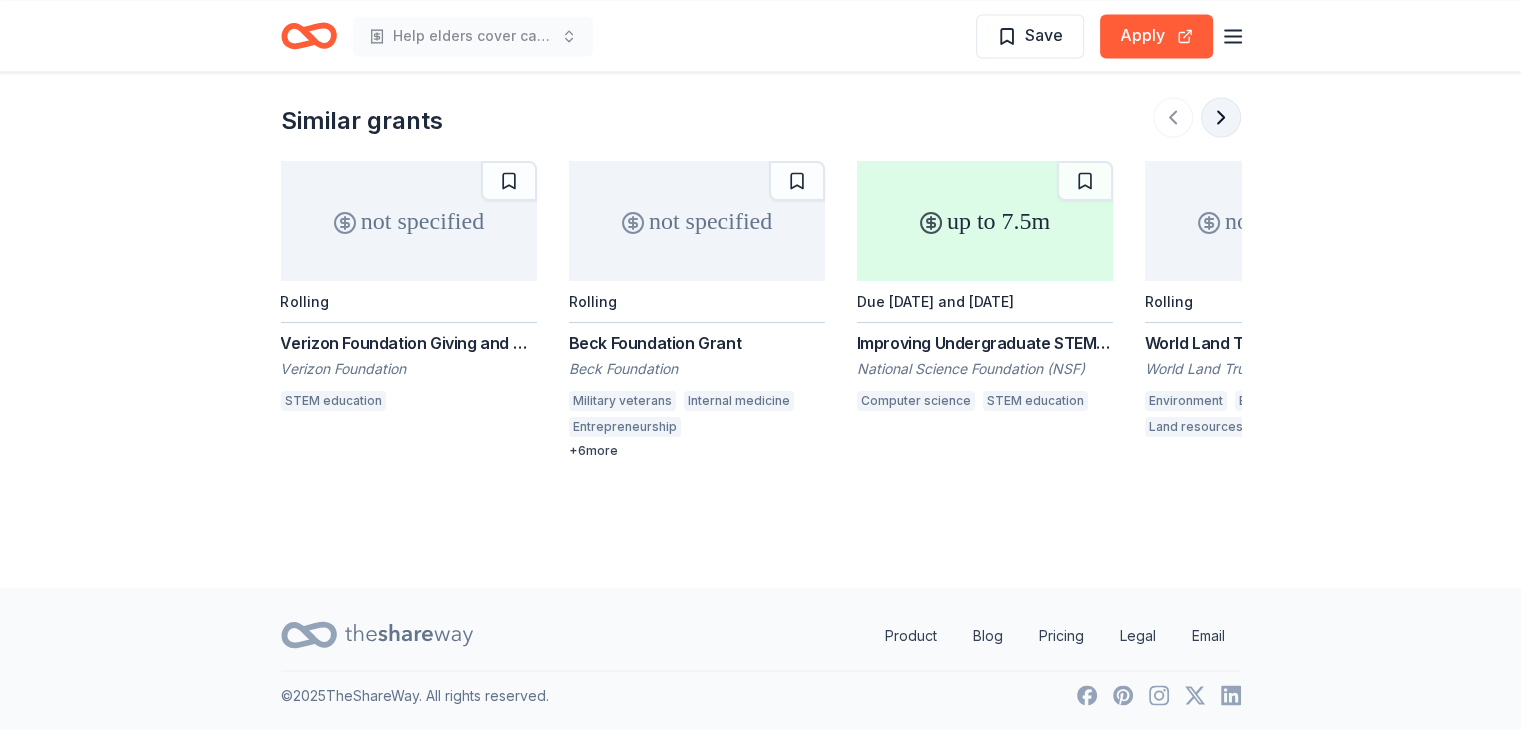 click at bounding box center [1221, 117] 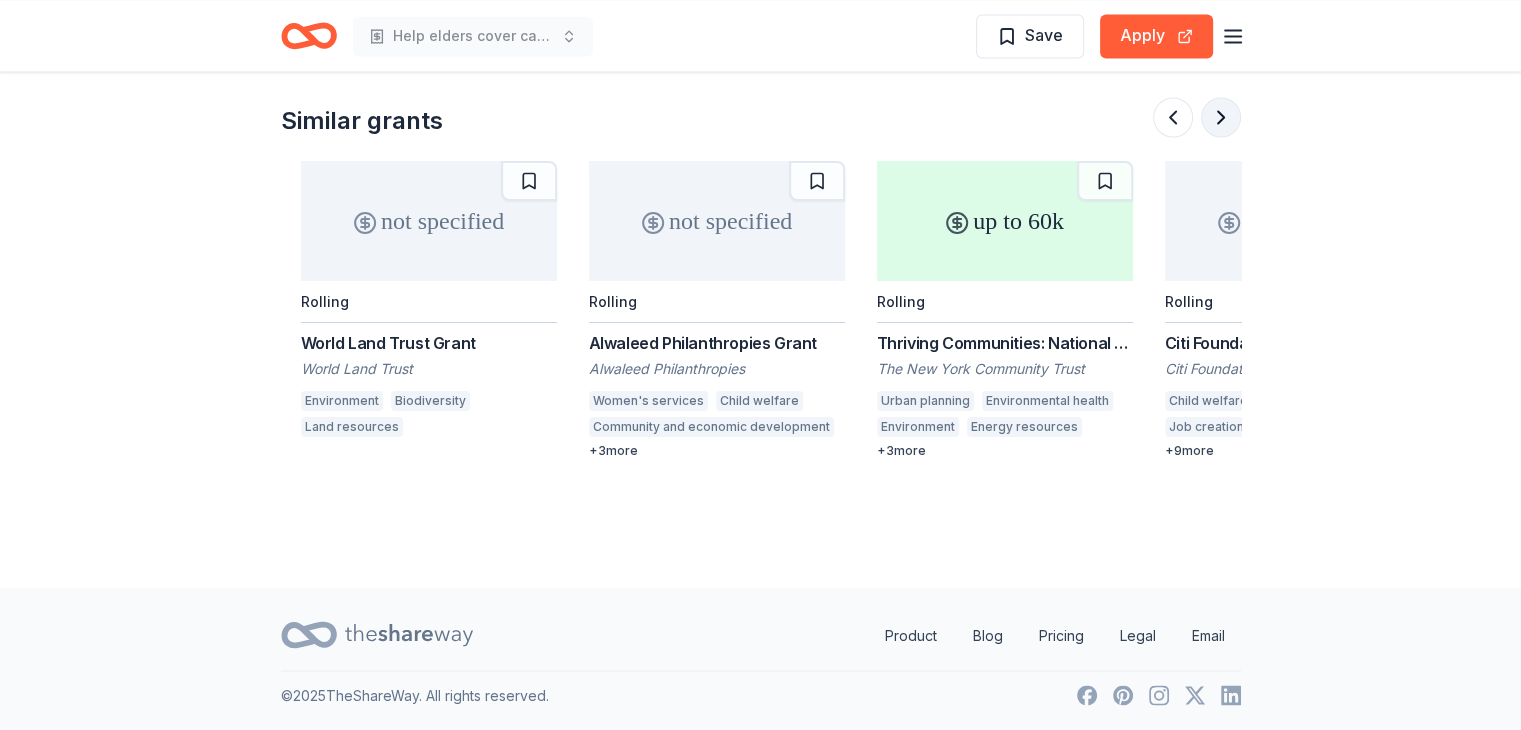 scroll, scrollTop: 0, scrollLeft: 864, axis: horizontal 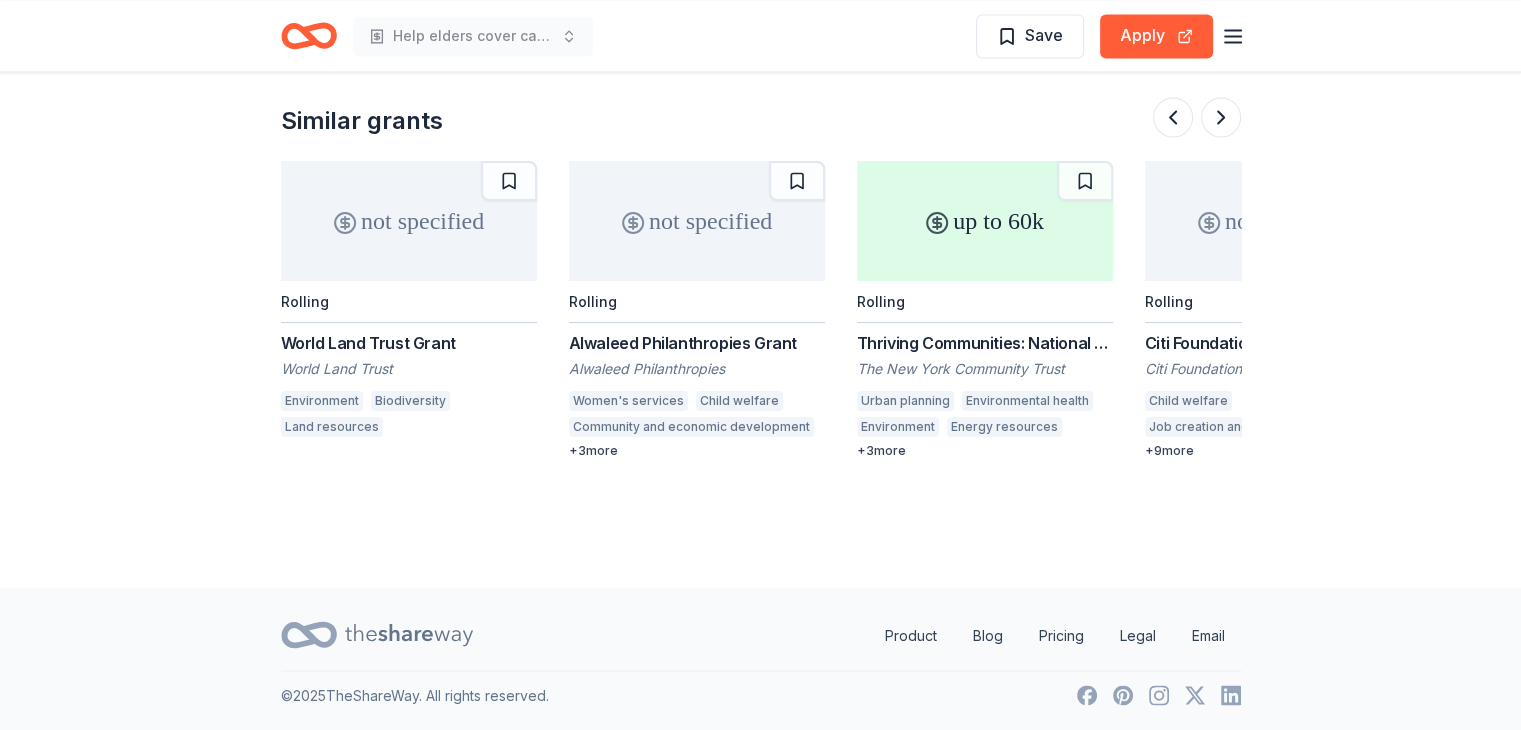 click on "Alwaleed Philanthropies Grant" at bounding box center (697, 343) 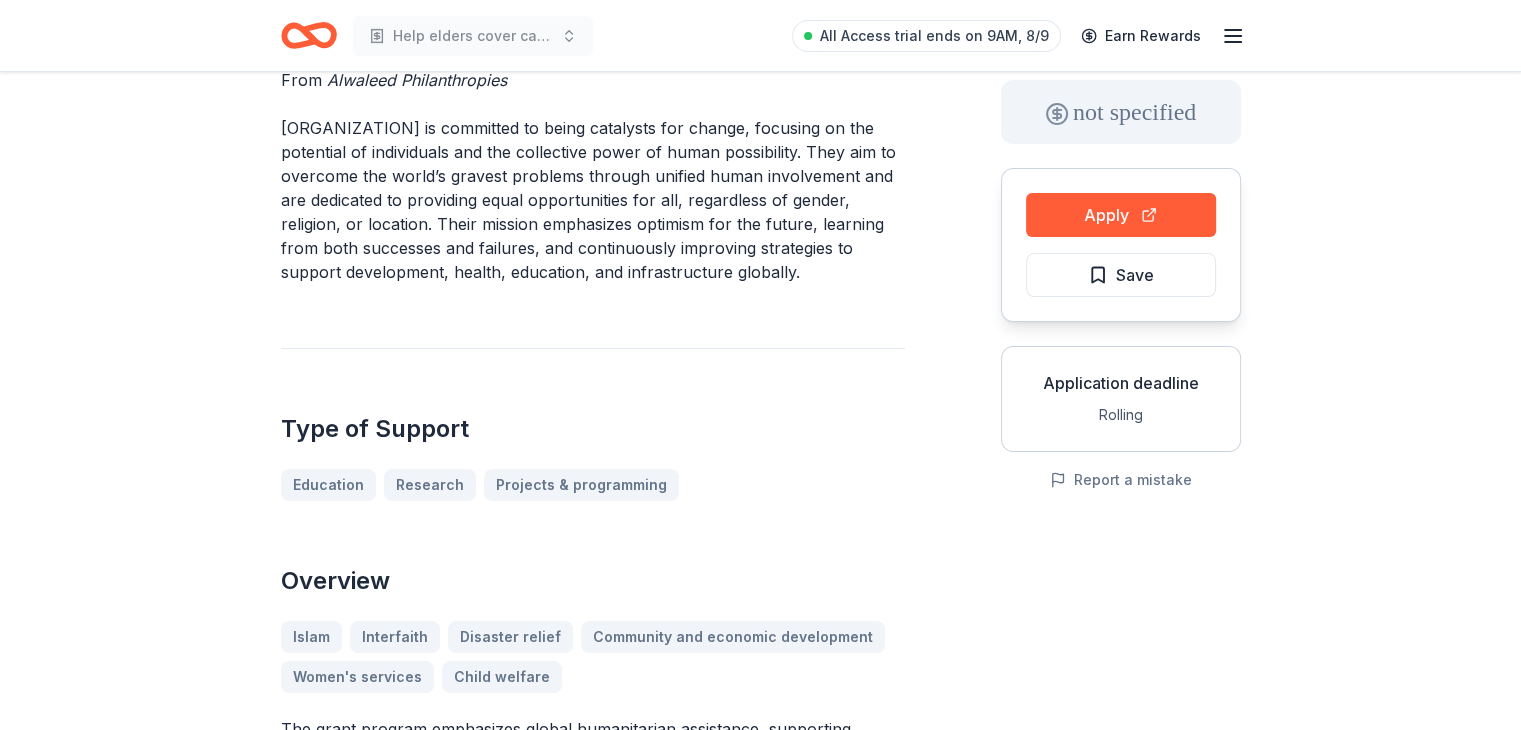 scroll, scrollTop: 0, scrollLeft: 0, axis: both 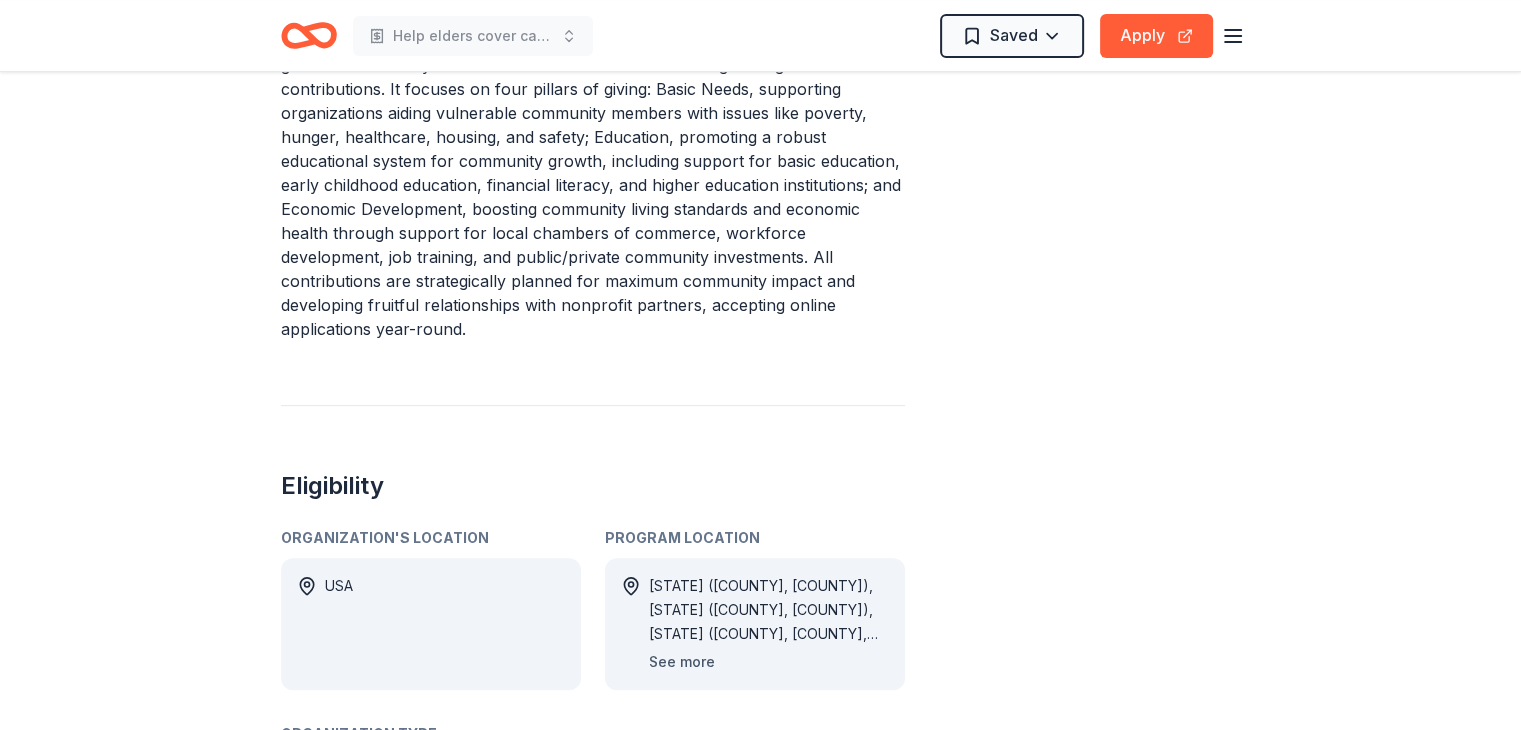 click on "See more" at bounding box center (682, 662) 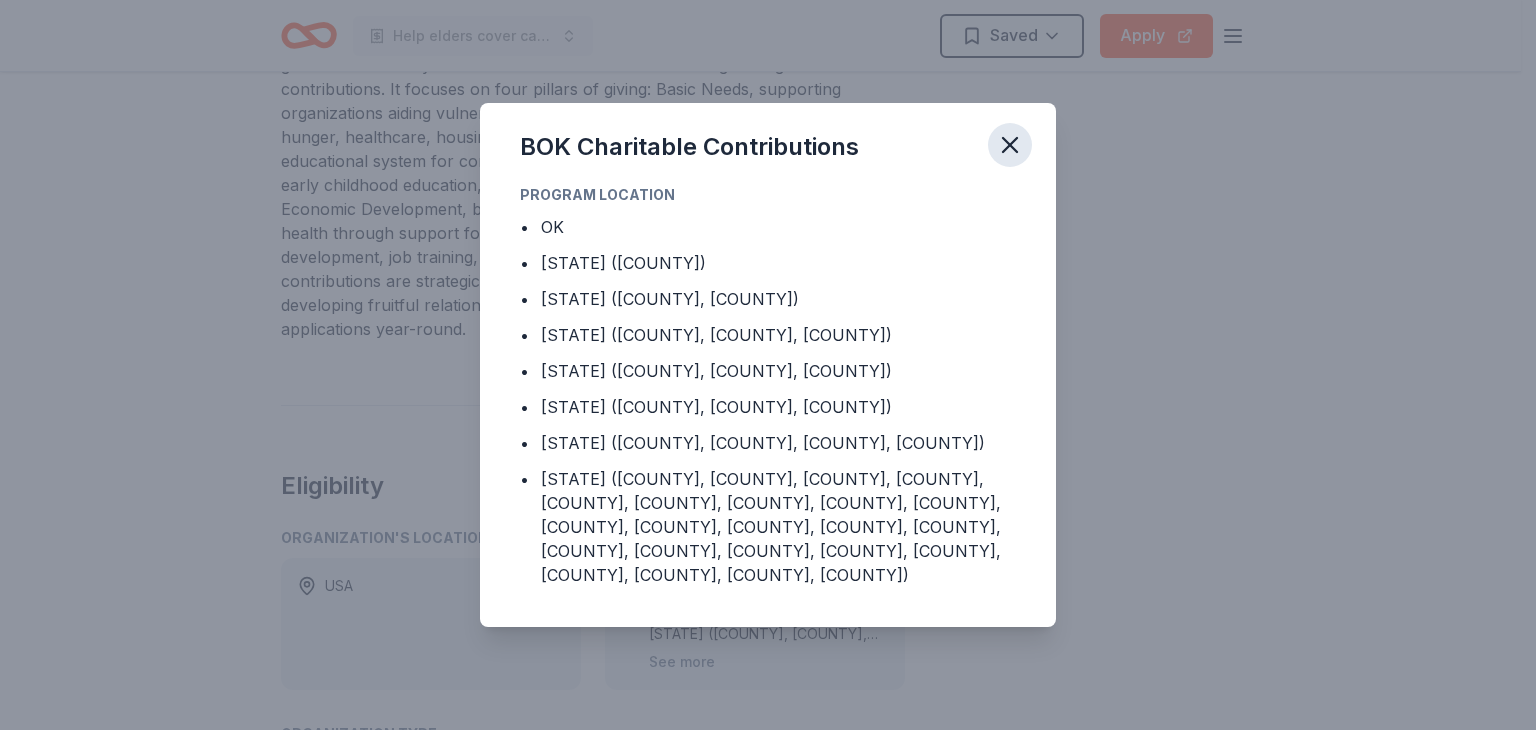click 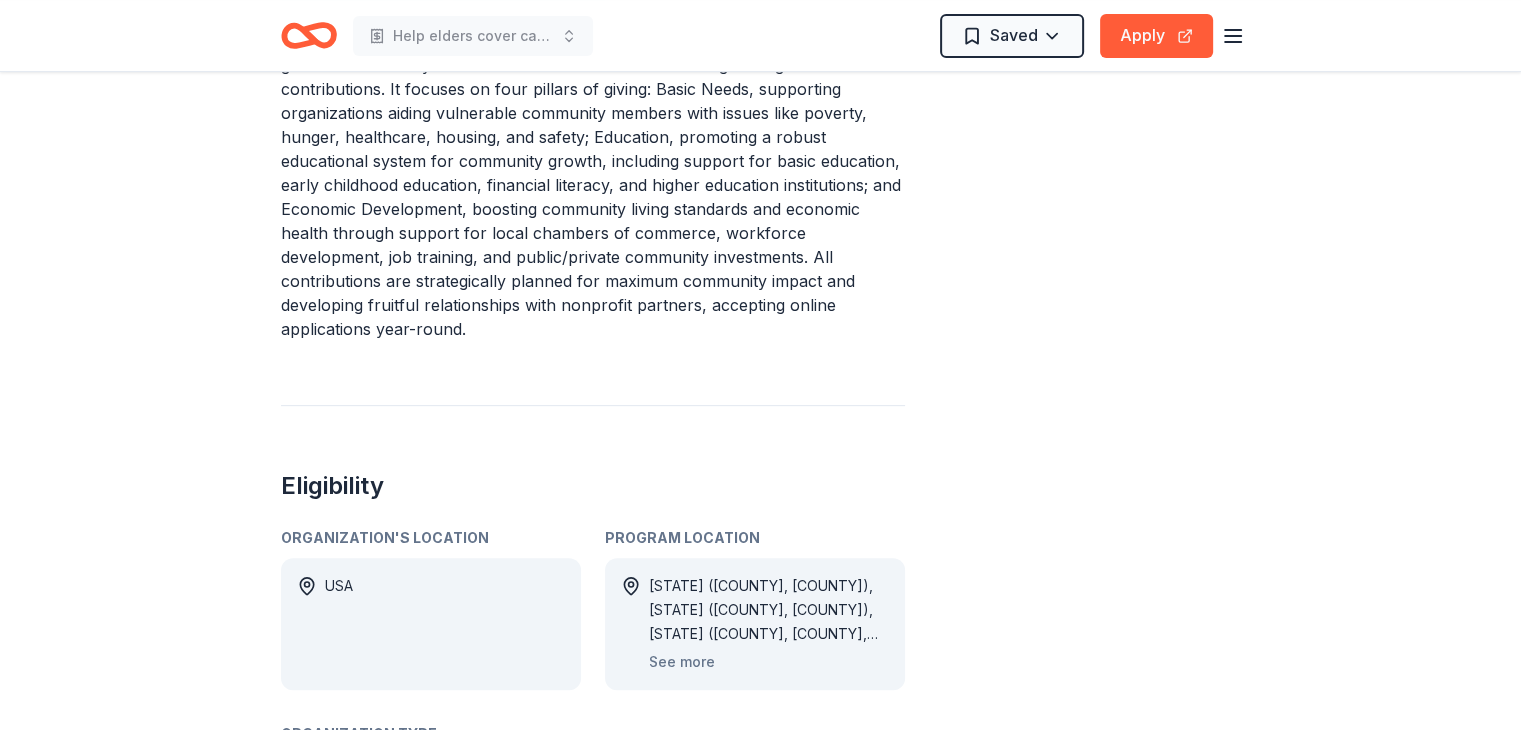 type 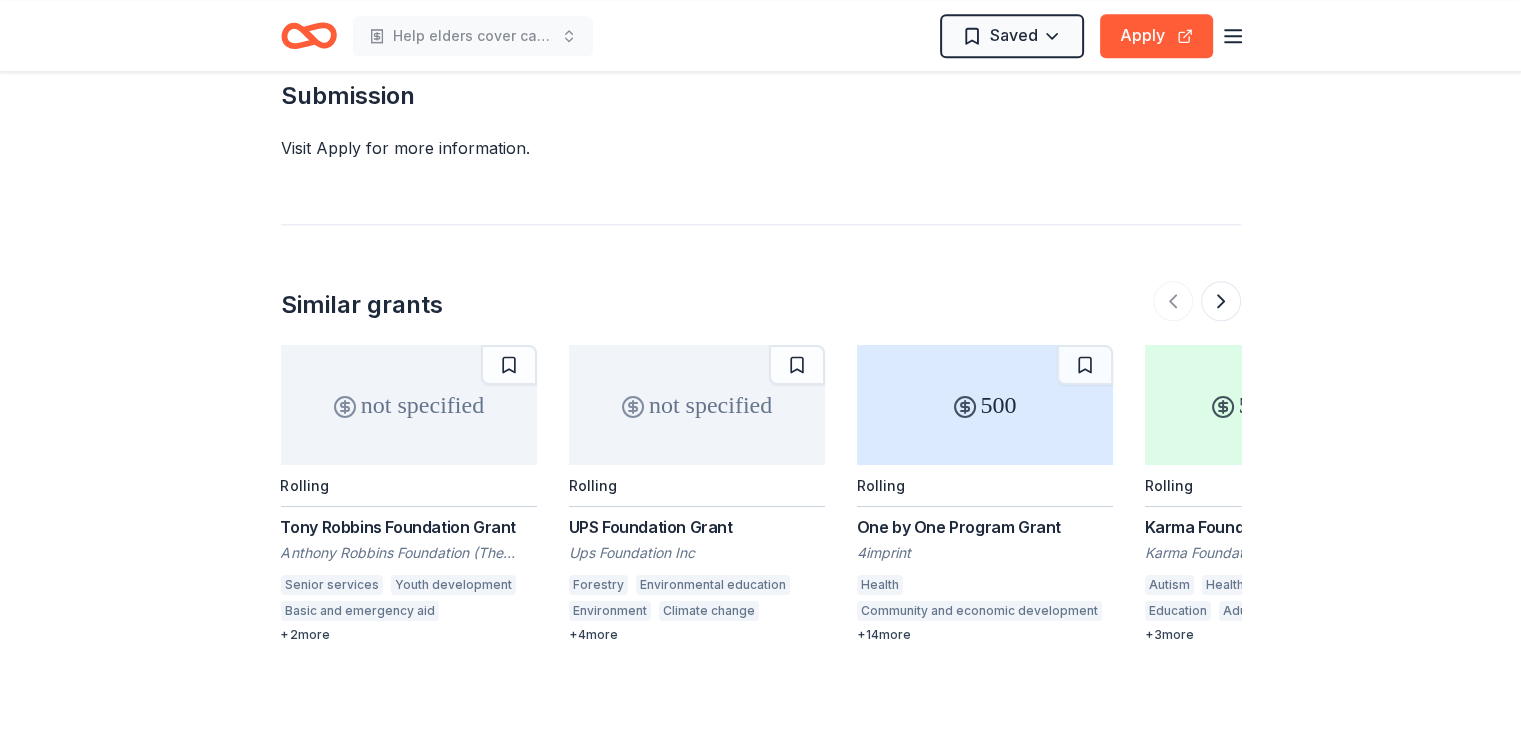 scroll, scrollTop: 2320, scrollLeft: 0, axis: vertical 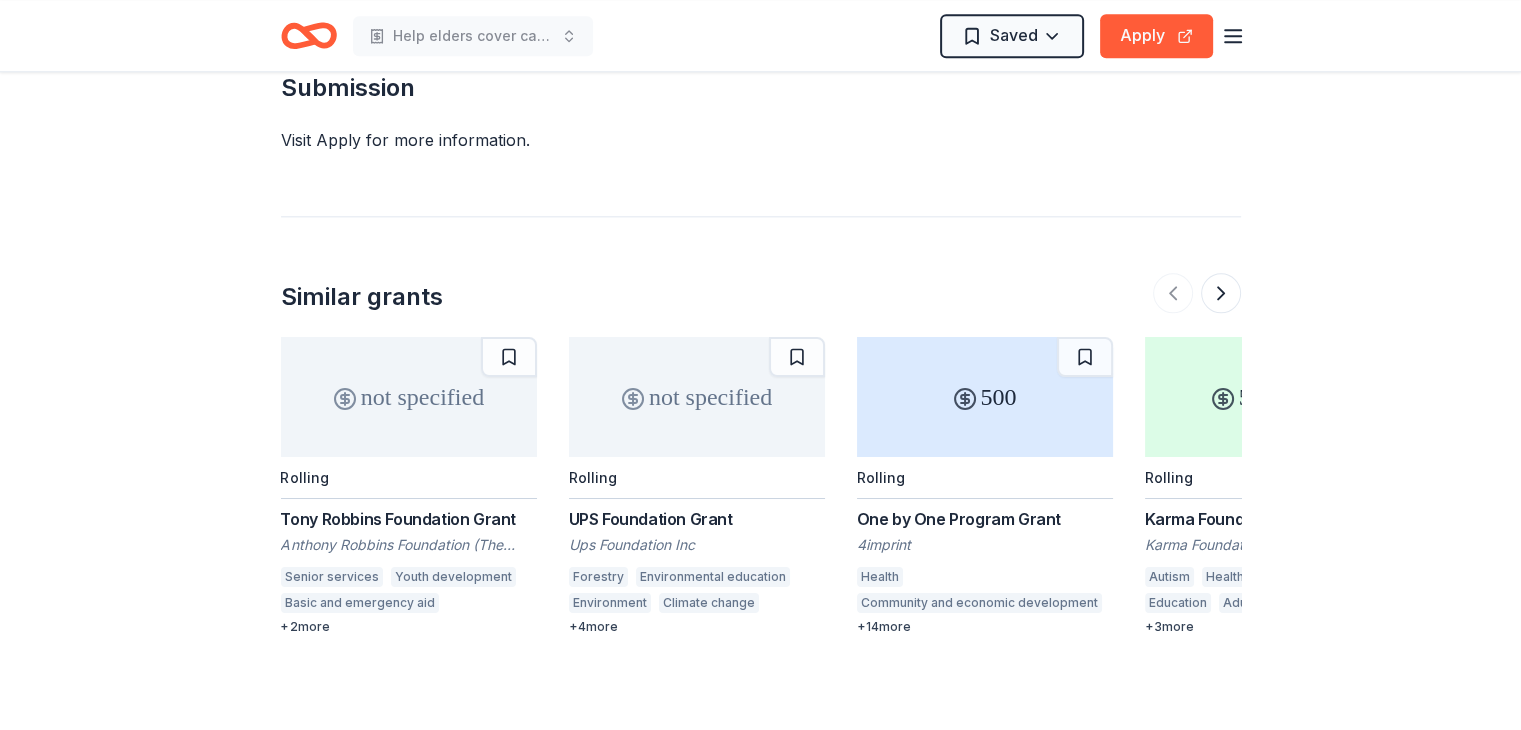 click on "Visit Apply for more information." at bounding box center [761, 140] 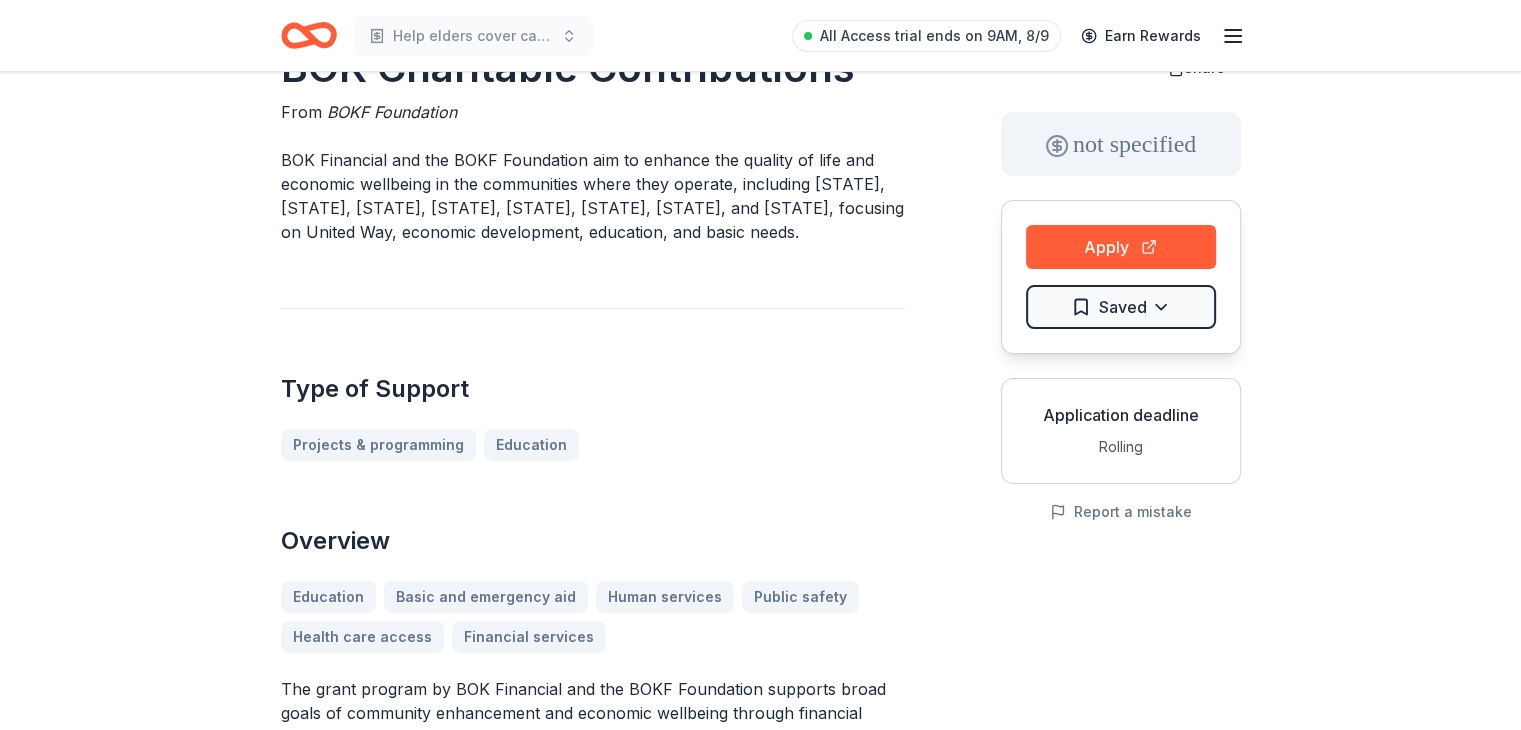 scroll, scrollTop: 0, scrollLeft: 0, axis: both 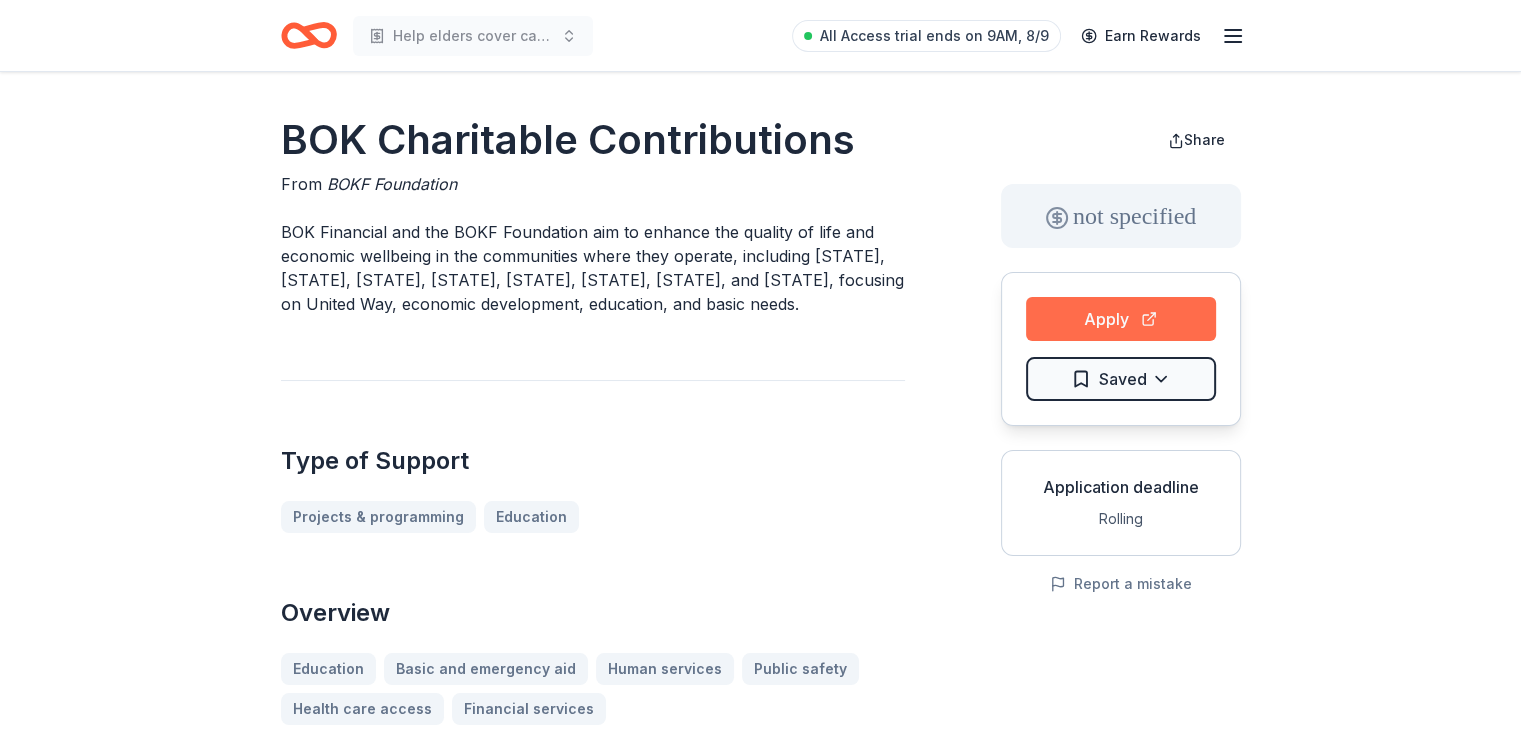 click on "Apply" at bounding box center [1121, 319] 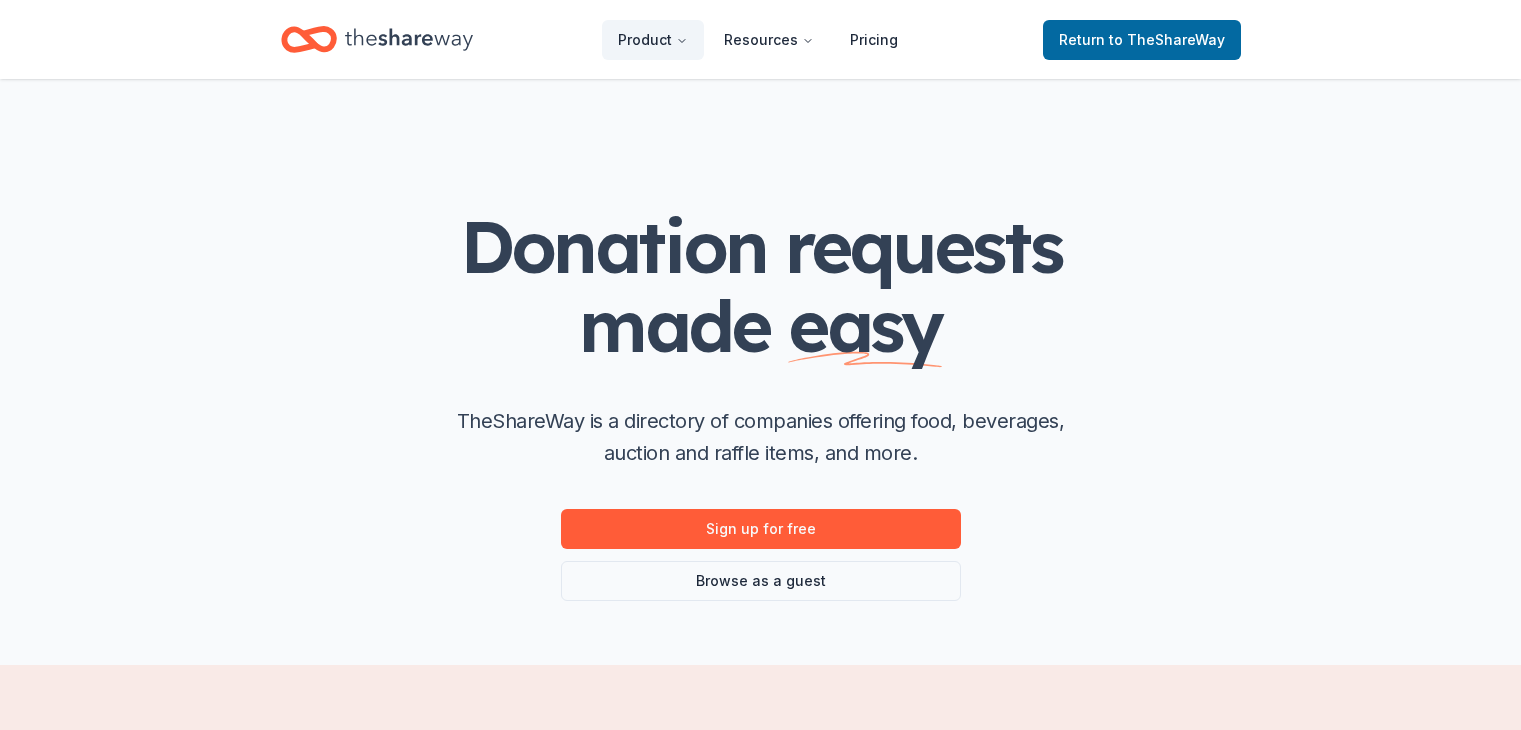 scroll, scrollTop: 0, scrollLeft: 0, axis: both 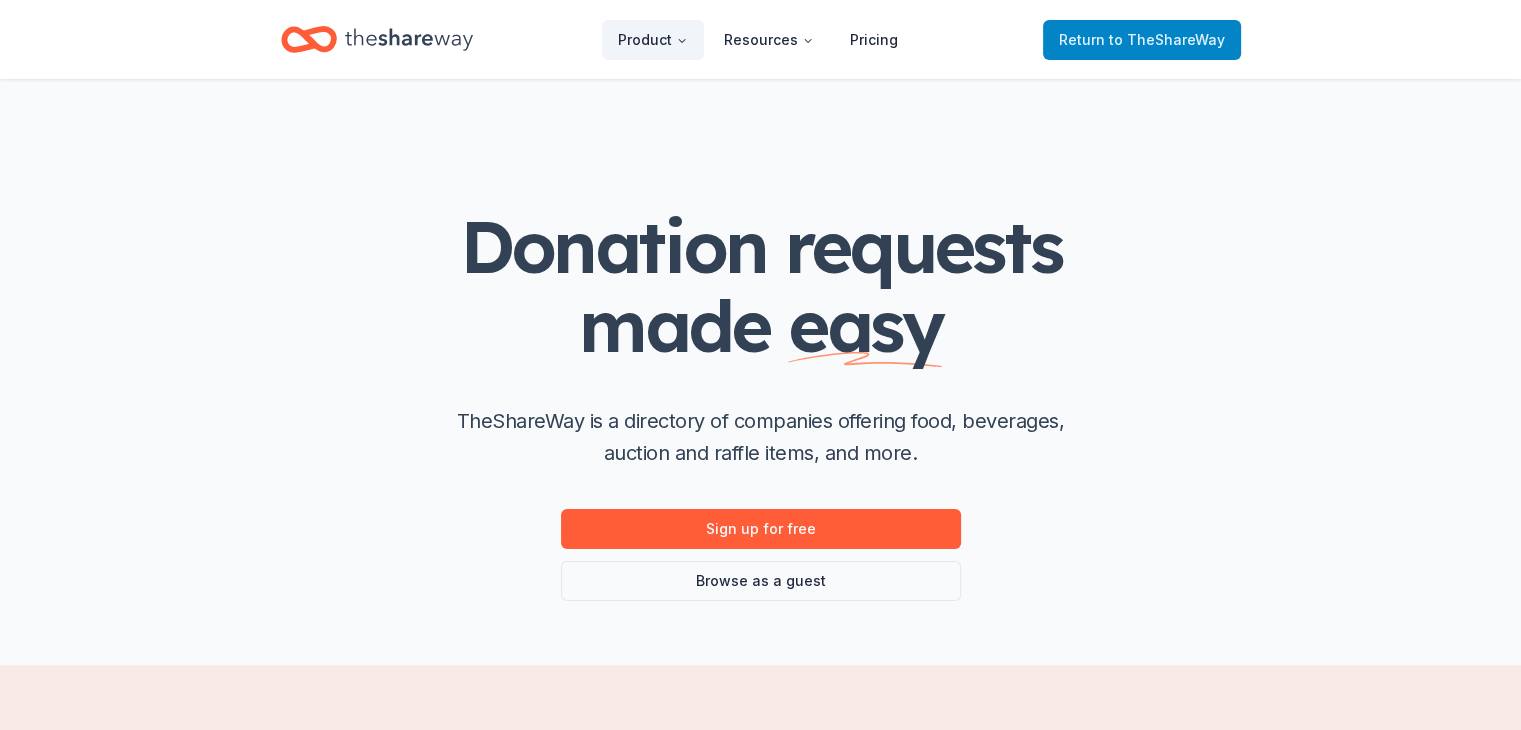 click on "Return to TheShareWay" at bounding box center (1142, 40) 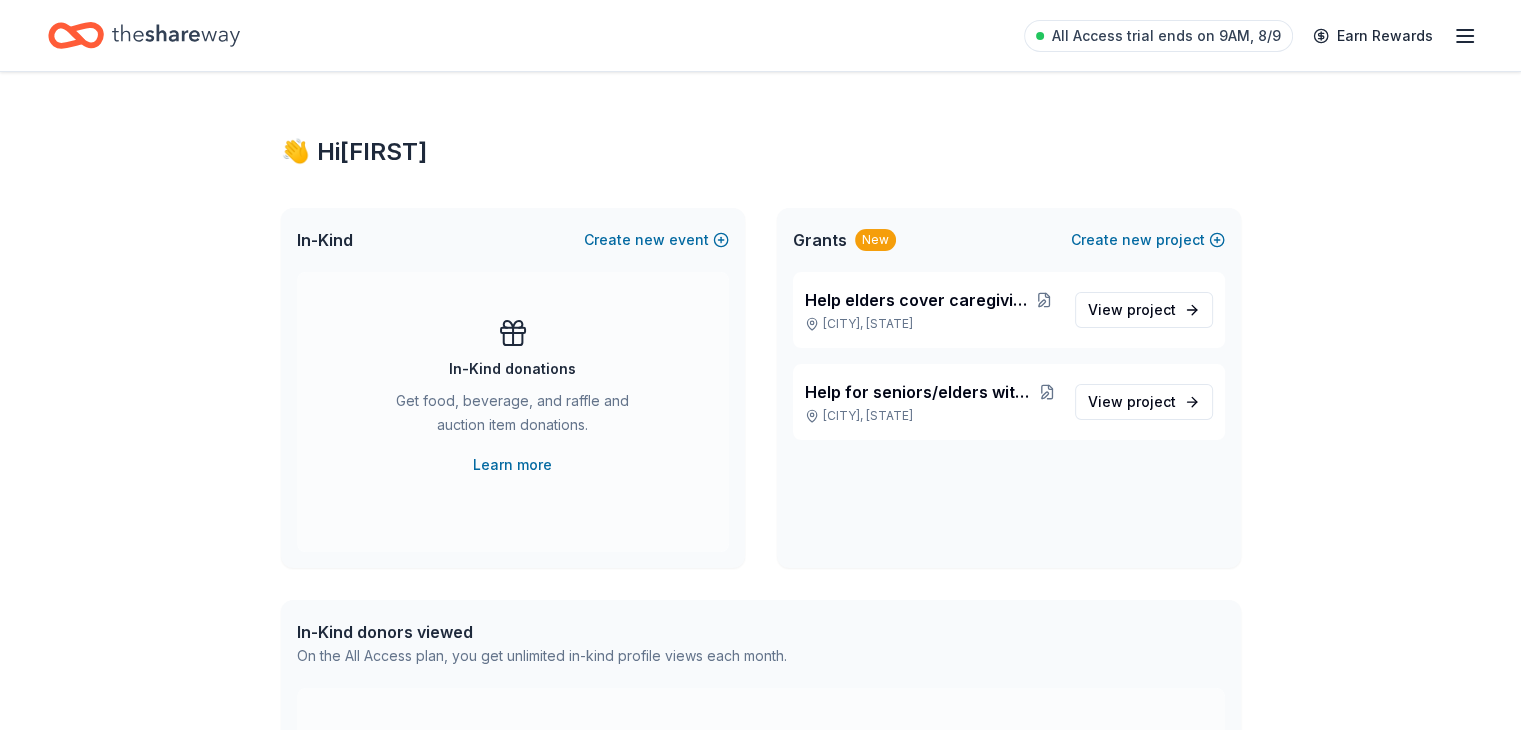 scroll, scrollTop: 6, scrollLeft: 0, axis: vertical 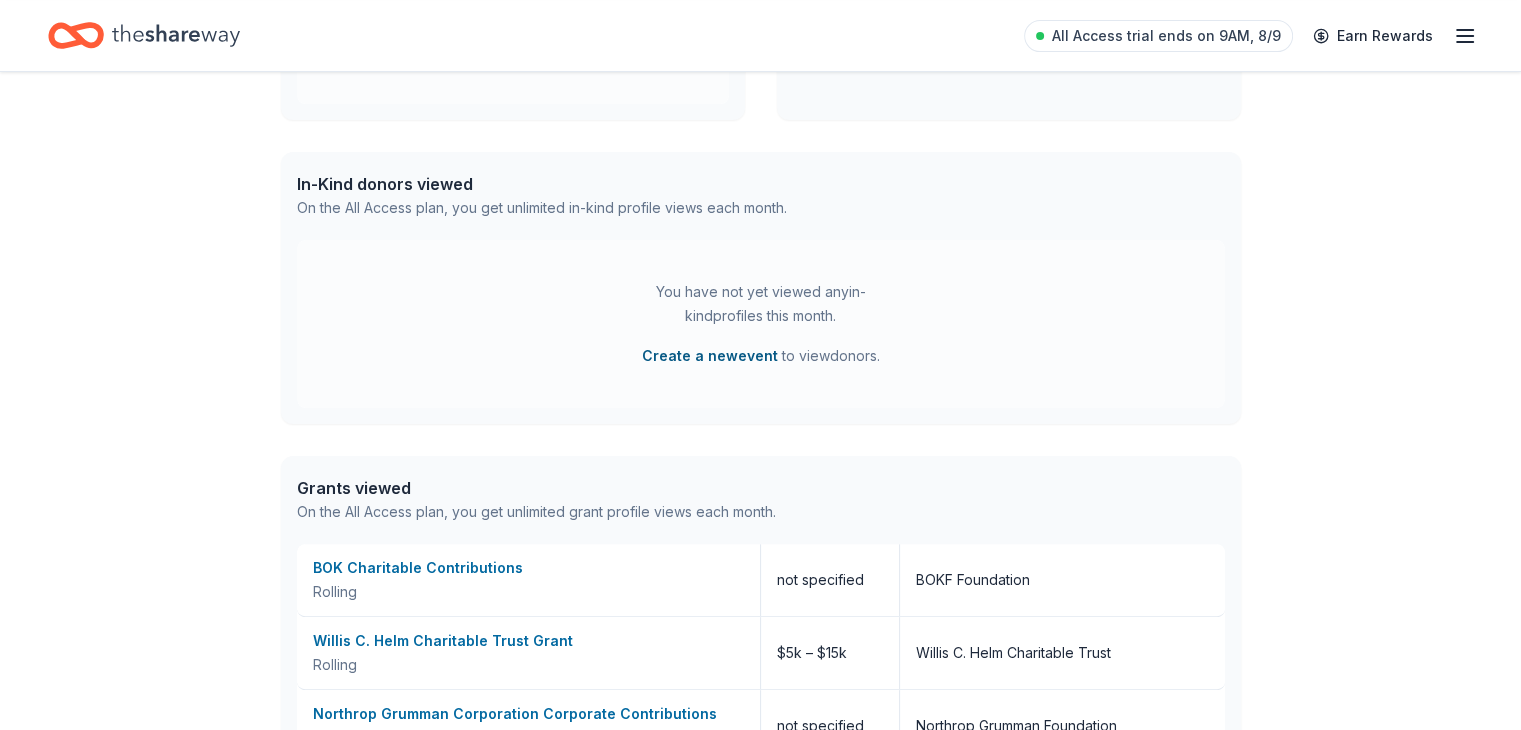 click on "Create a new  event" at bounding box center (710, 356) 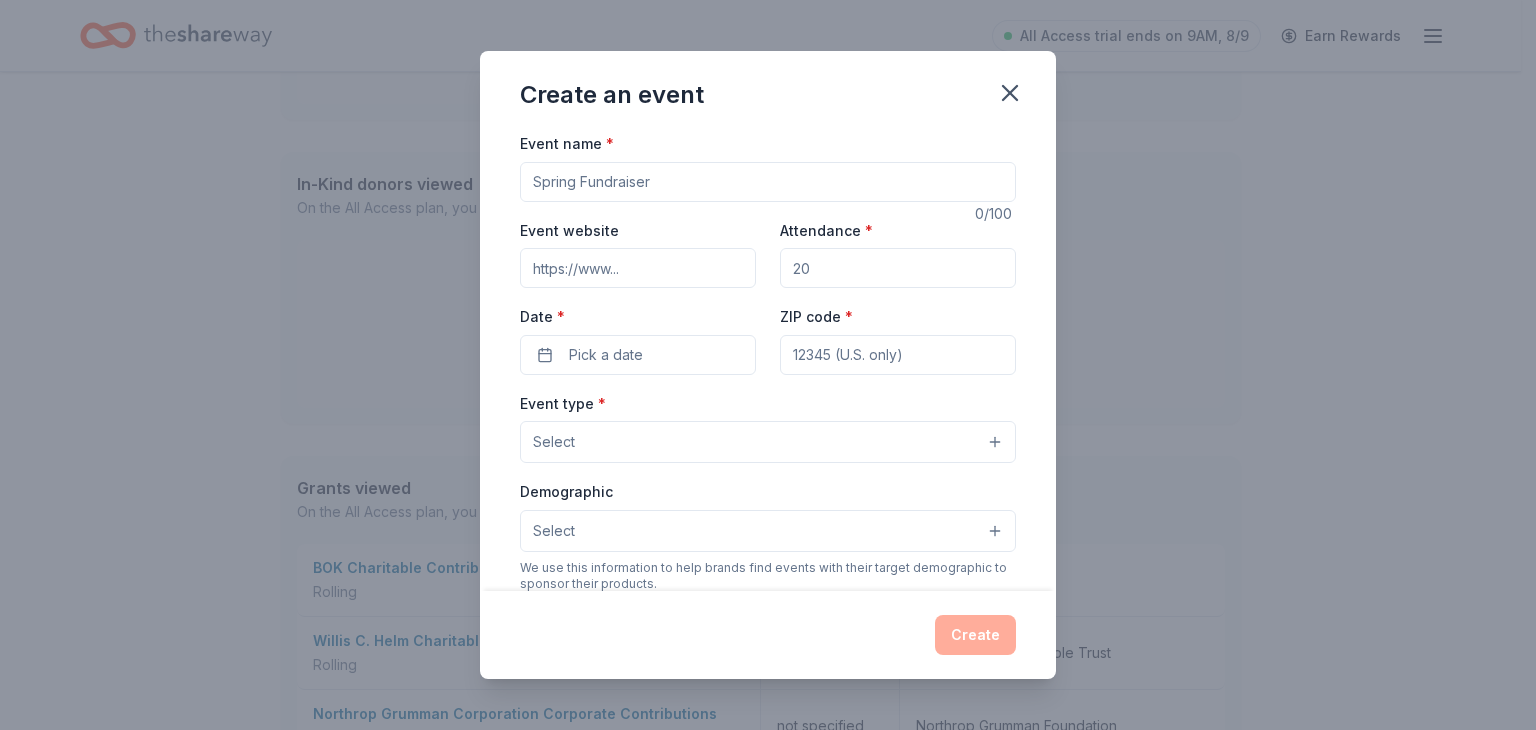 click on "Pick a date" at bounding box center (638, 355) 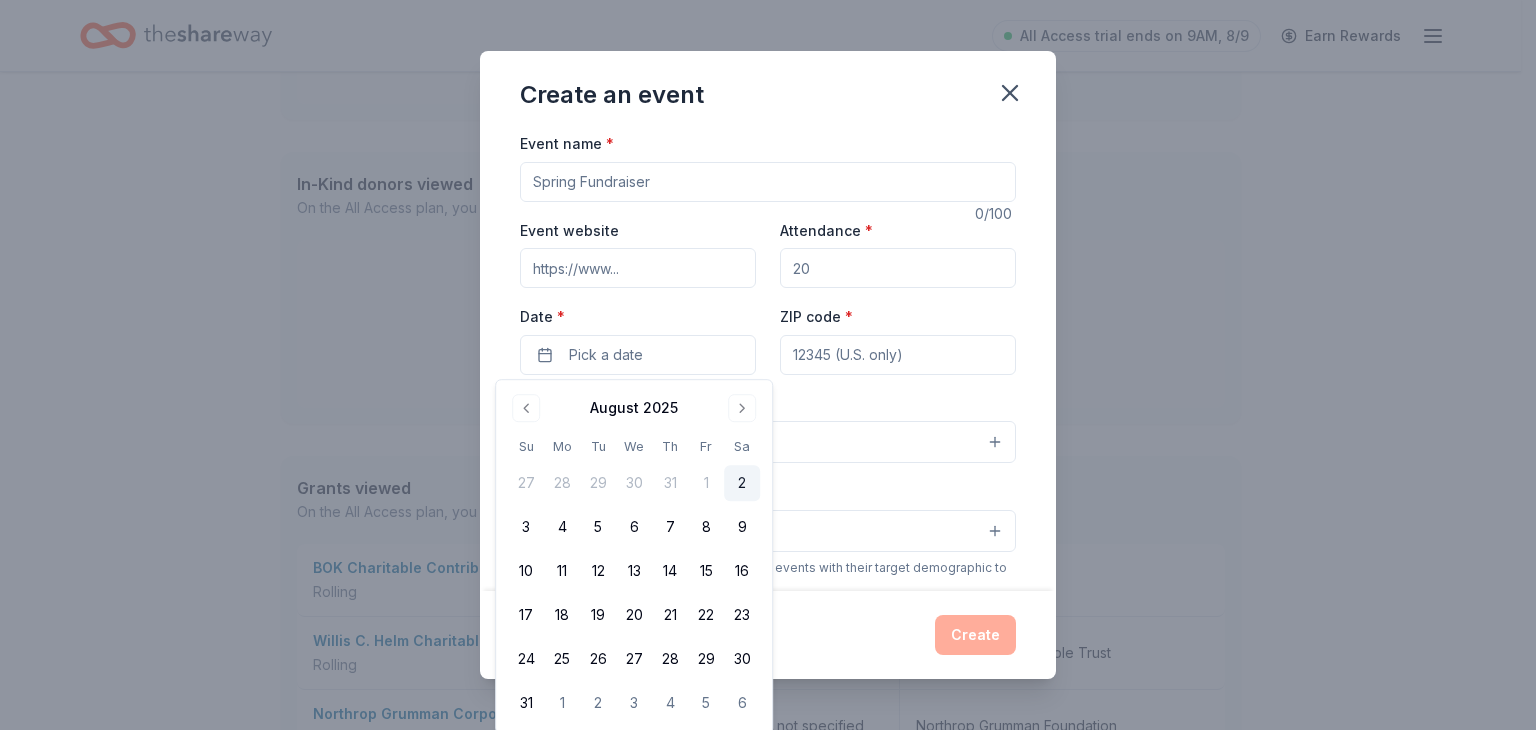 click on "Create an event Event name * 0 /100 Event website Attendance * Date * Pick a date ZIP code * Event type * Select Demographic Select We use this information to help brands find events with their target demographic to sponsor their products. Mailing address Apt/unit Description What are you looking for? * Auction & raffle Meals Snacks Desserts Alcohol Beverages Send me reminders Email me reminders of donor application deadlines Recurring event Create" at bounding box center (768, 365) 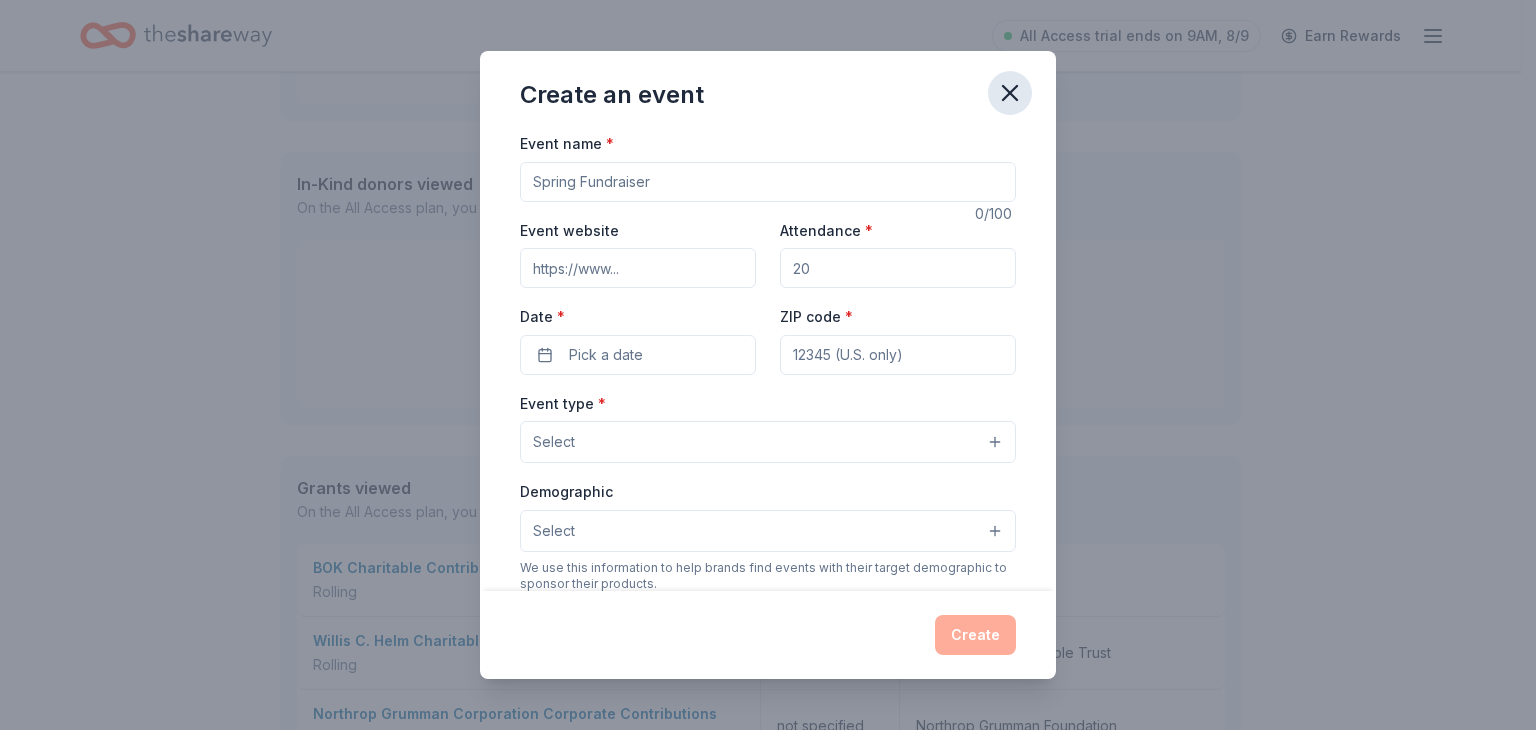 click 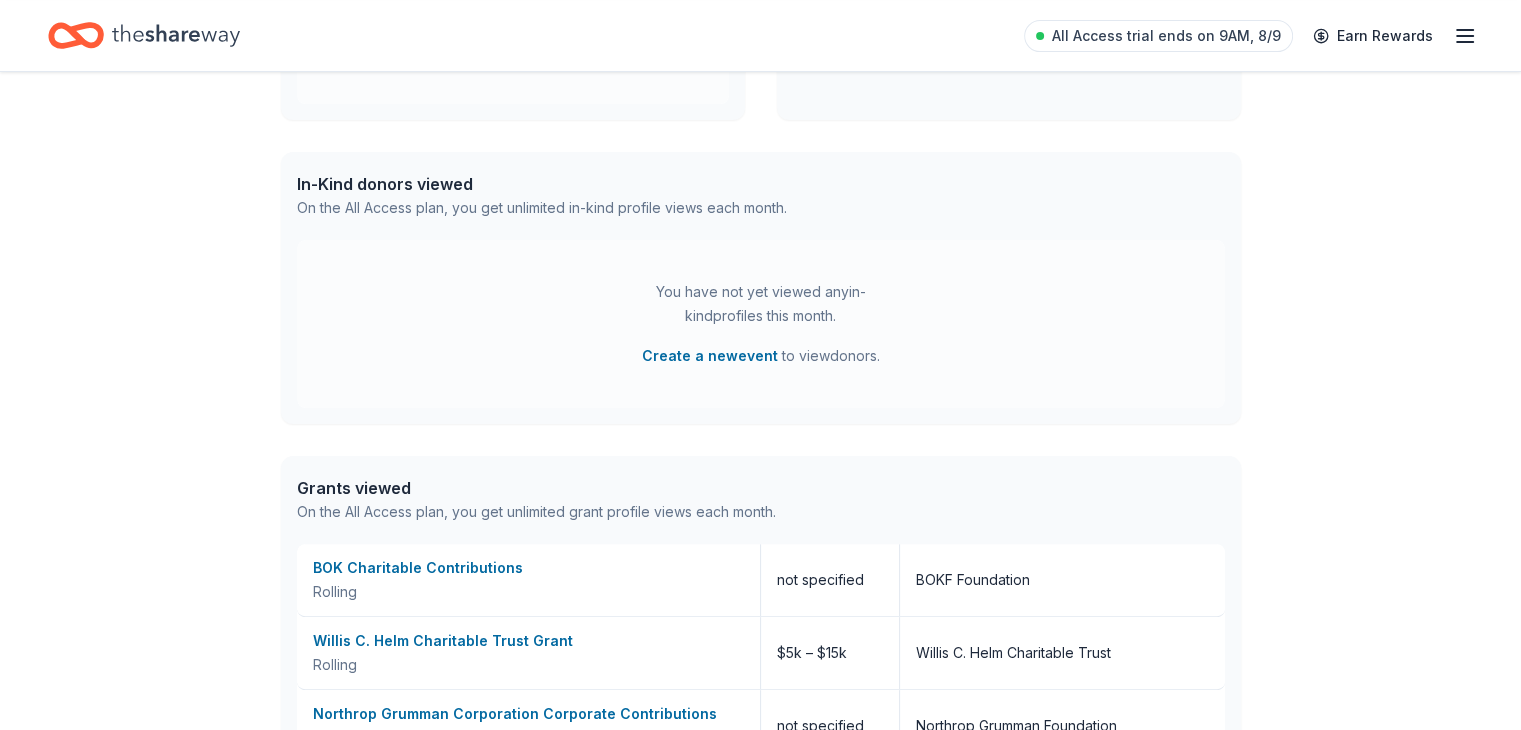 type 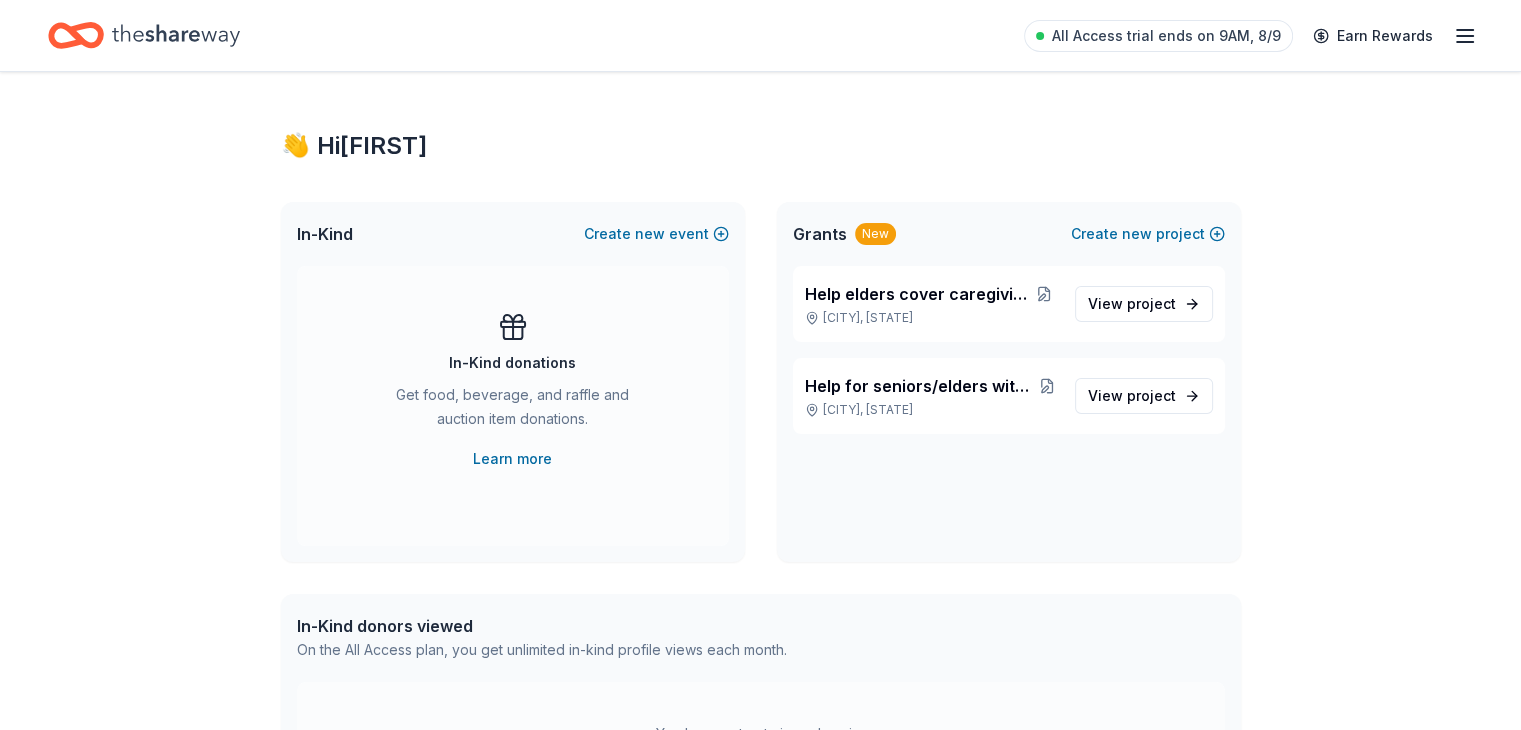 scroll, scrollTop: 0, scrollLeft: 0, axis: both 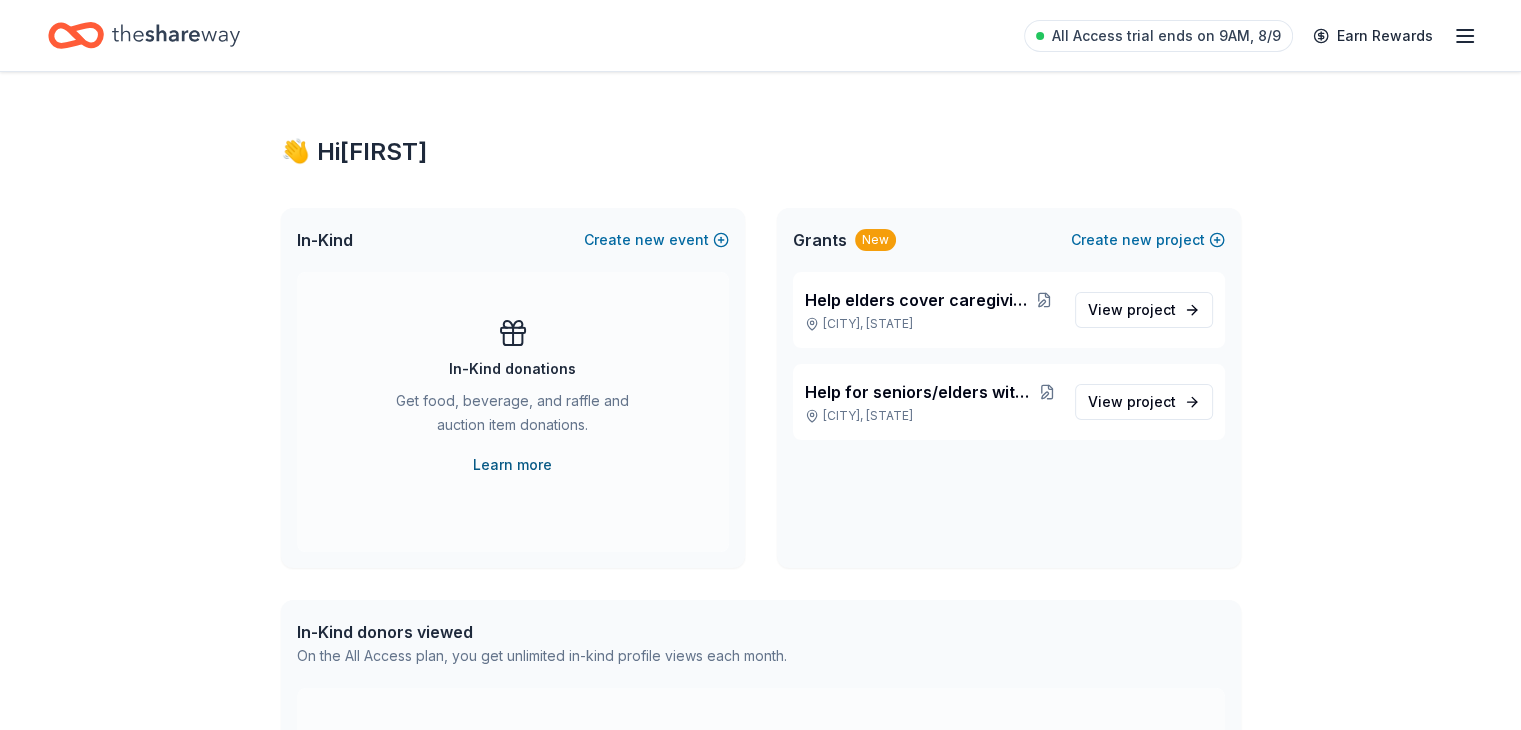 click on "Learn more" at bounding box center [512, 465] 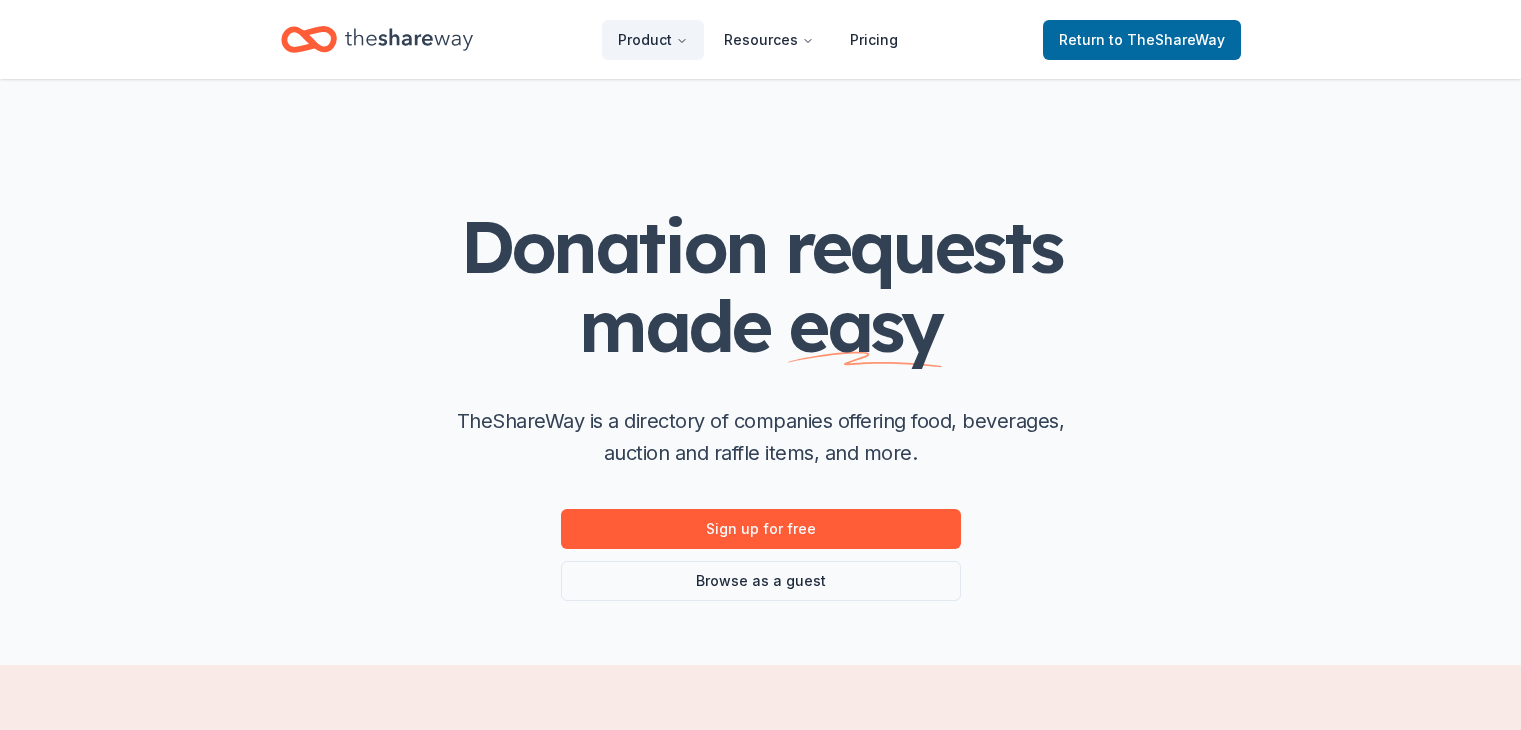 scroll, scrollTop: 0, scrollLeft: 0, axis: both 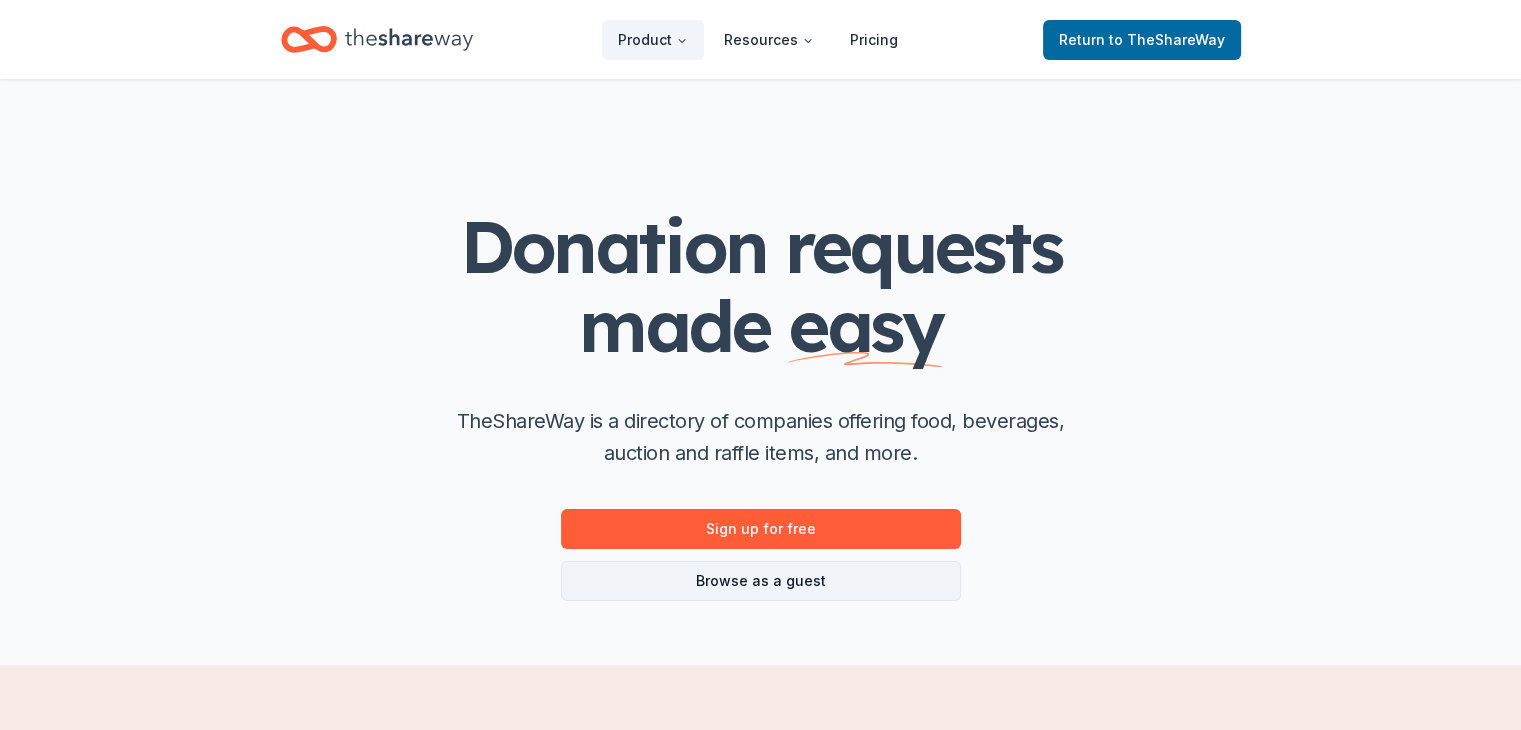 click on "Browse as a guest" at bounding box center (761, 581) 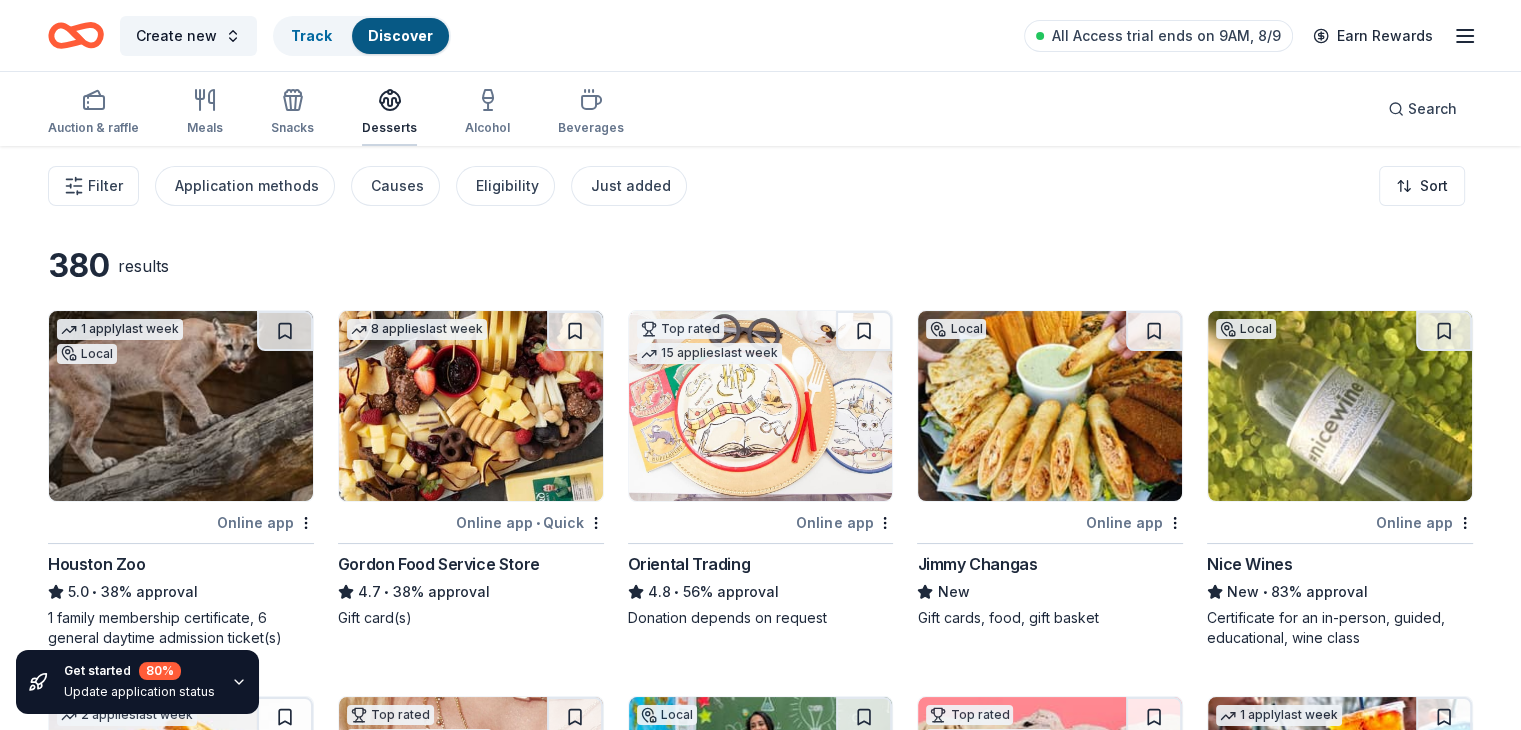 click 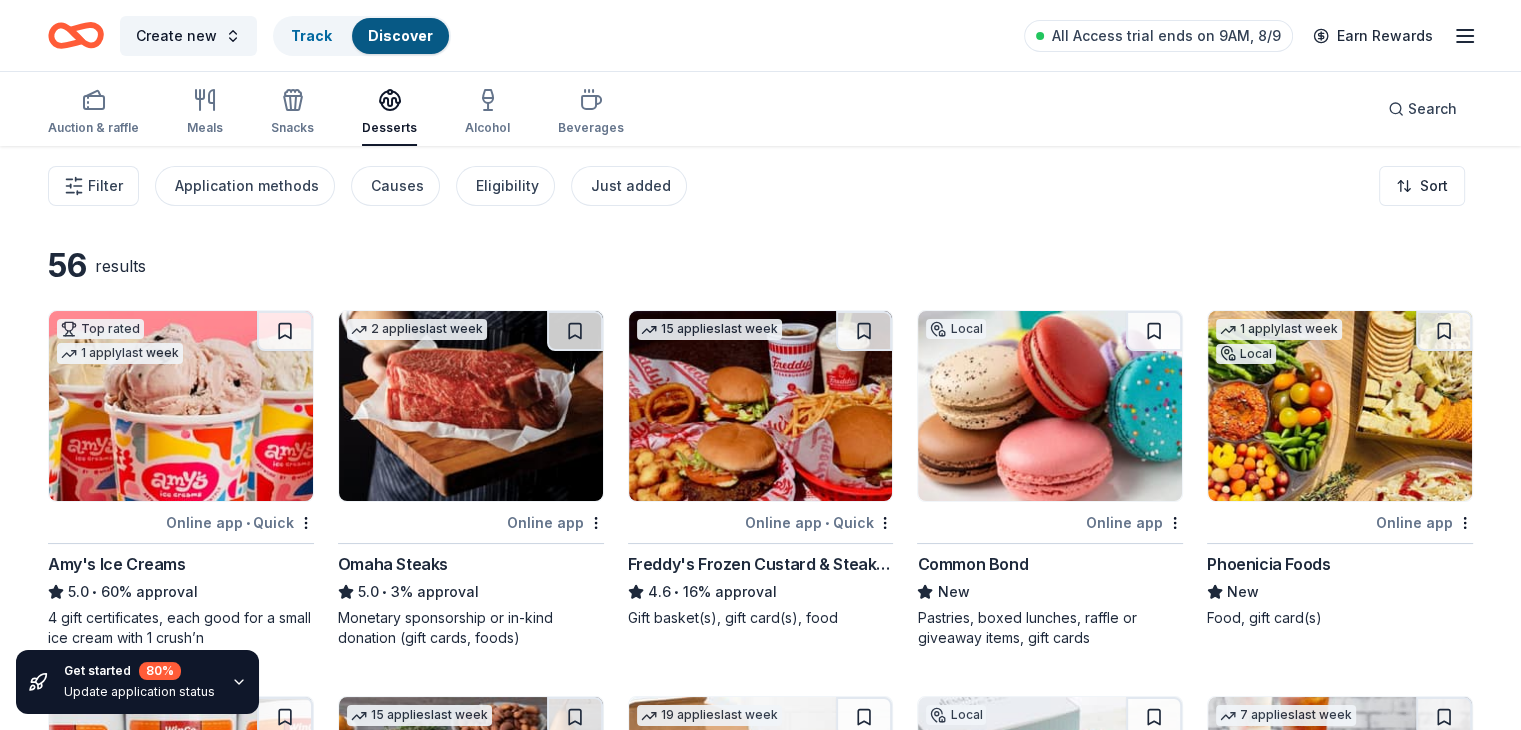 type 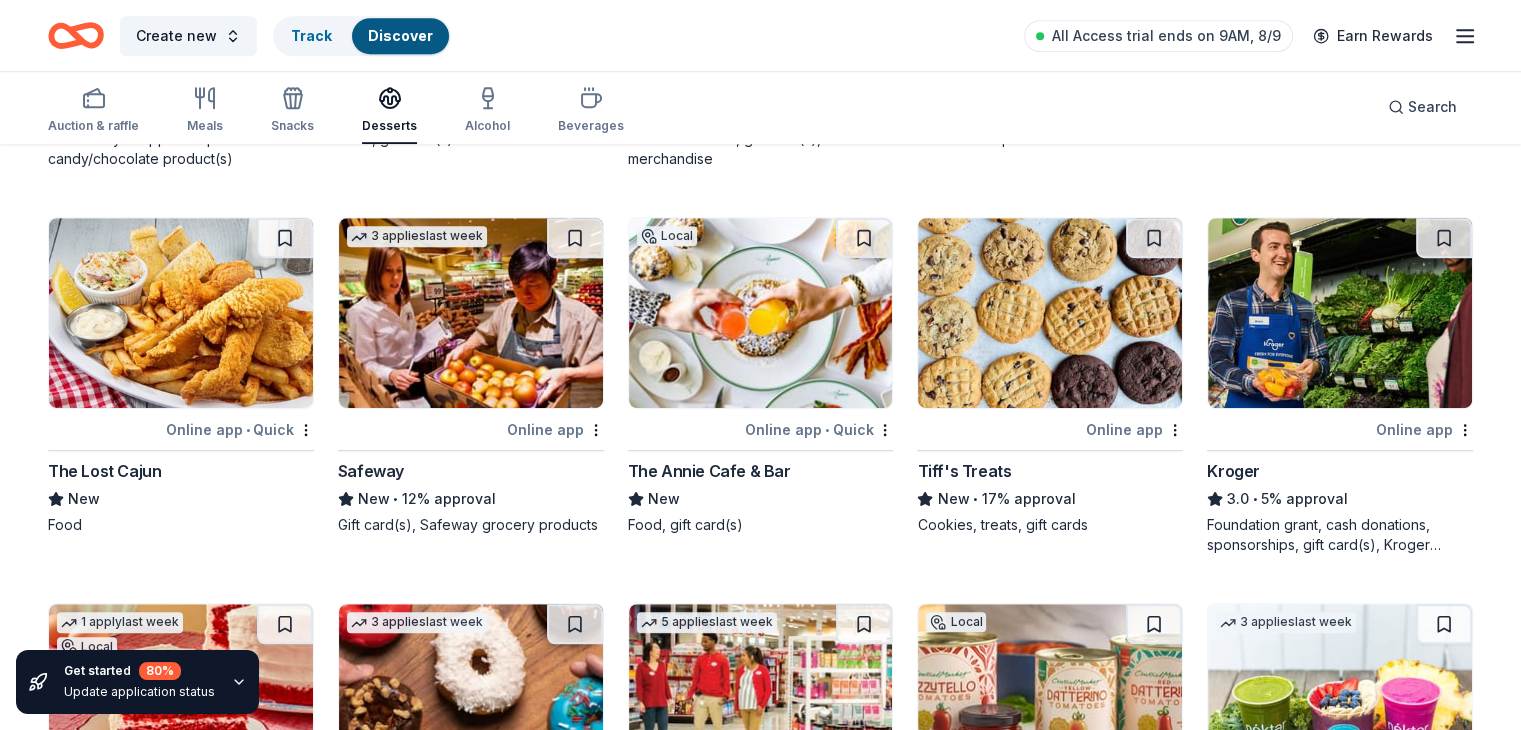 scroll, scrollTop: 1240, scrollLeft: 0, axis: vertical 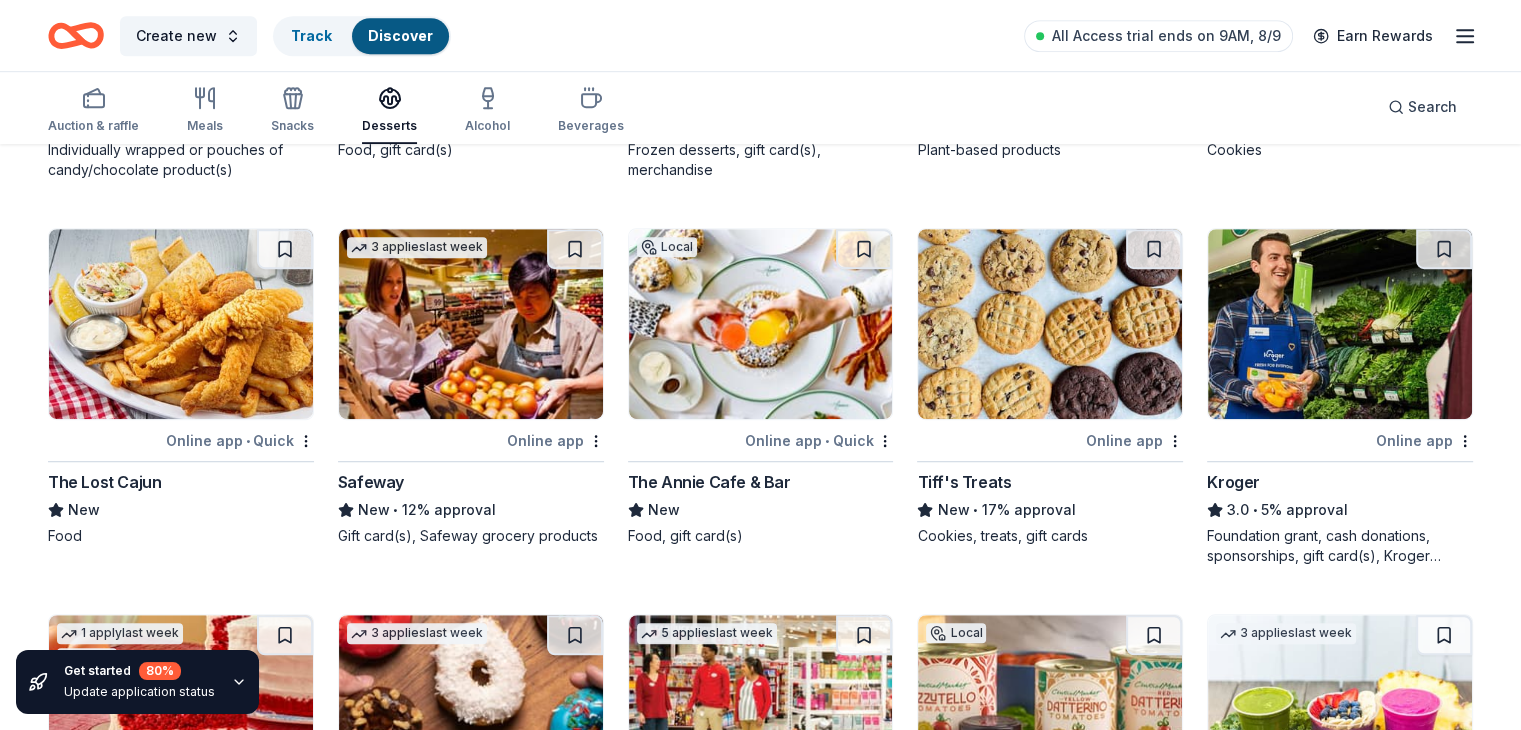 click at bounding box center [1340, 324] 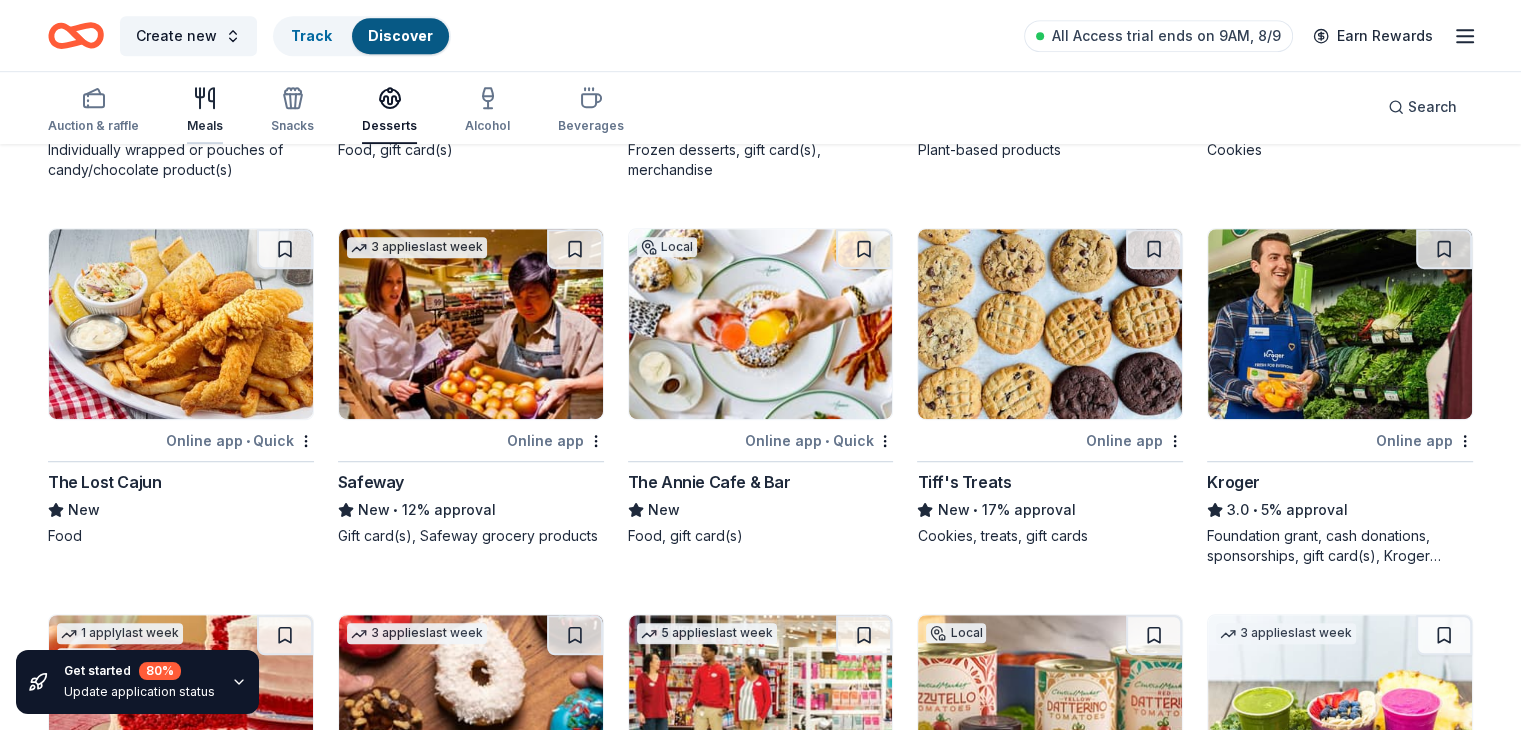click on "Meals" at bounding box center [205, 110] 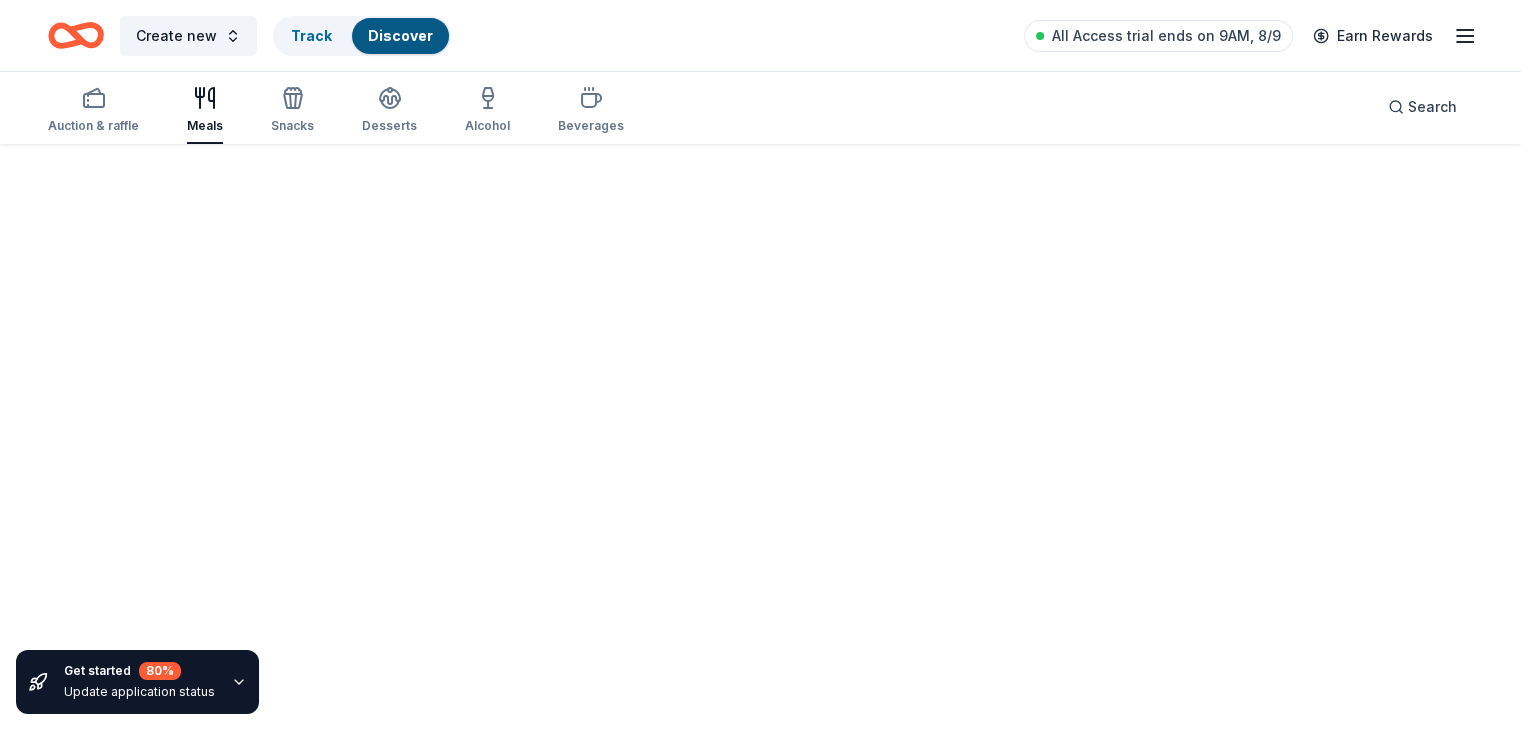 scroll, scrollTop: 0, scrollLeft: 0, axis: both 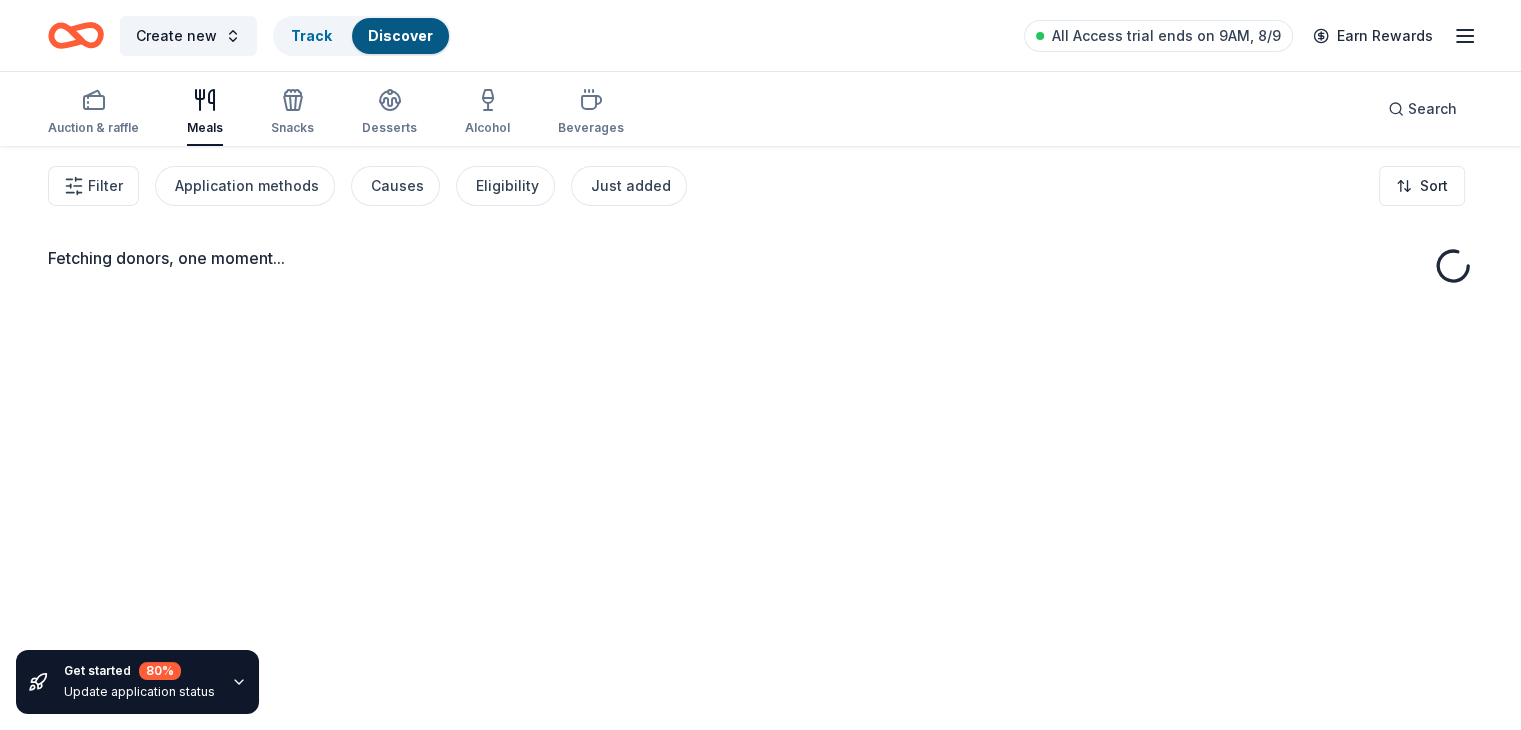click on "Meals" at bounding box center (205, 112) 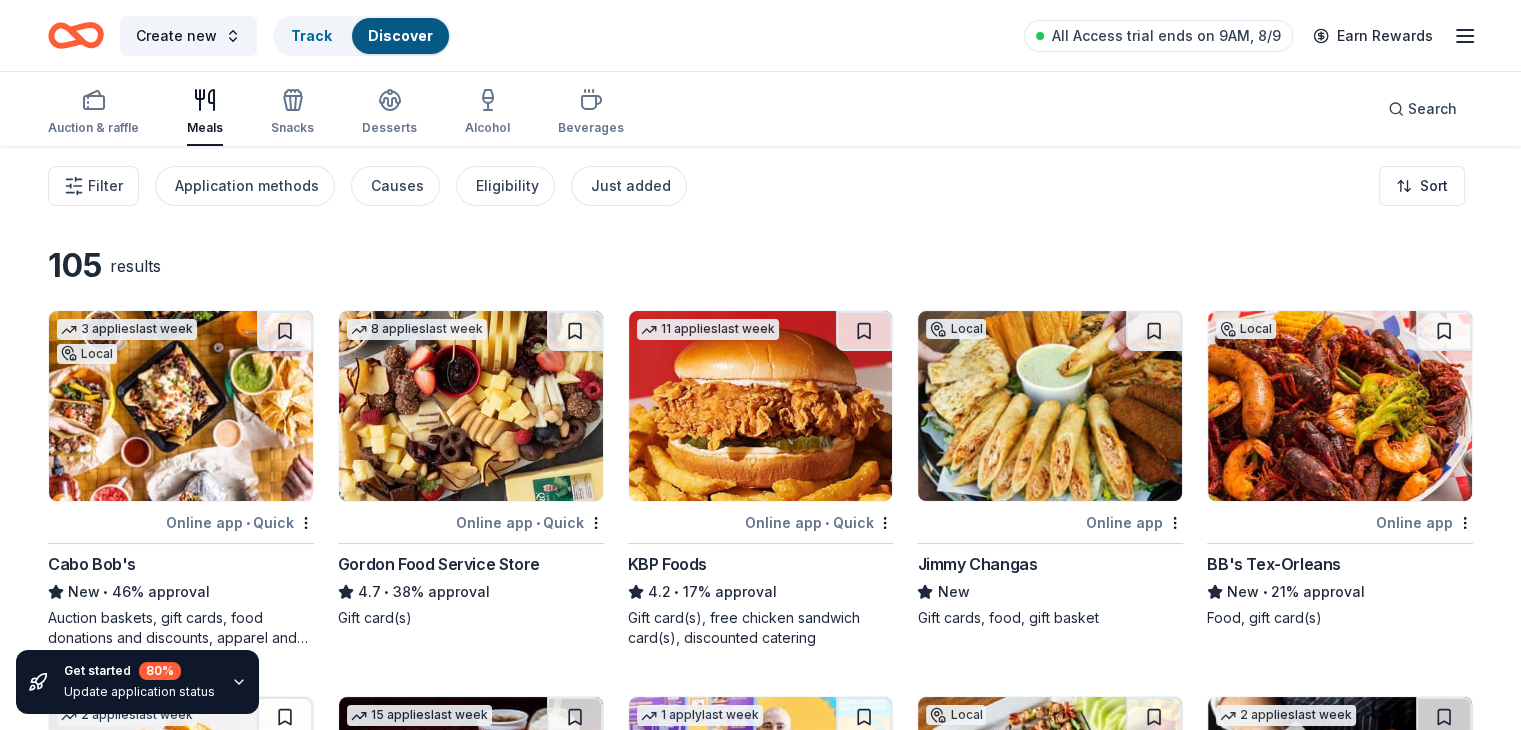 type 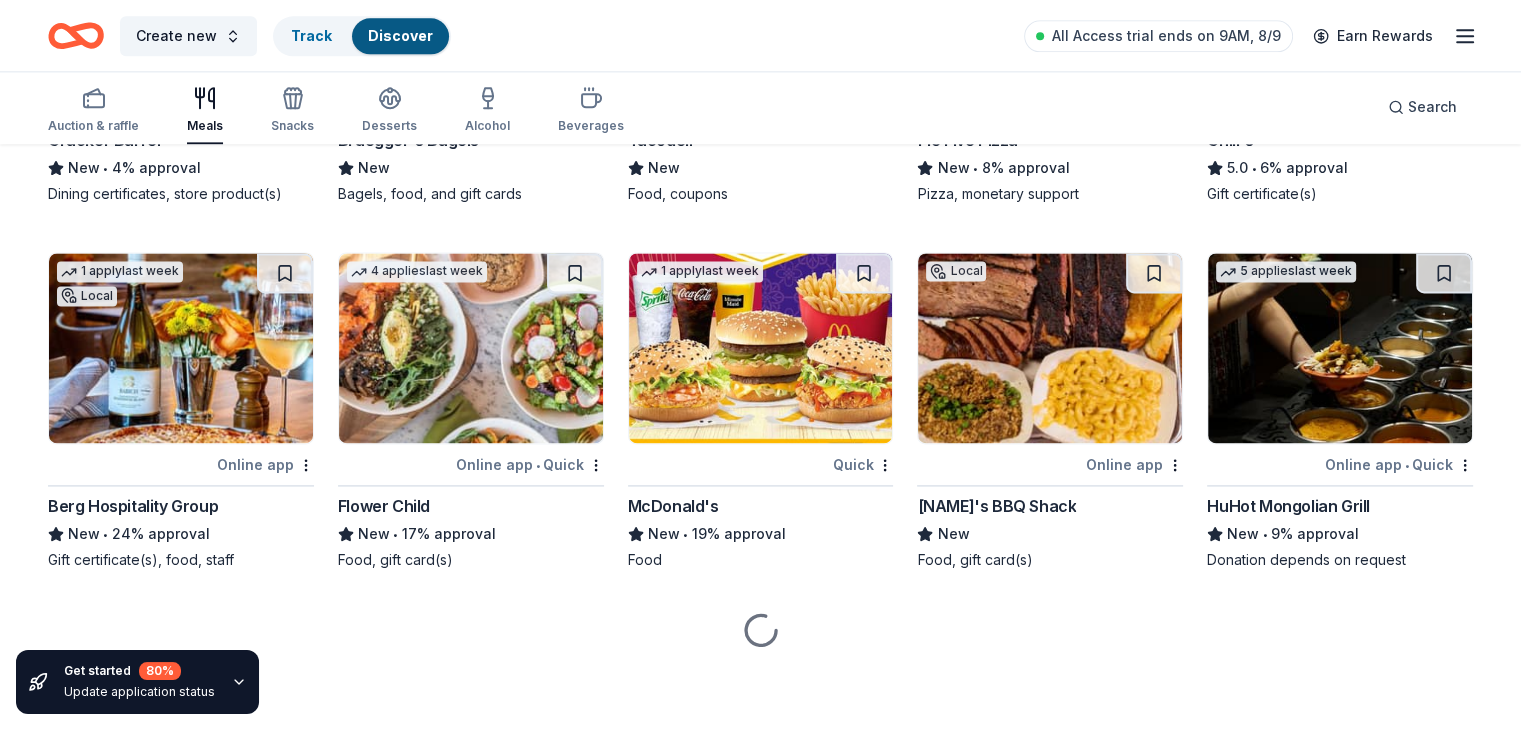 scroll, scrollTop: 2738, scrollLeft: 0, axis: vertical 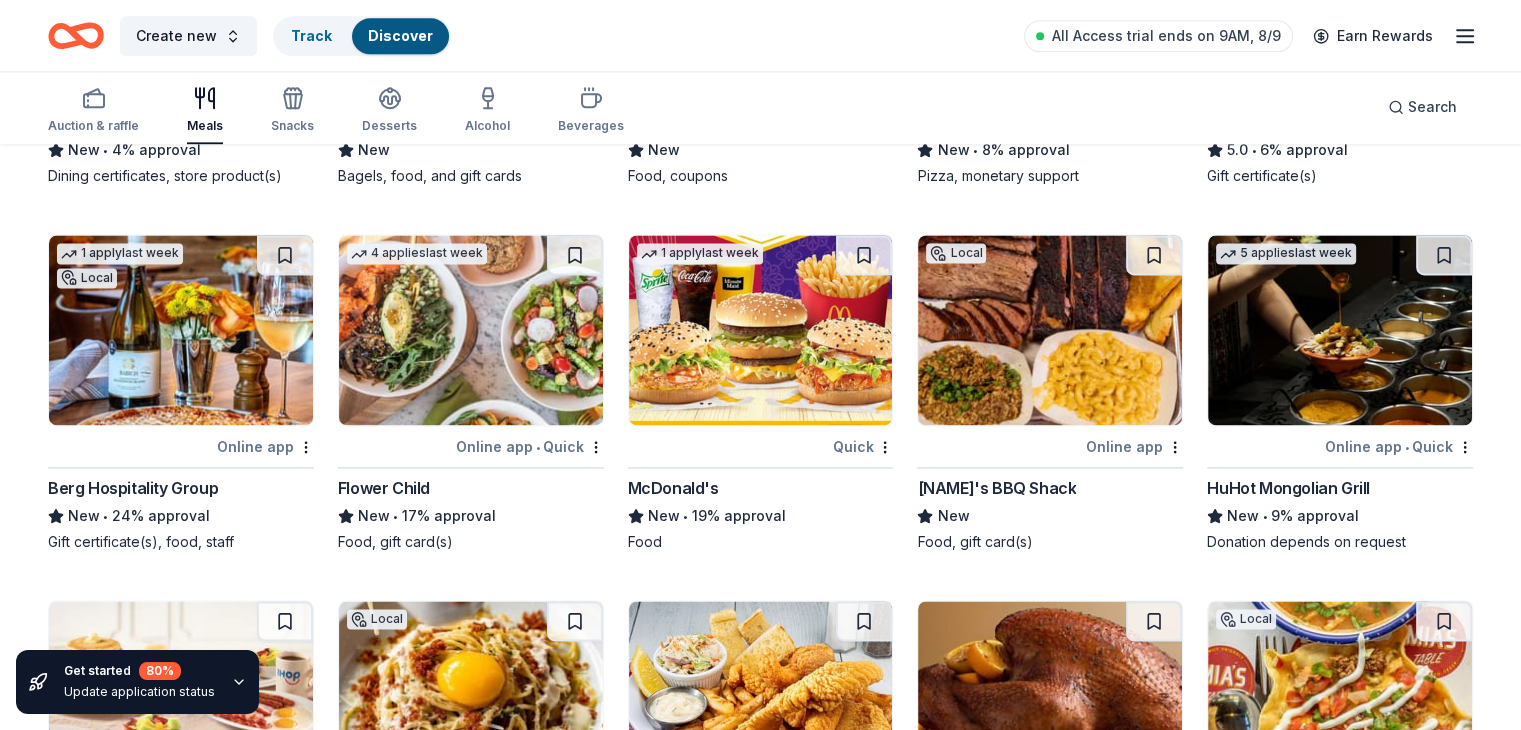 click on "Online app" at bounding box center (1134, 446) 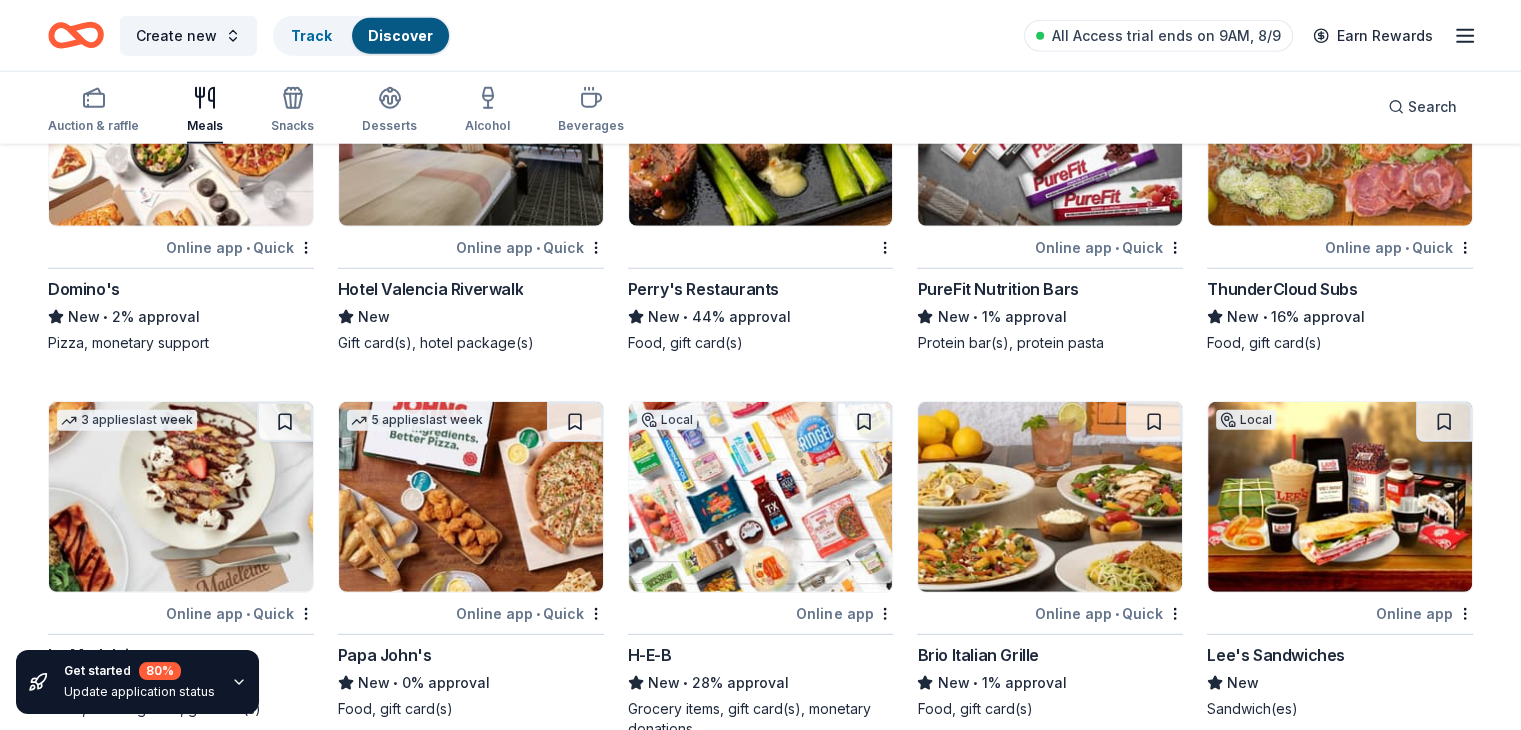 scroll, scrollTop: 5581, scrollLeft: 0, axis: vertical 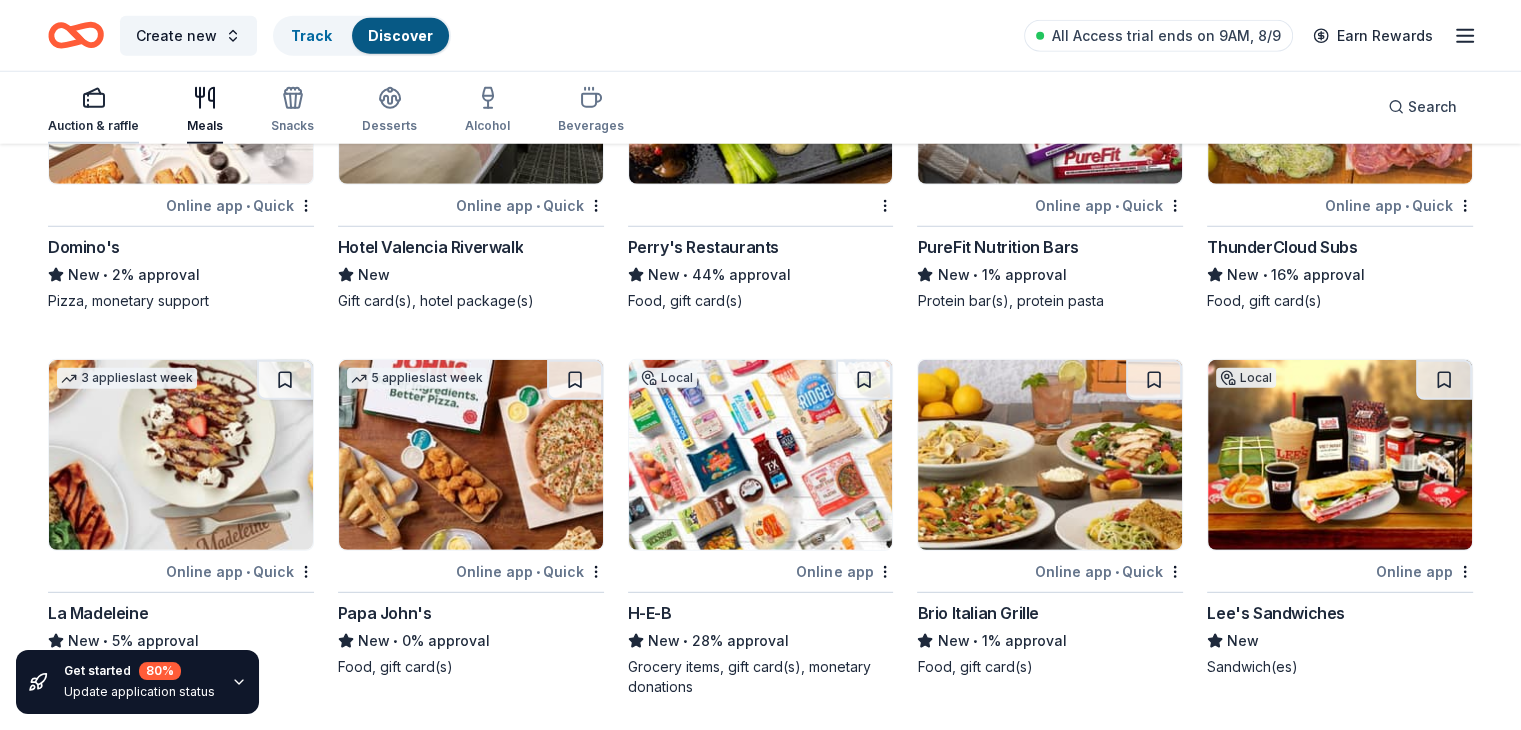 click 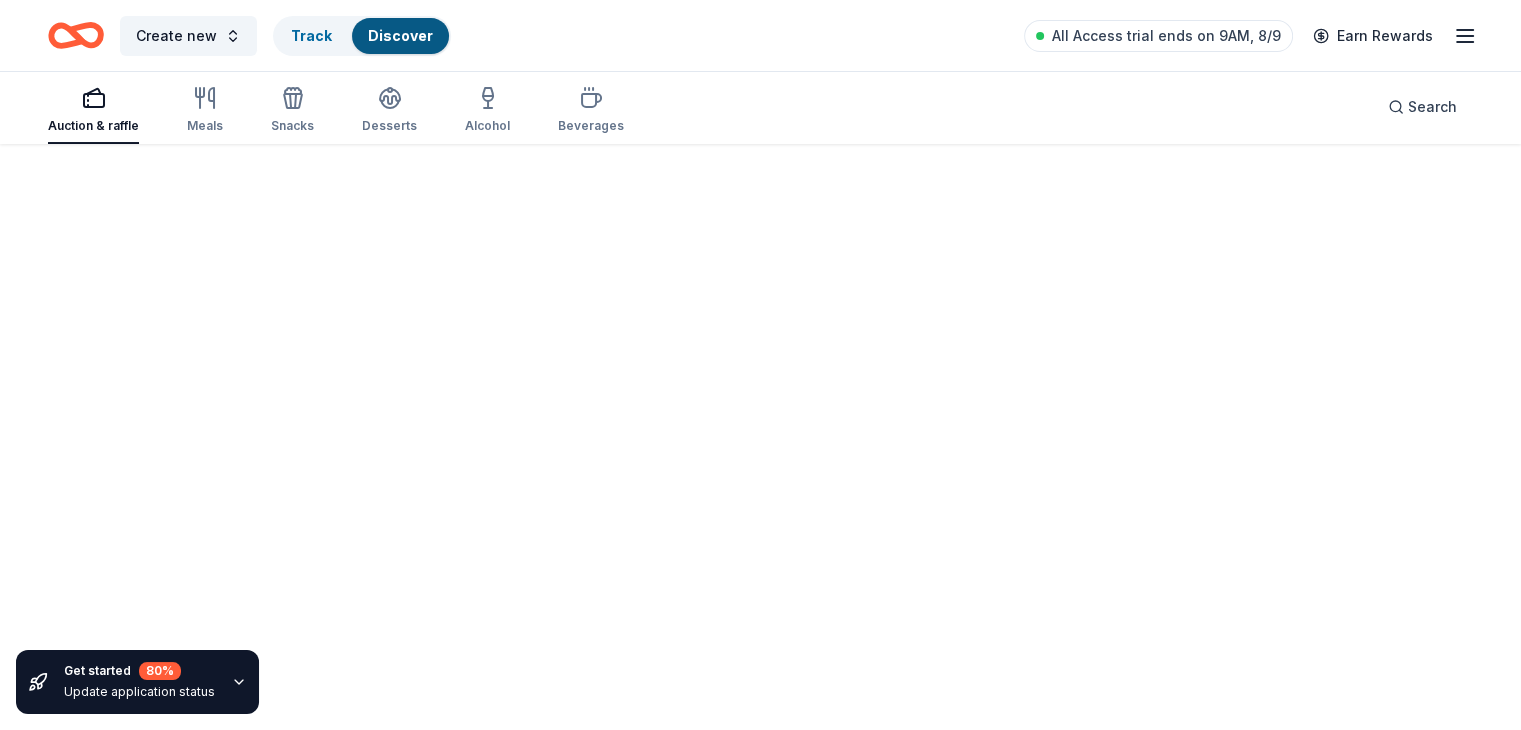 scroll, scrollTop: 0, scrollLeft: 0, axis: both 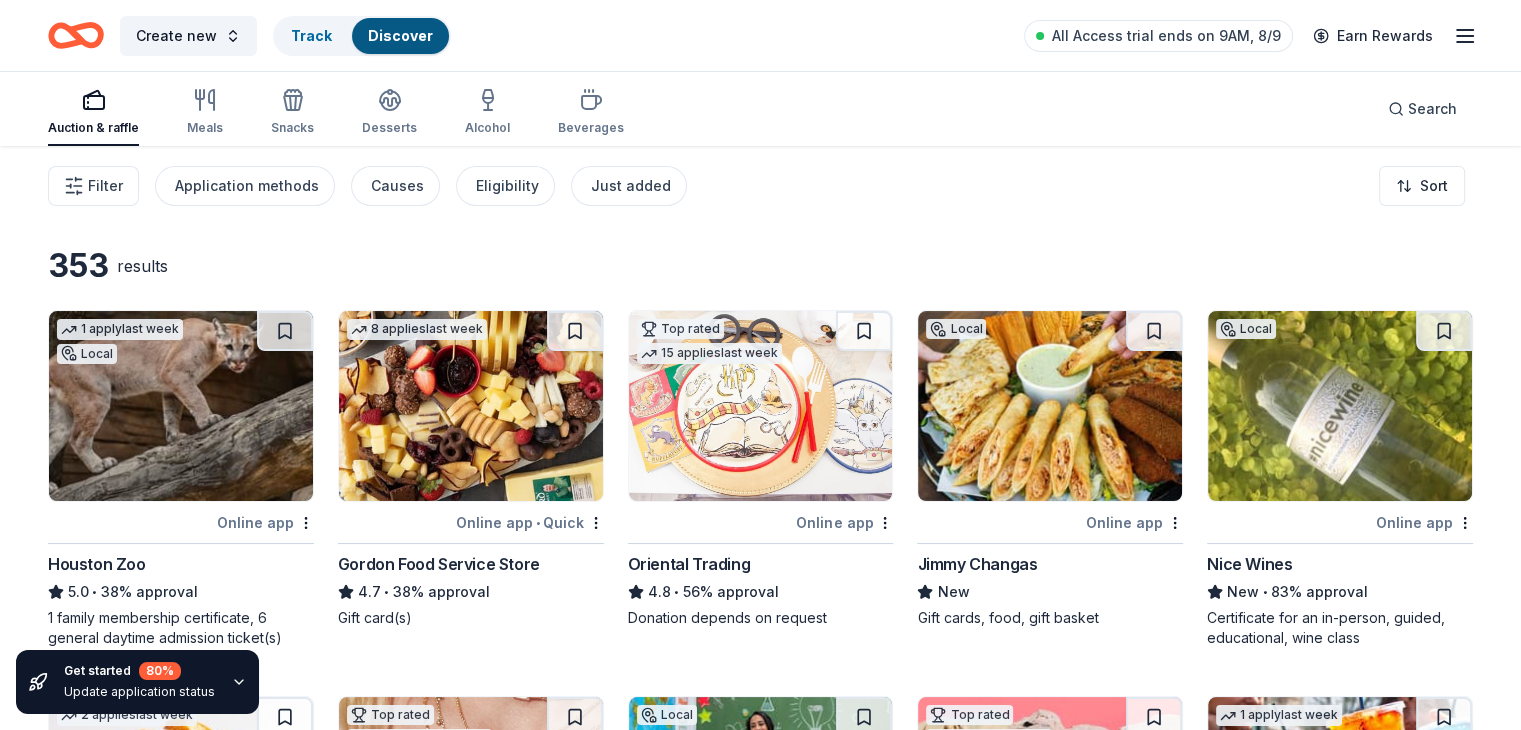 type 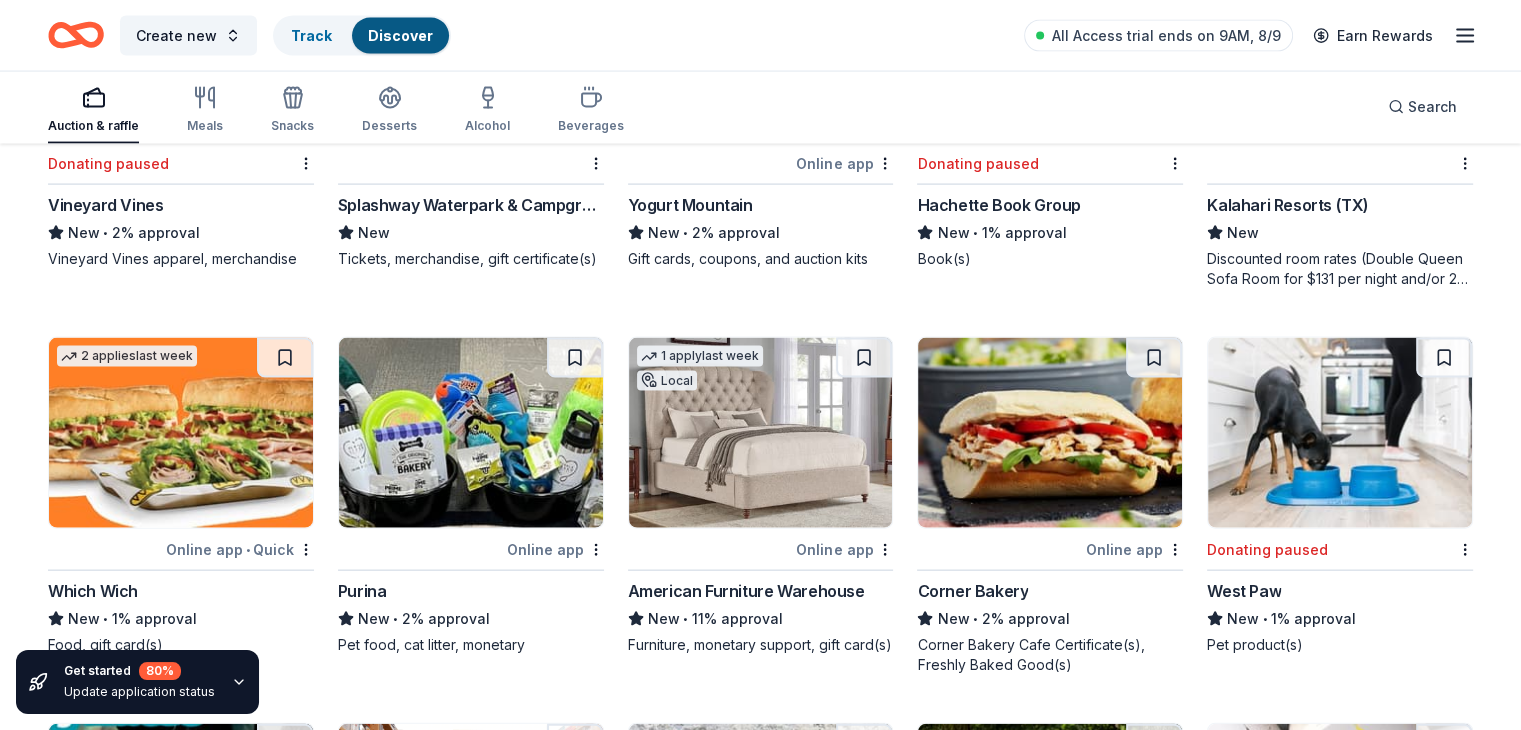 scroll, scrollTop: 19424, scrollLeft: 0, axis: vertical 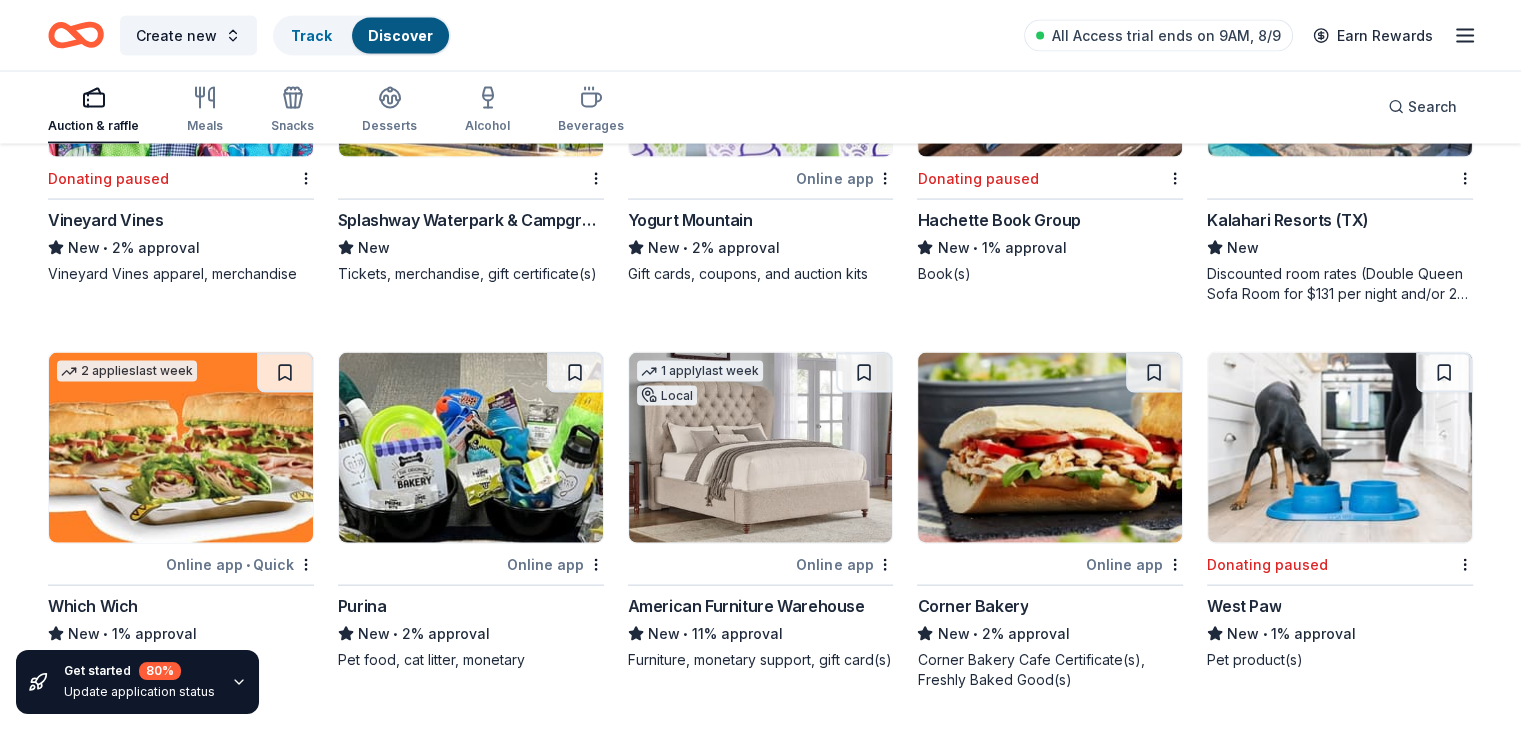 click on "Online app" at bounding box center (555, 564) 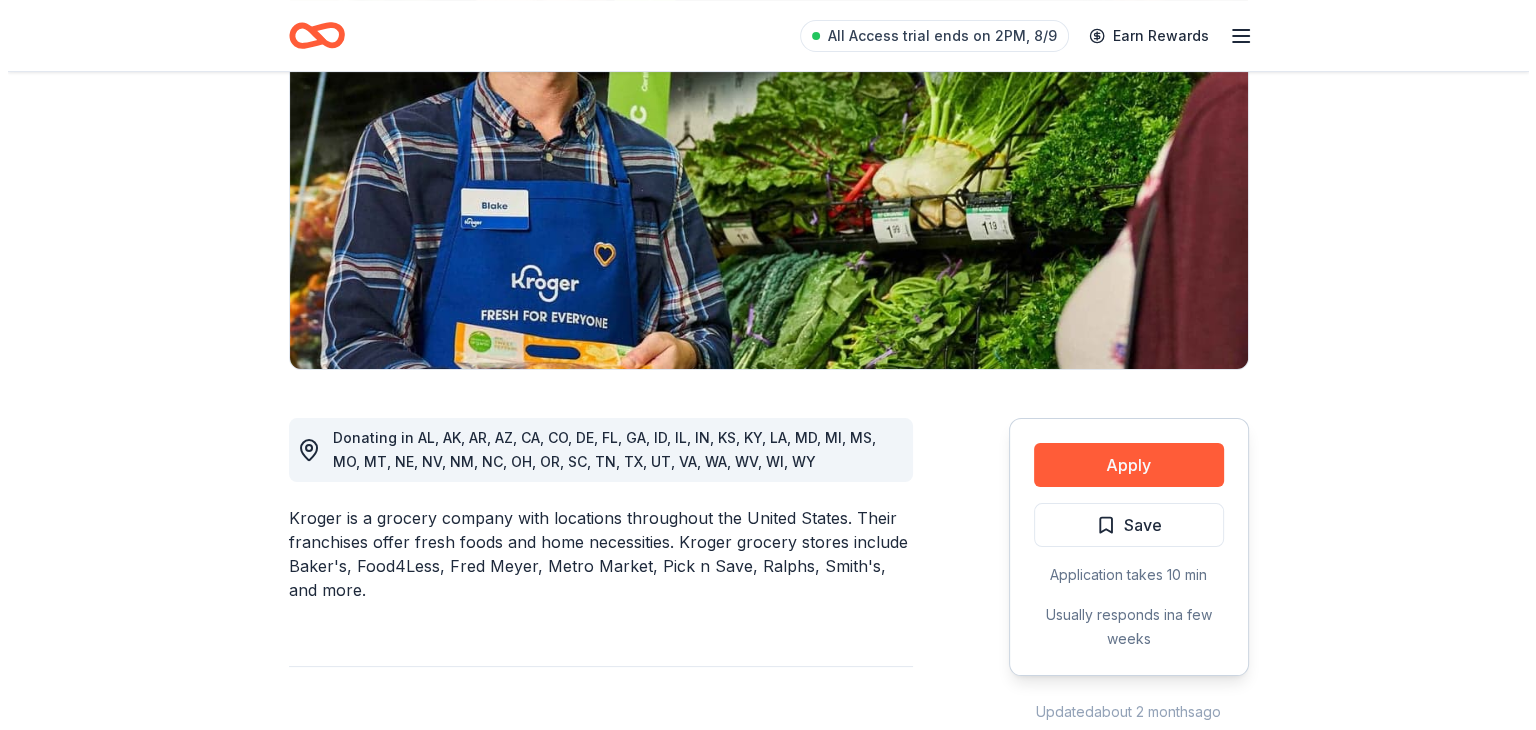 scroll, scrollTop: 240, scrollLeft: 0, axis: vertical 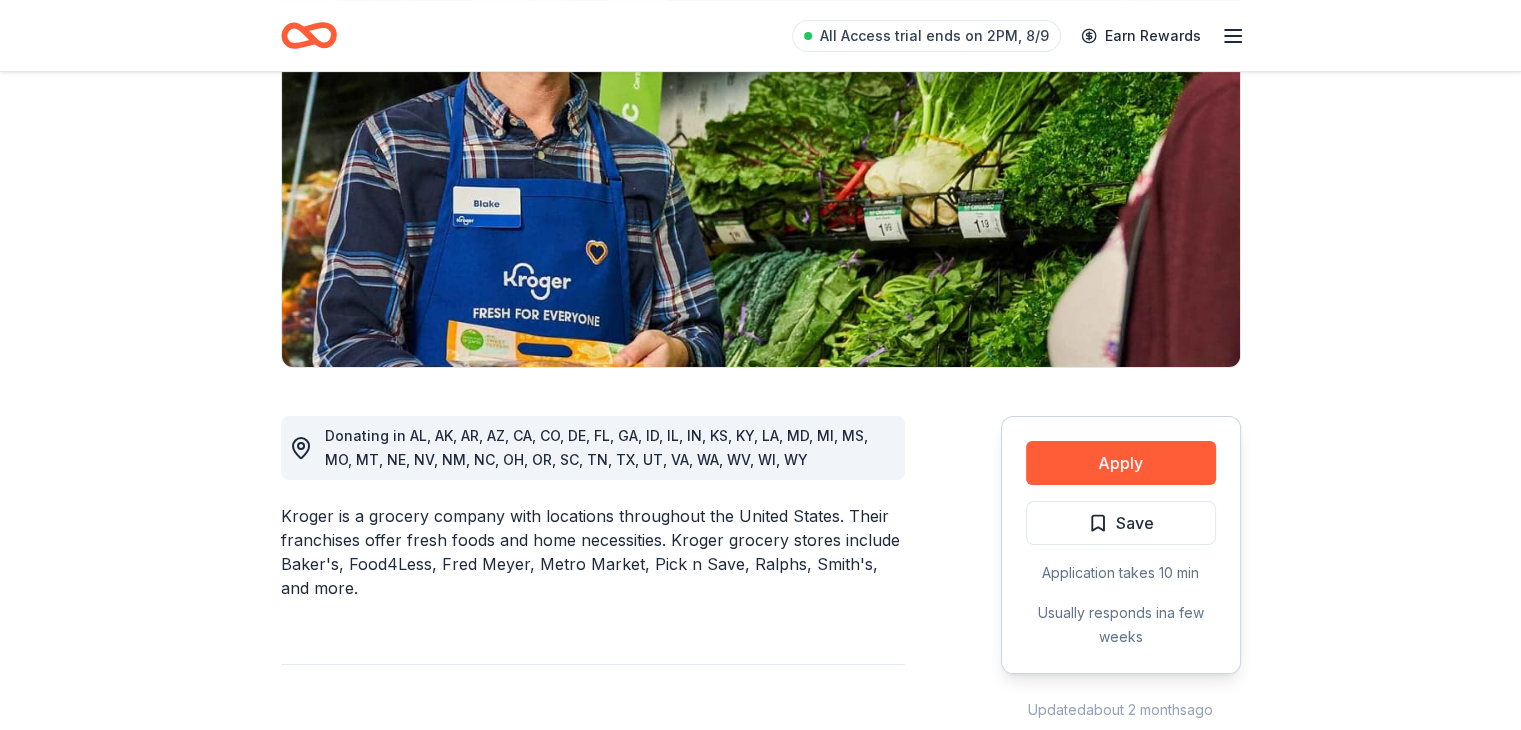 click on "Donating in AL, AK, AR, AZ, CA, CO, DE, FL, GA, ID, IL, IN, KS, KY, LA, MD, MI, MS, MO, MT, NE, NV, NM, NC, OH, OR, SC, TN, TX, UT, VA, WA, WV, WI, WY" at bounding box center (596, 447) 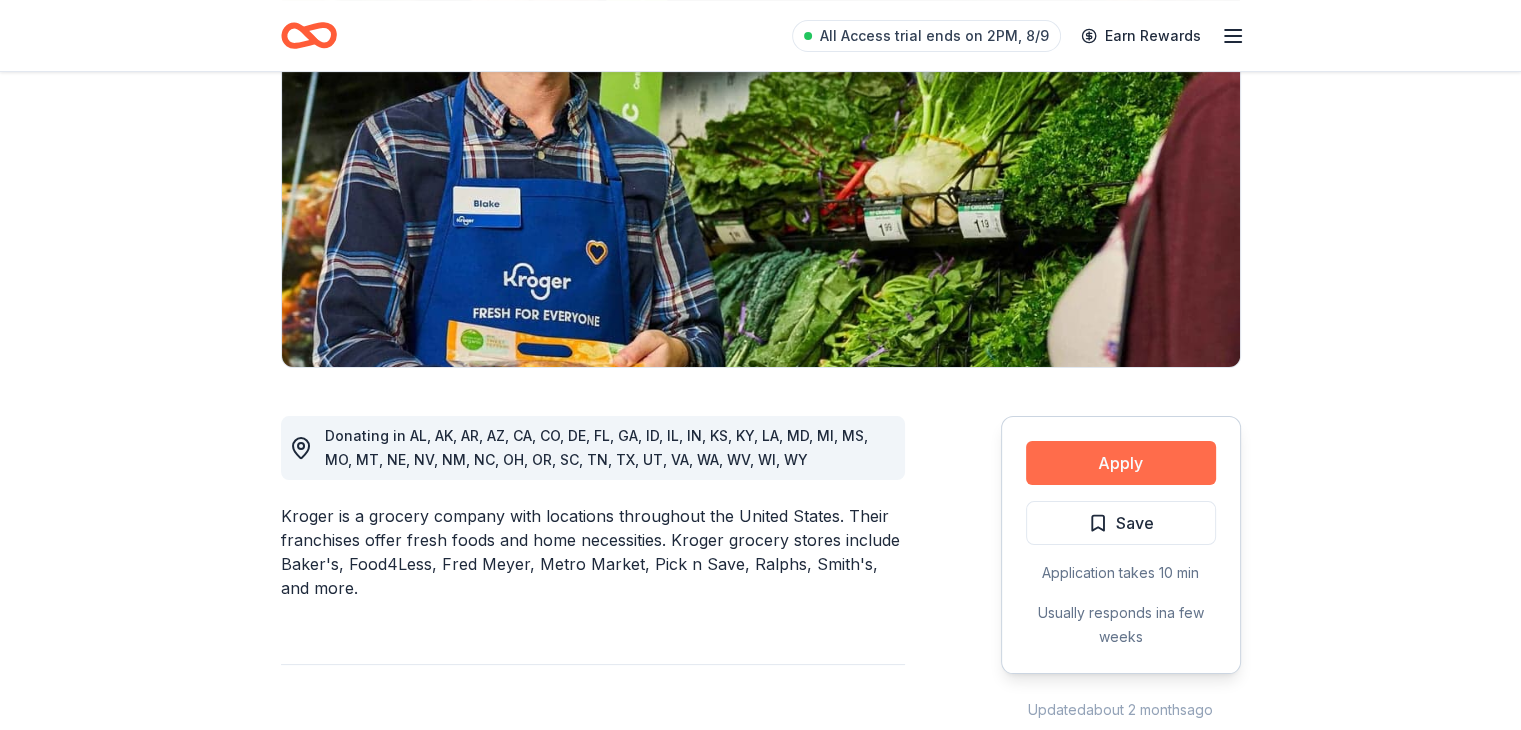 click on "Apply" at bounding box center [1121, 463] 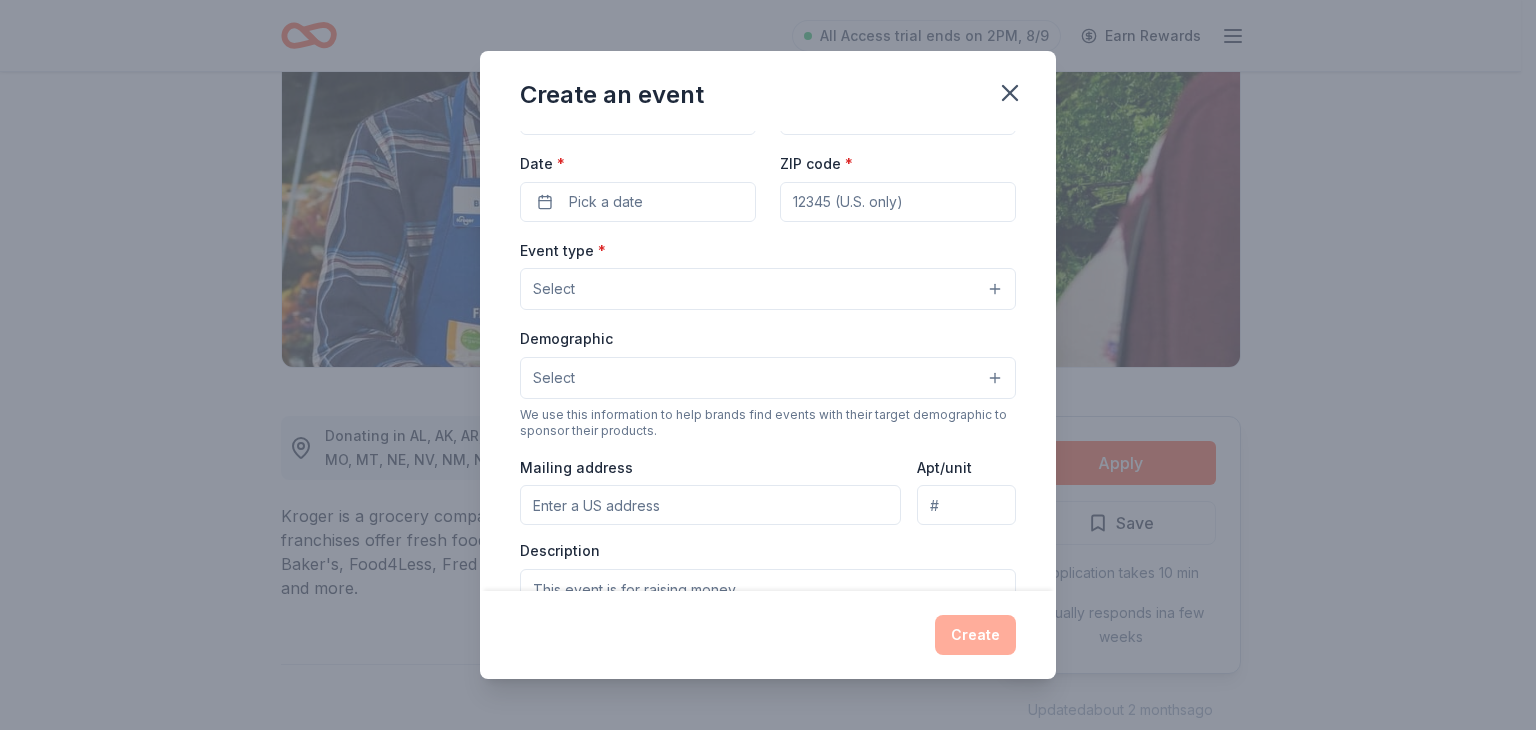 scroll, scrollTop: 0, scrollLeft: 0, axis: both 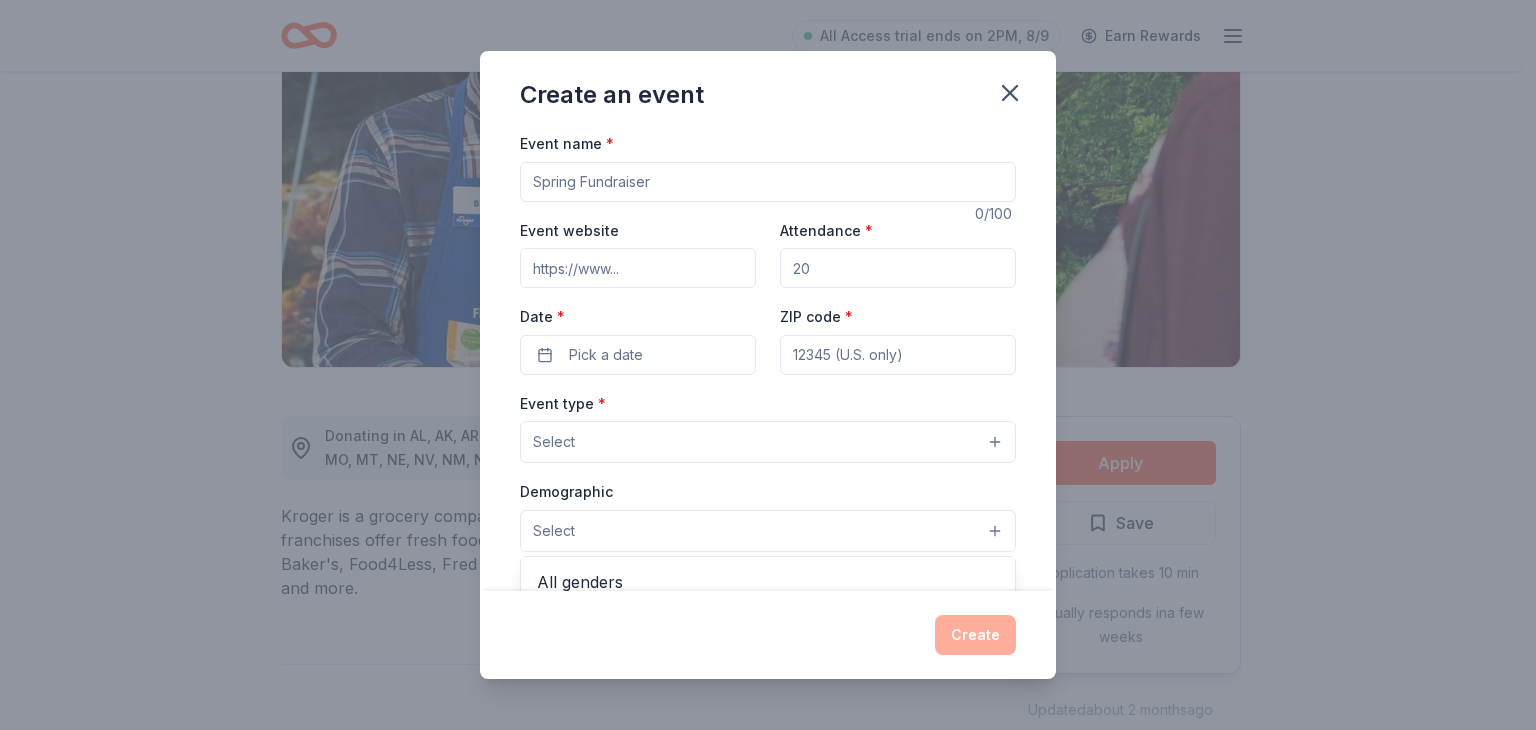 click on "Select" at bounding box center [768, 531] 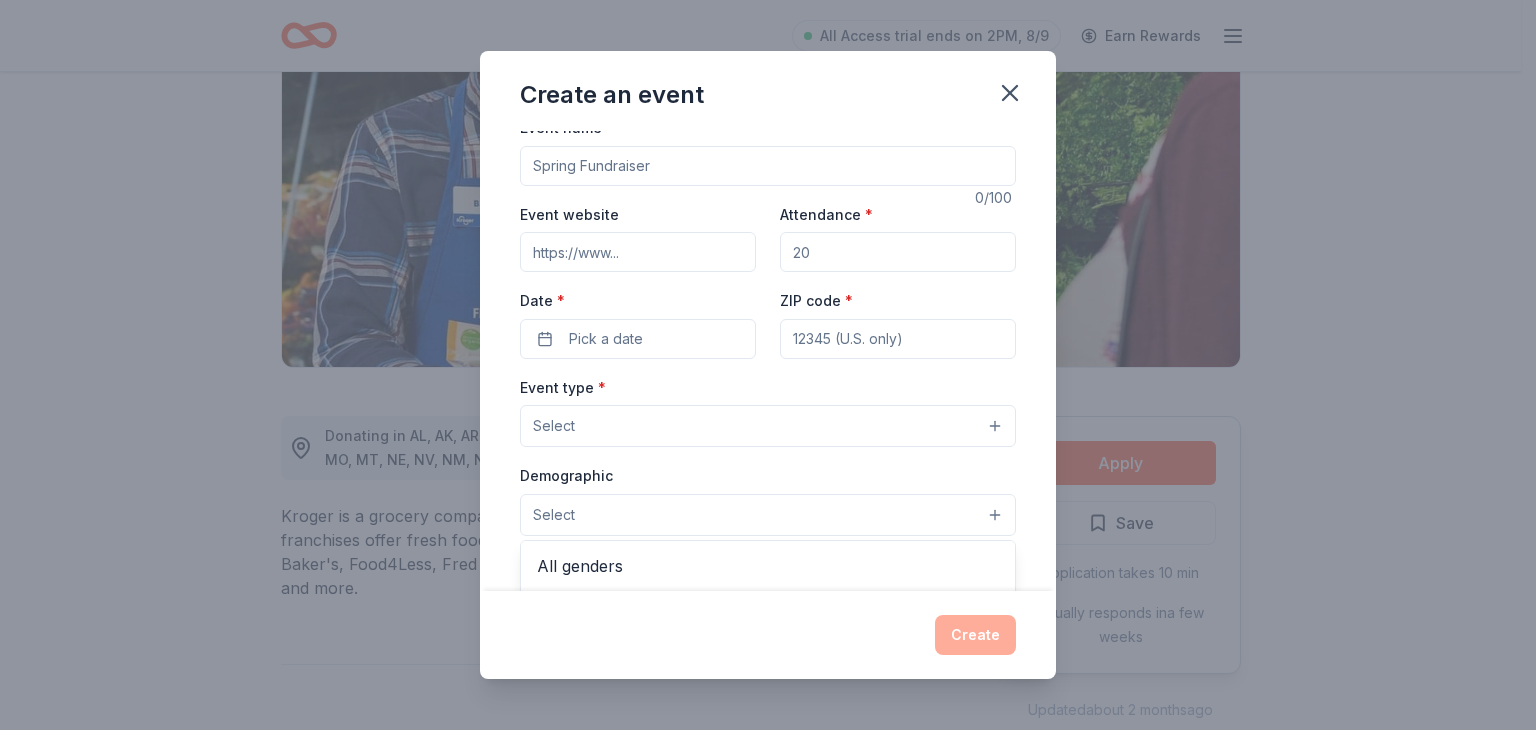 scroll, scrollTop: 0, scrollLeft: 0, axis: both 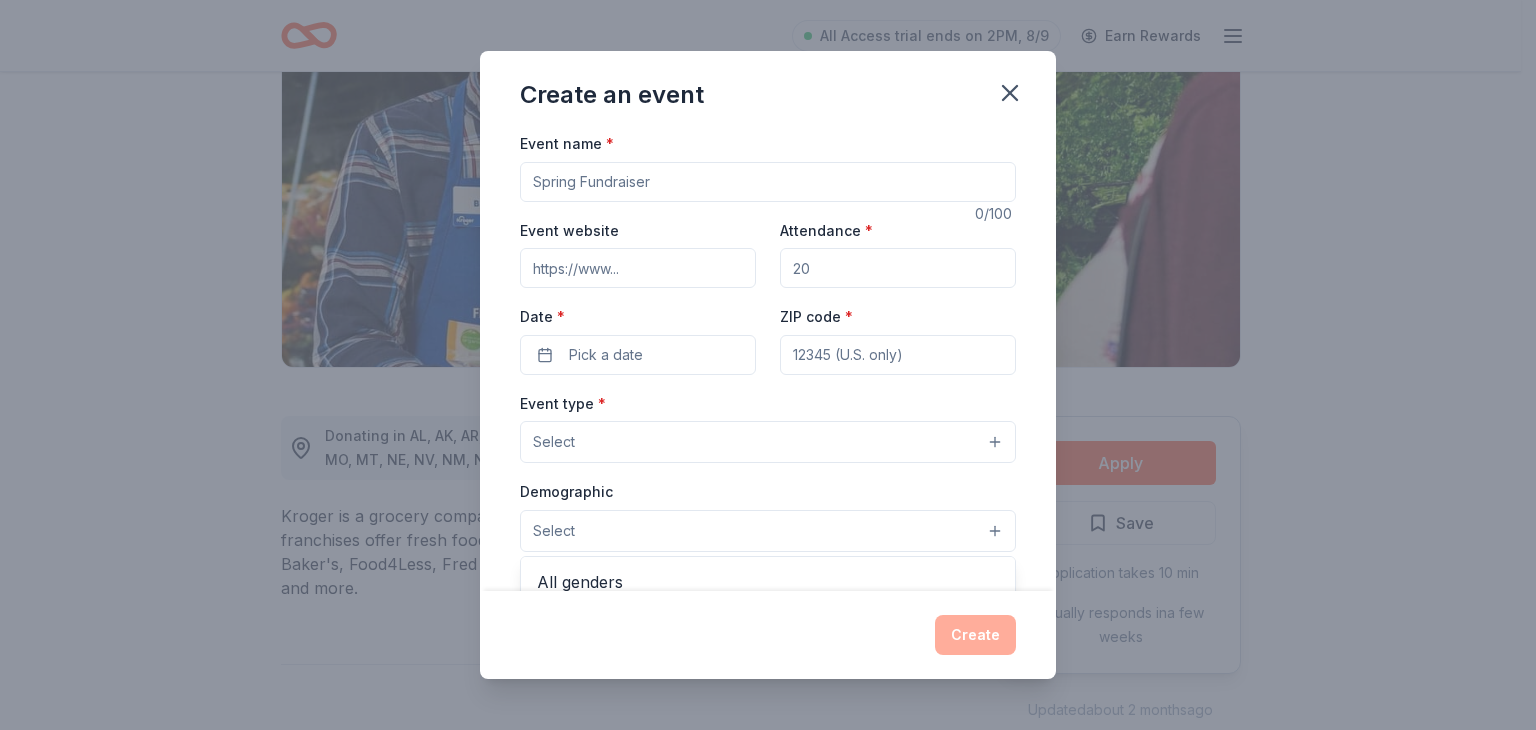 click on "Event name * 0 /100 Event website Attendance * Date * Pick a date ZIP code * Event type * Select Demographic Select All genders Mostly men Mostly women All ages 0-10 yrs 10-20 yrs 20-30 yrs 30-40 yrs 40-50 yrs 50-60 yrs 60-70 yrs 70-80 yrs 80+ yrs We use this information to help brands find events with their target demographic to sponsor their products. Mailing address Apt/unit Description What are you looking for? * Auction & raffle Meals Snacks Desserts Alcohol Beverages Send me reminders Email me reminders of donor application deadlines Recurring event" at bounding box center [768, 593] 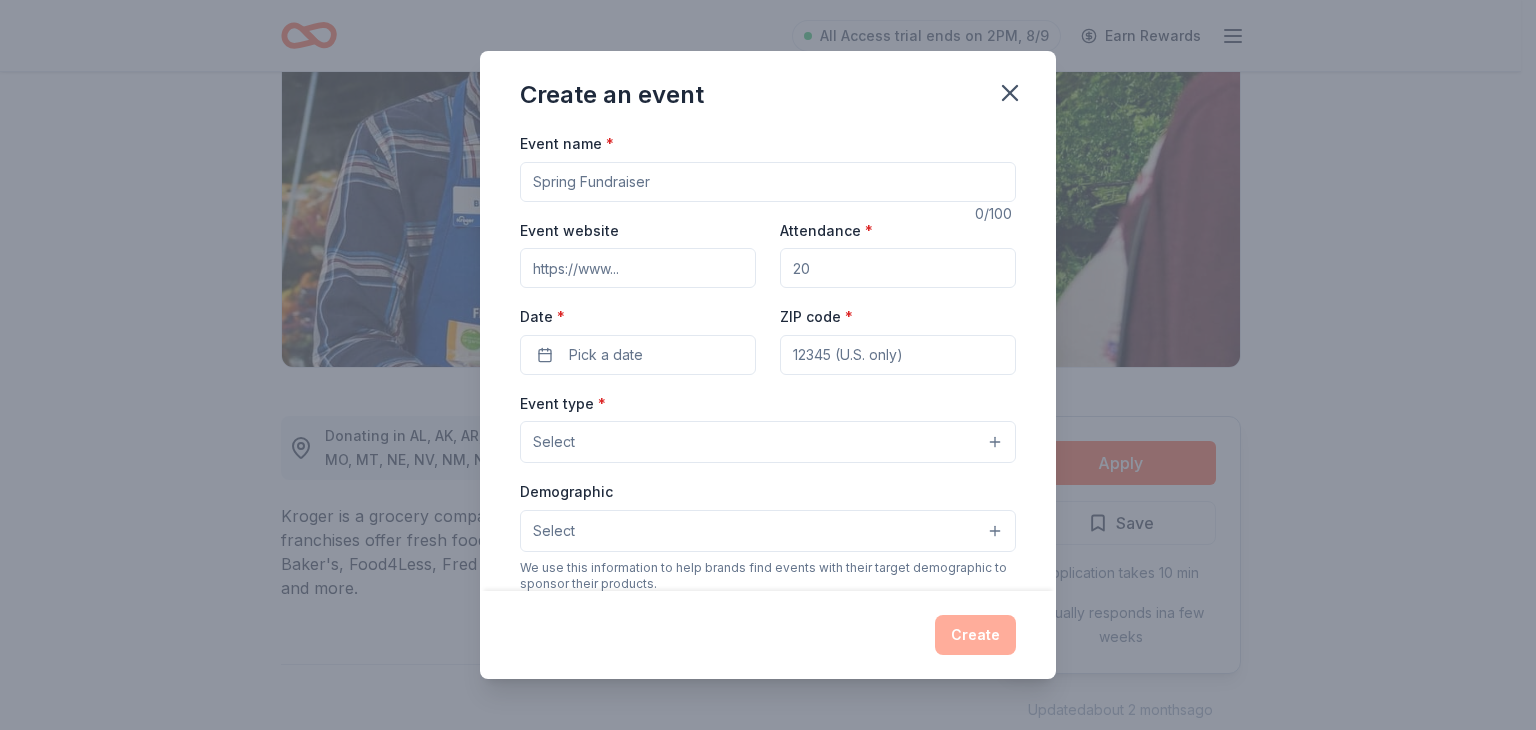 click on "Event name *" at bounding box center [768, 182] 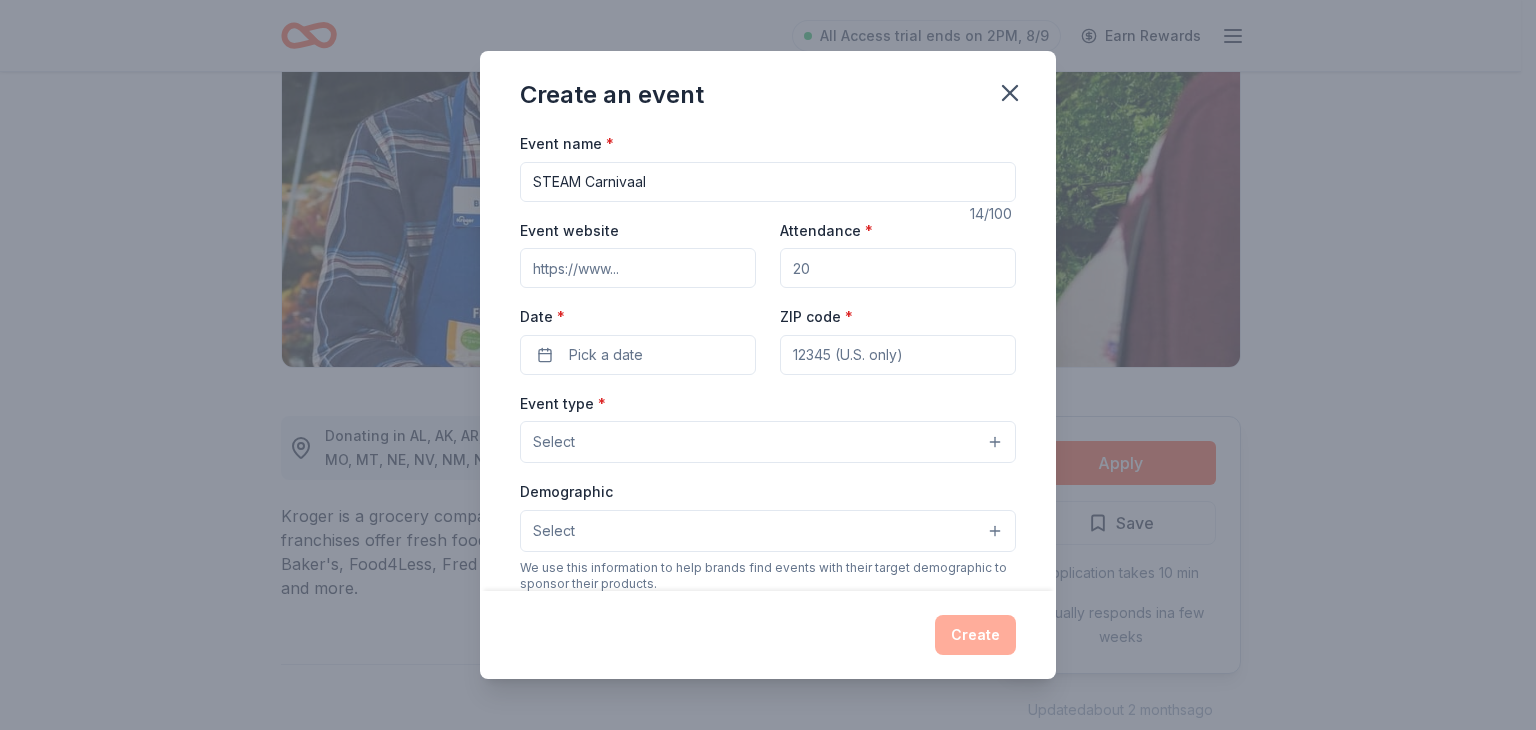 type on "STEM Carnivaal" 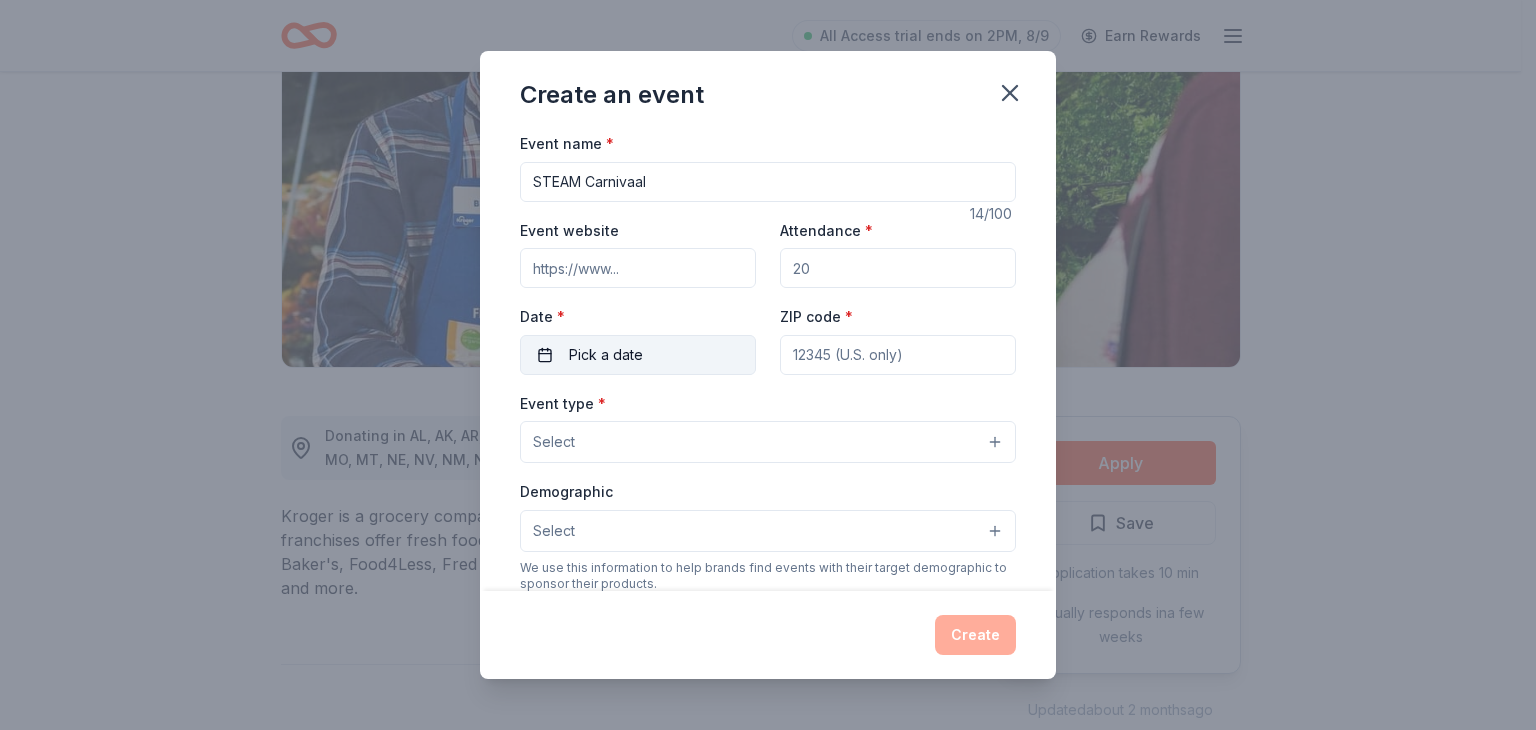 click on "Pick a date" at bounding box center [606, 355] 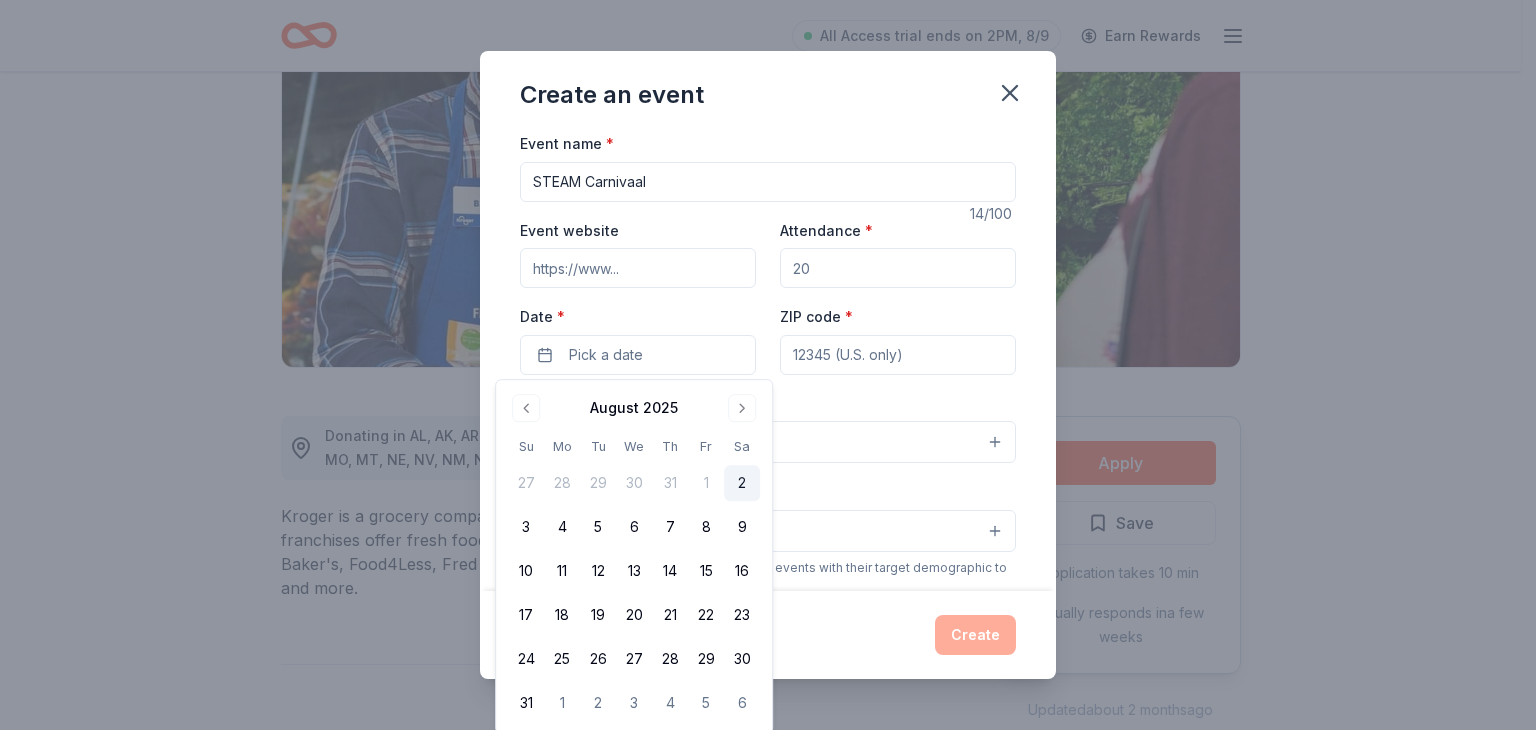 click on "ZIP code *" at bounding box center (898, 355) 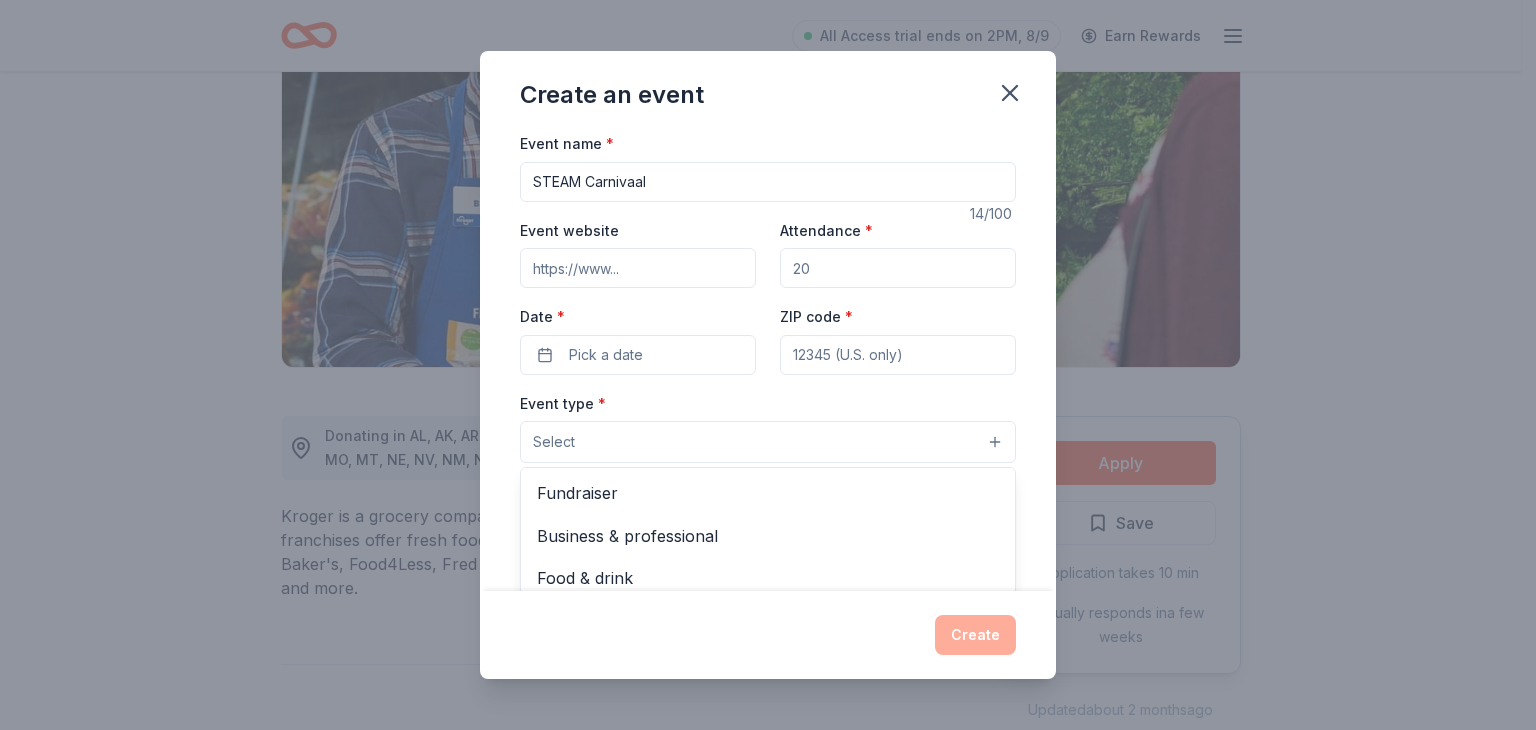 click on "Select" at bounding box center (768, 442) 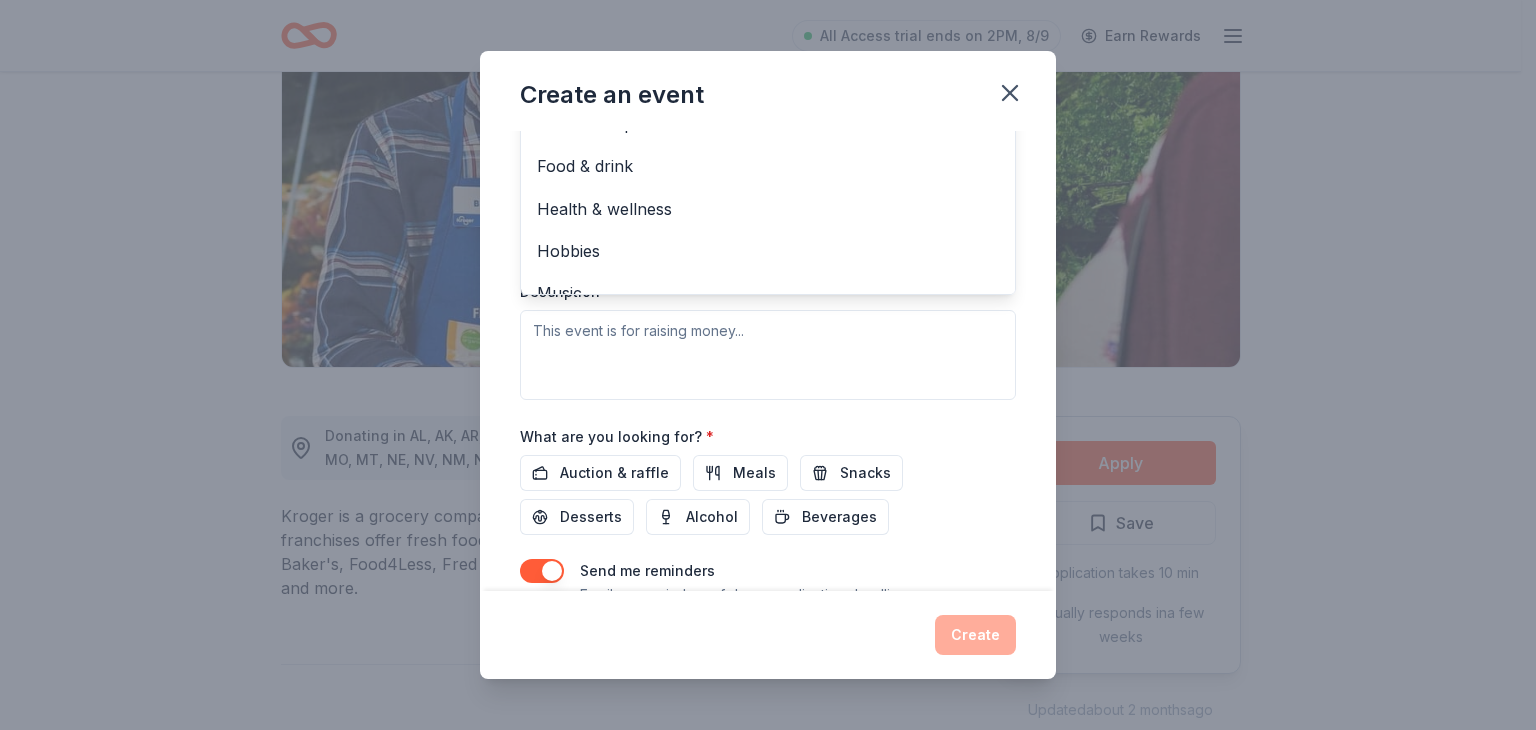 scroll, scrollTop: 496, scrollLeft: 0, axis: vertical 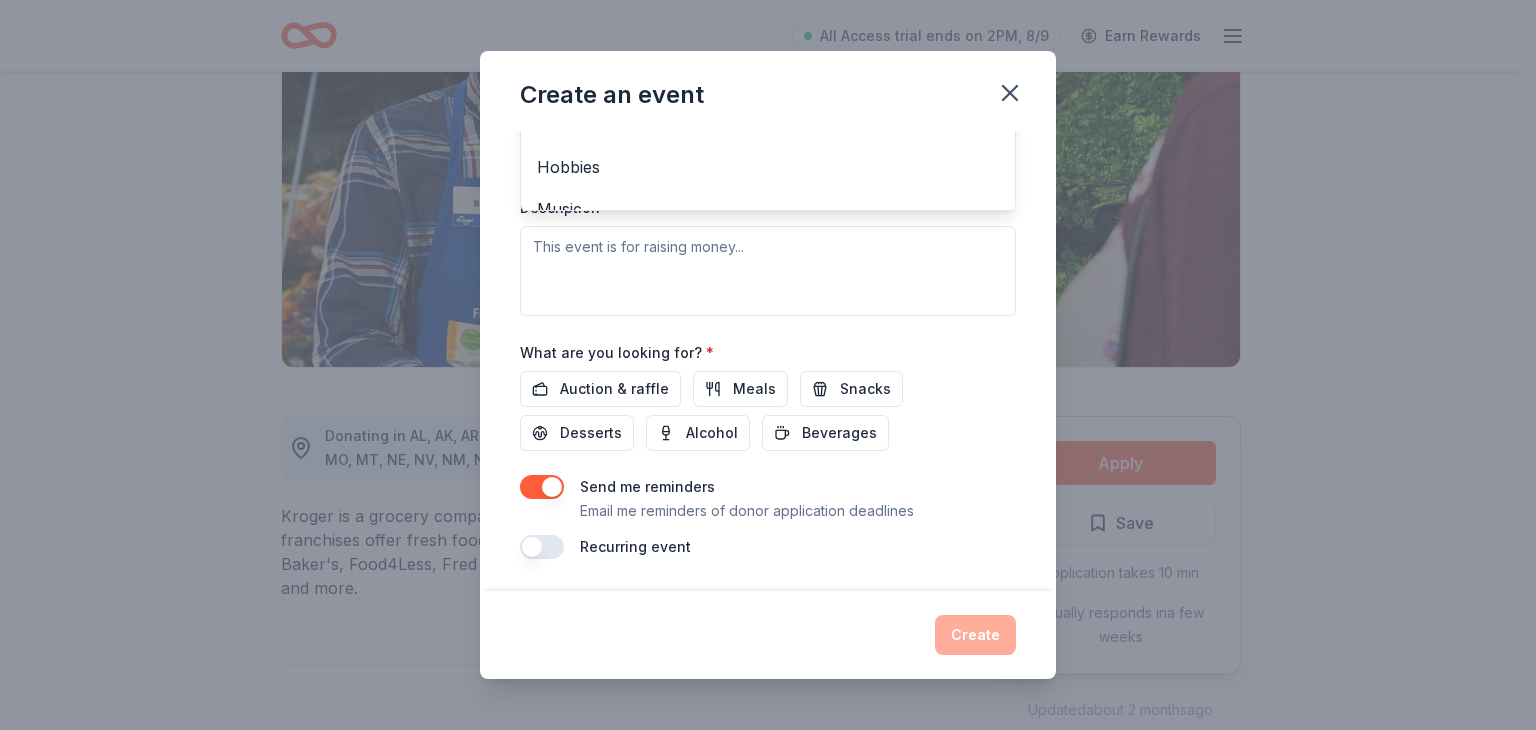 click on "Event type * Select Fundraiser Business & professional Food & drink Health & wellness Hobbies Music Performing & visual arts Demographic Select We use this information to help brands find events with their target demographic to sponsor their products. Mailing address Apt/unit Description" at bounding box center (768, 105) 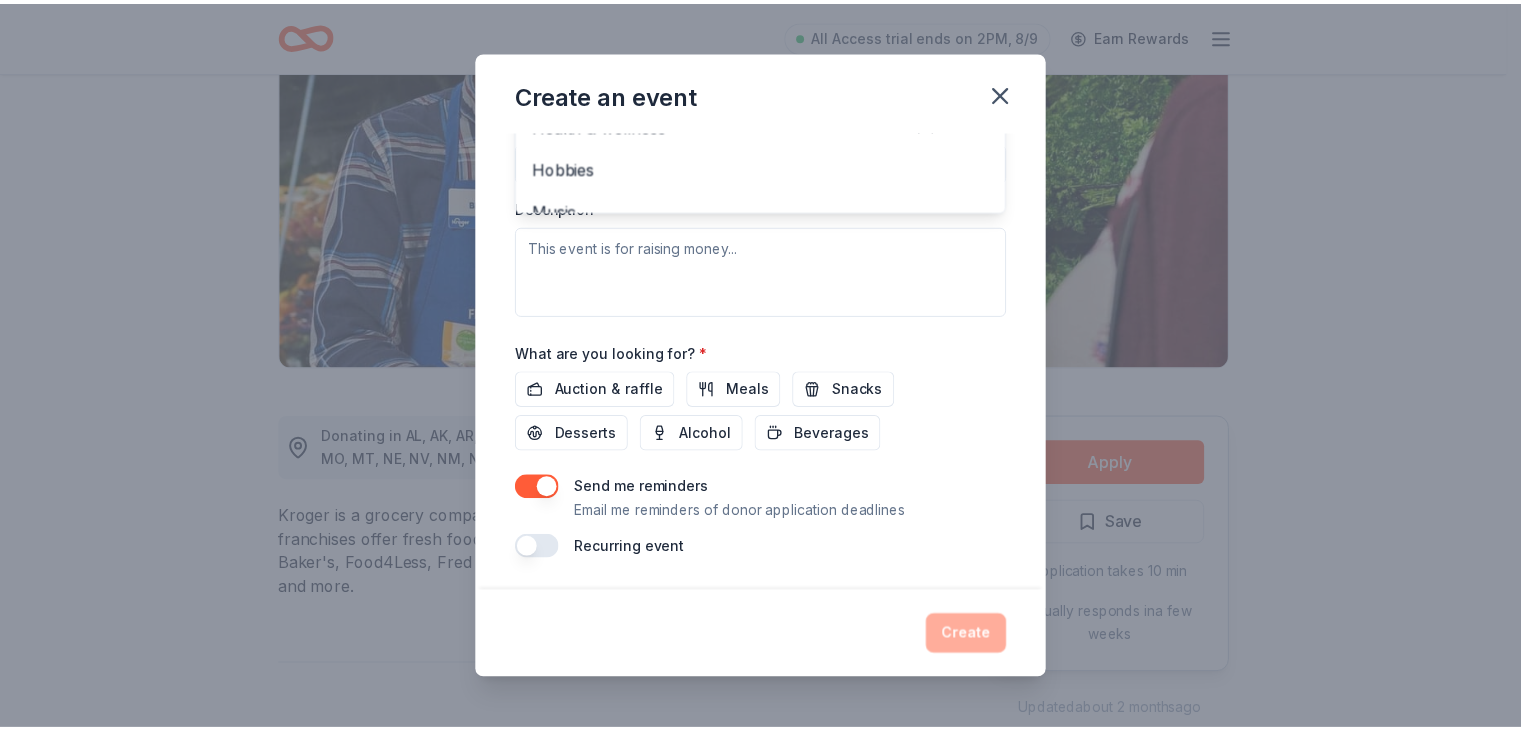 scroll, scrollTop: 82, scrollLeft: 0, axis: vertical 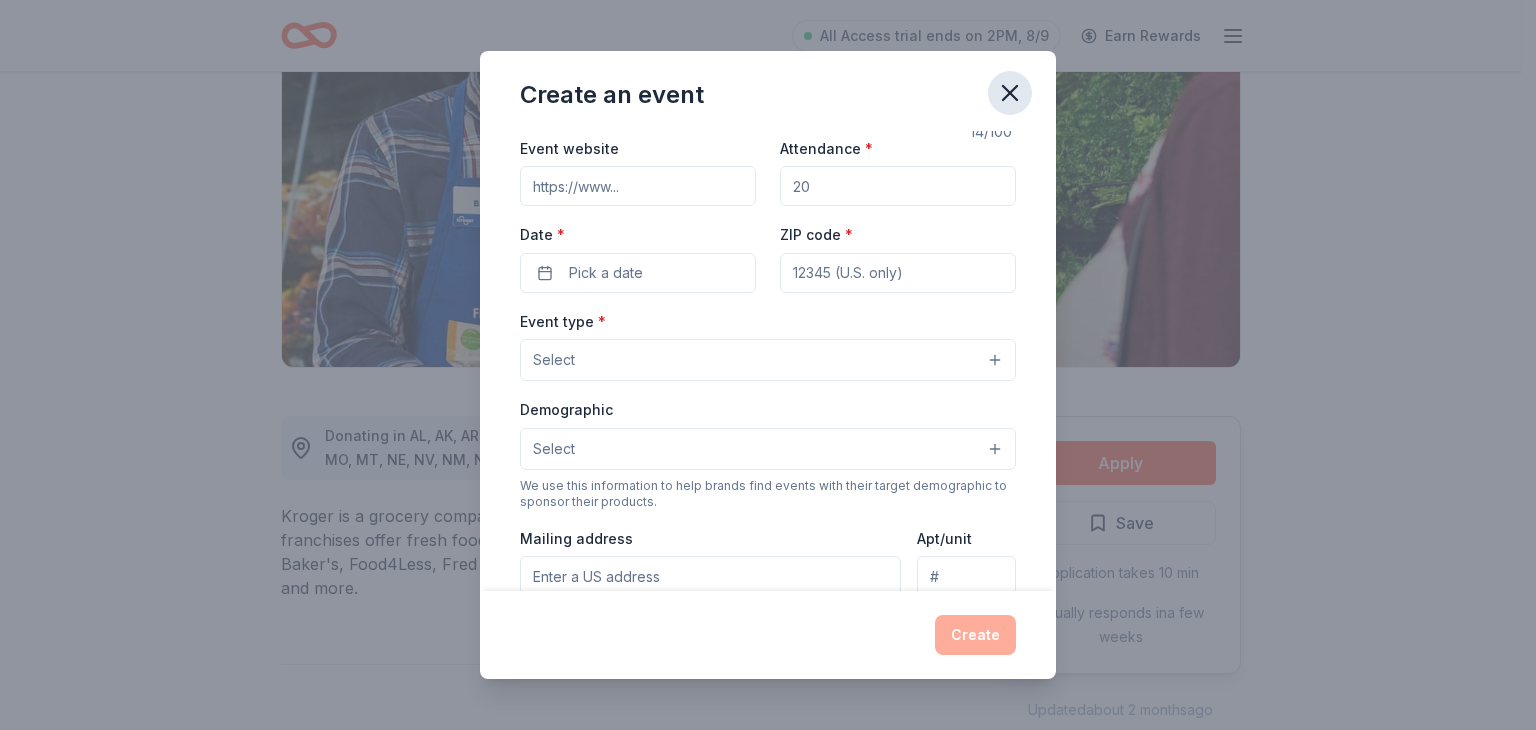 click 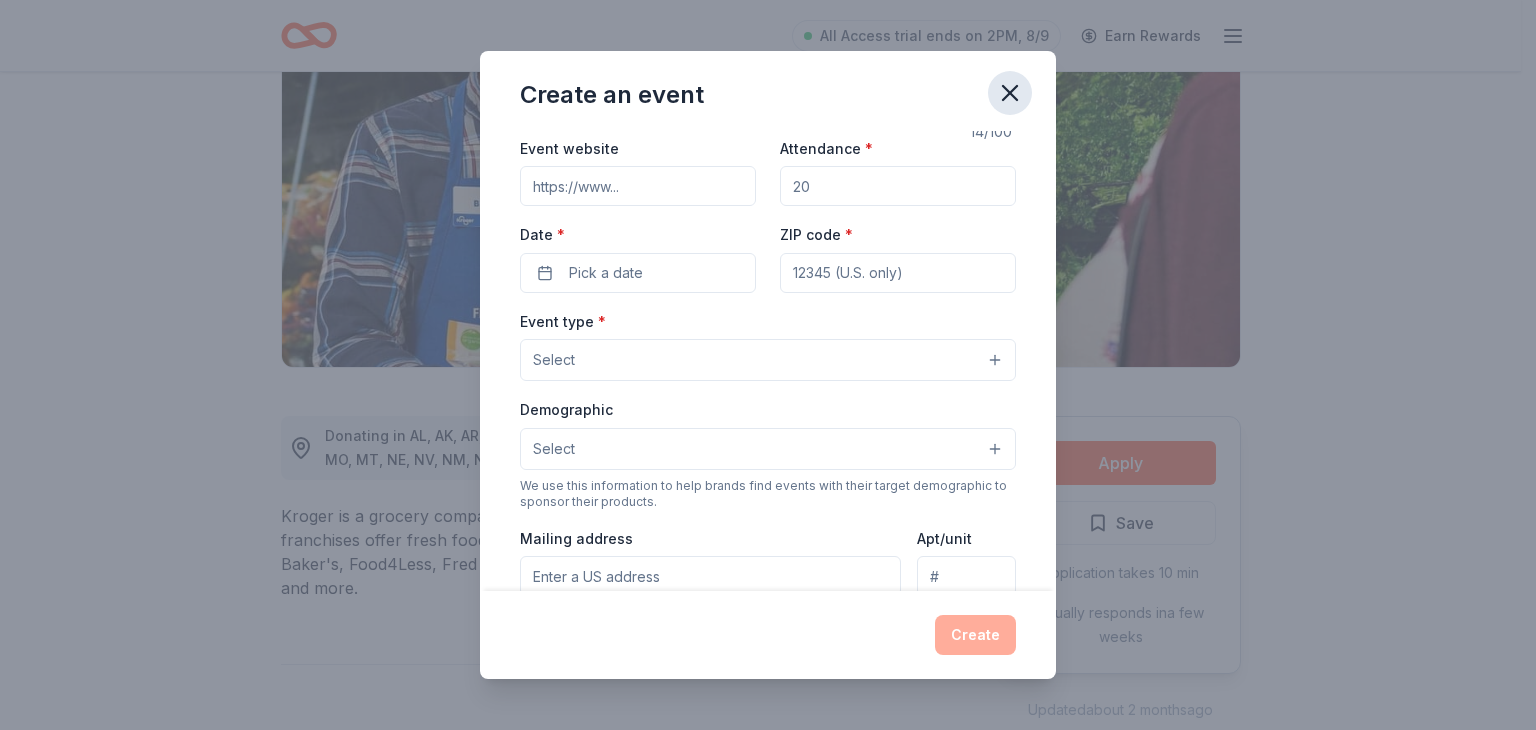 click 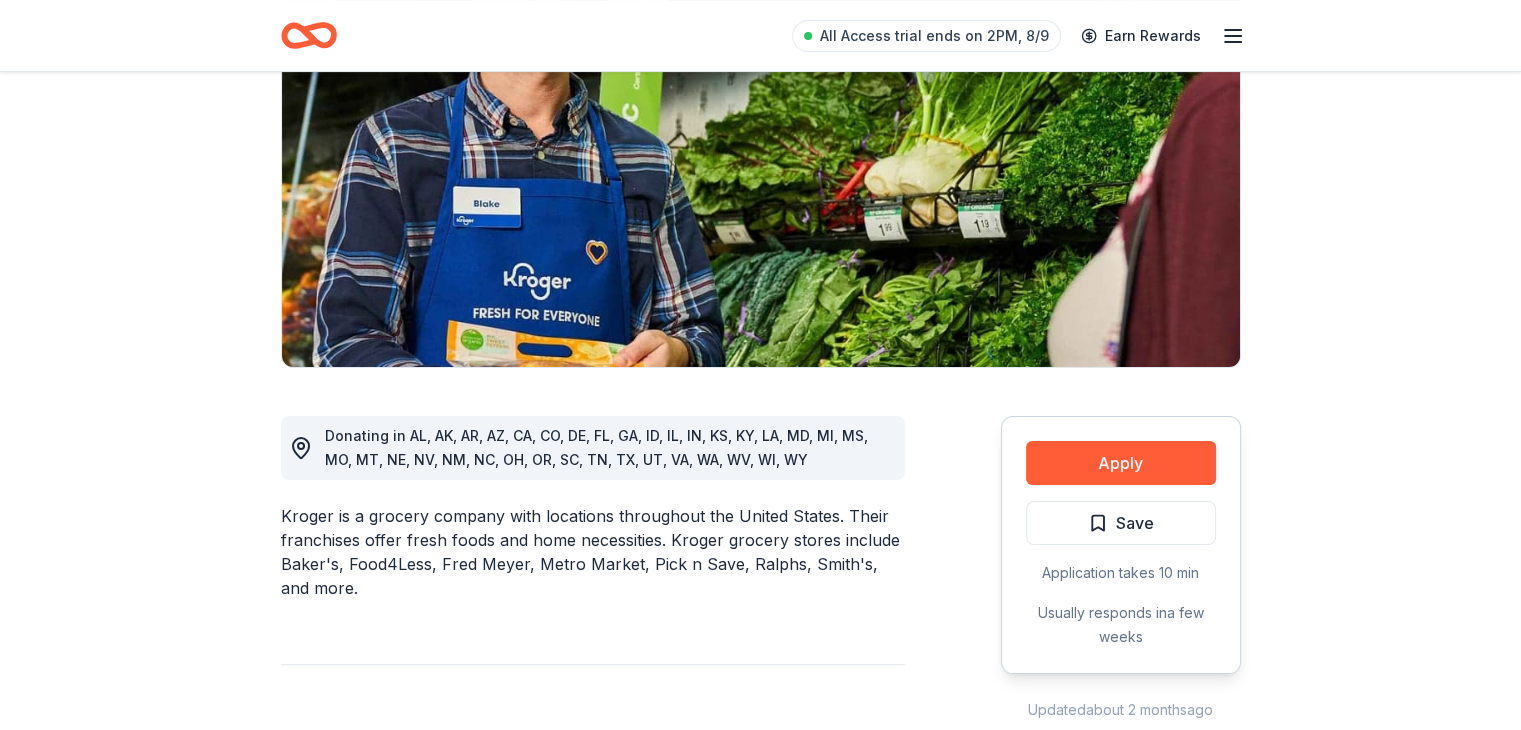 type 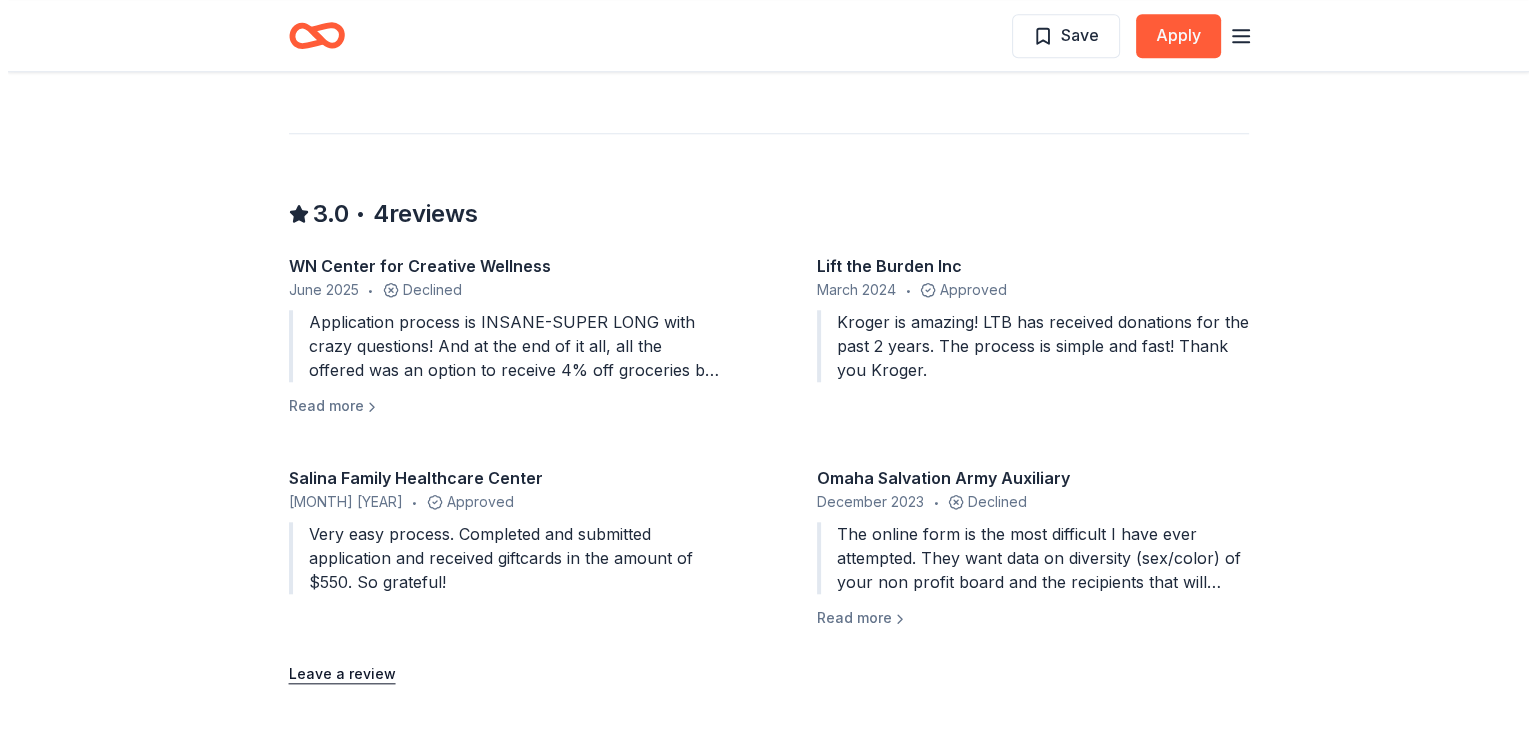 scroll, scrollTop: 1840, scrollLeft: 0, axis: vertical 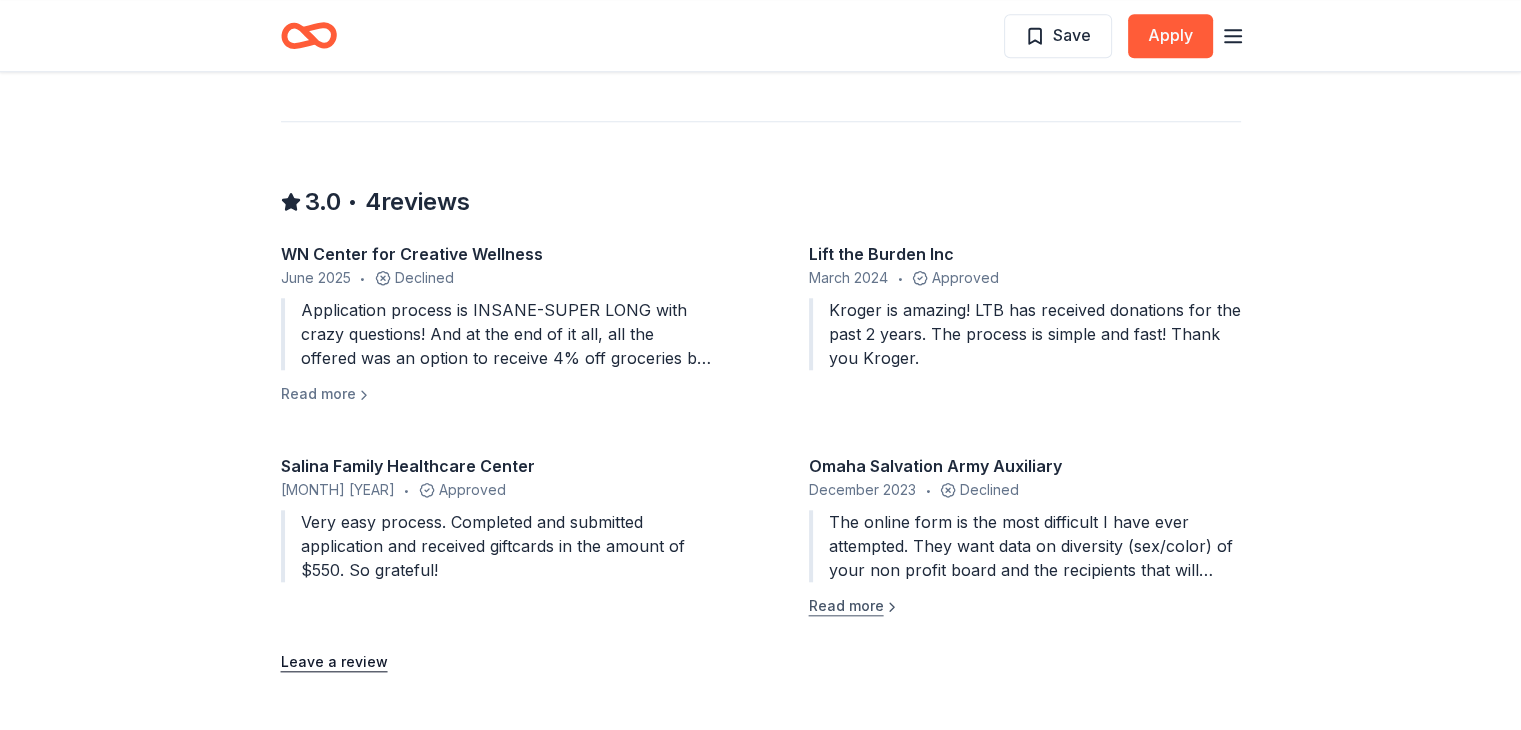 click on "Read more" at bounding box center [854, 606] 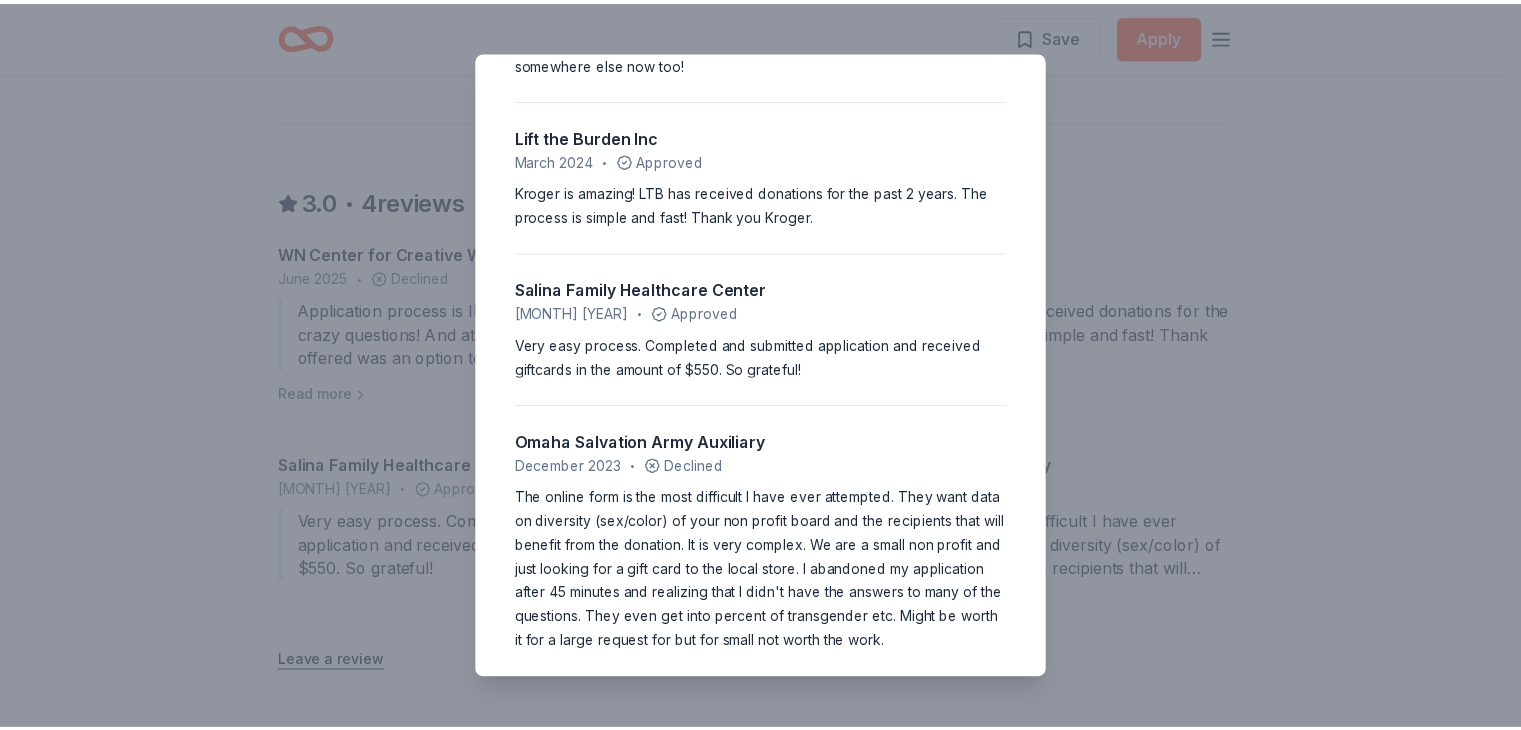 scroll, scrollTop: 246, scrollLeft: 0, axis: vertical 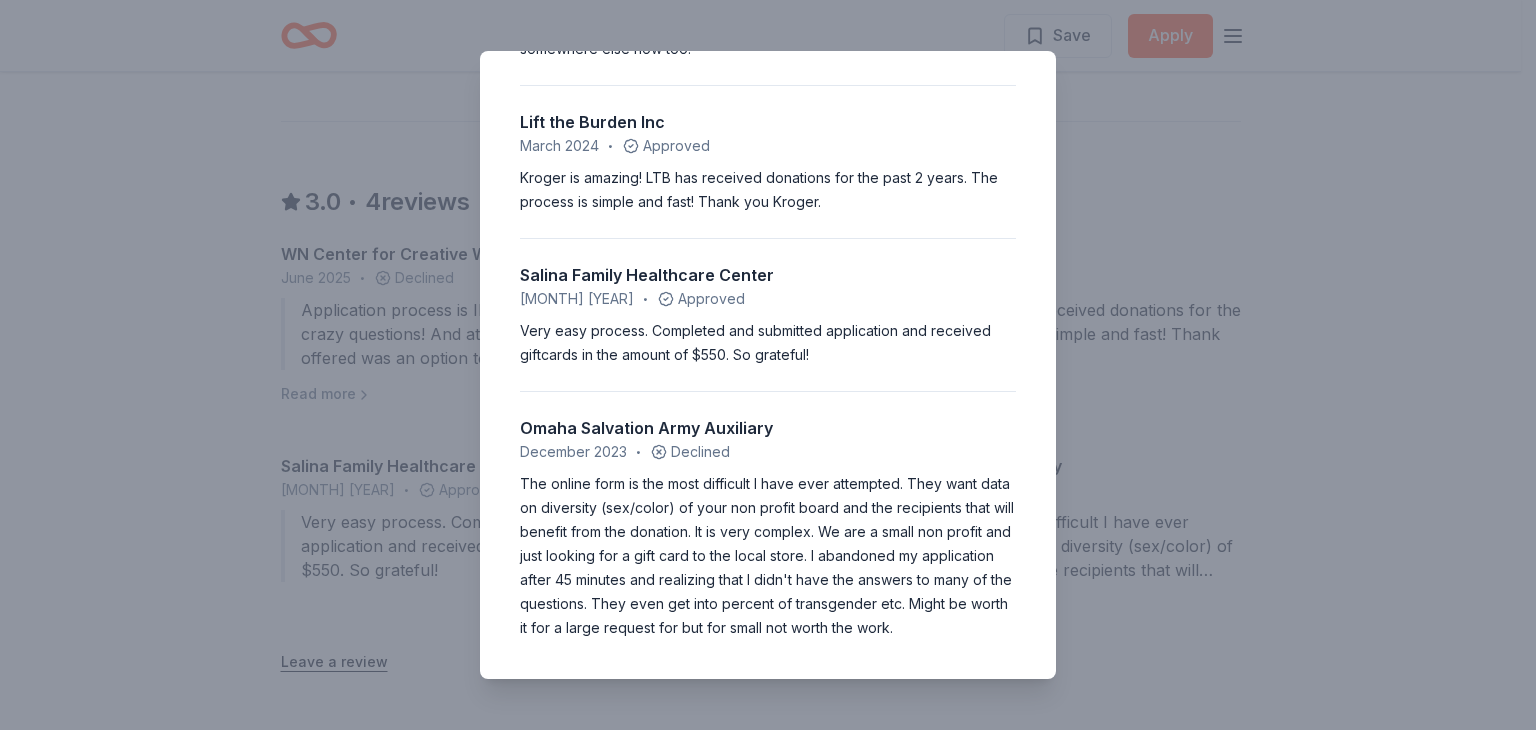 click on "3.0 • 4  reviews WN Center for Creative Wellness June 2025 • Declined Application process is INSANE-SUPER LONG with crazy questions!  And at the end of it all, all the offered was an option to receive 4% off groceries by buying gift cards through some other website they partner with!  AWFUL!  This whole process makes me want to get my regular groceries somewhere else now too! Lift the Burden Inc March 2024 • Approved Kroger is amazing! LTB has received donations for the past 2 years. The process is simple and fast! Thank you Kroger. Salina Family Healthcare Center January 2024 • Approved Very easy process.  Completed and submitted application and received giftcards in the amount of $550.  So grateful! Omaha Salvation Army Auxiliary  December 2023 • Declined" at bounding box center (768, 365) 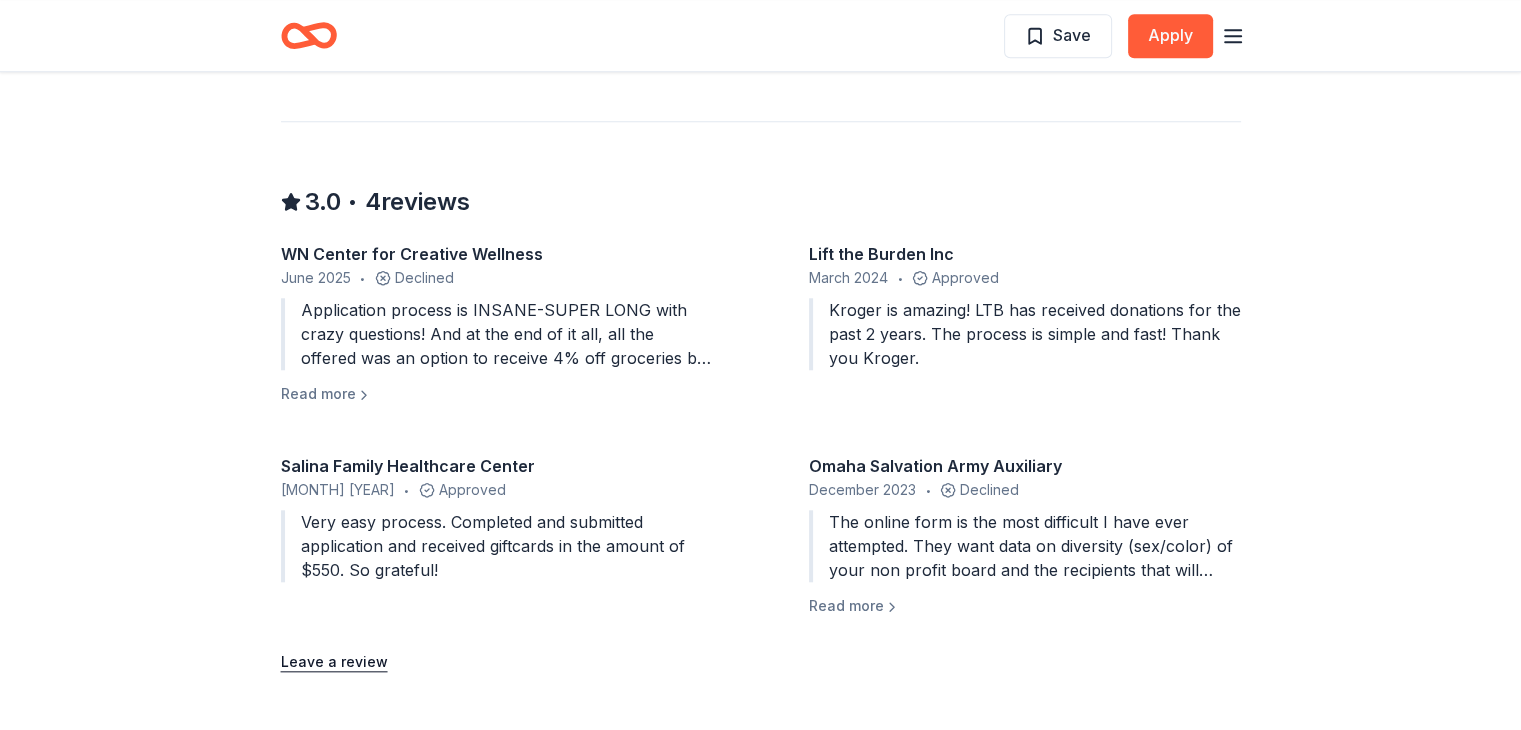 type 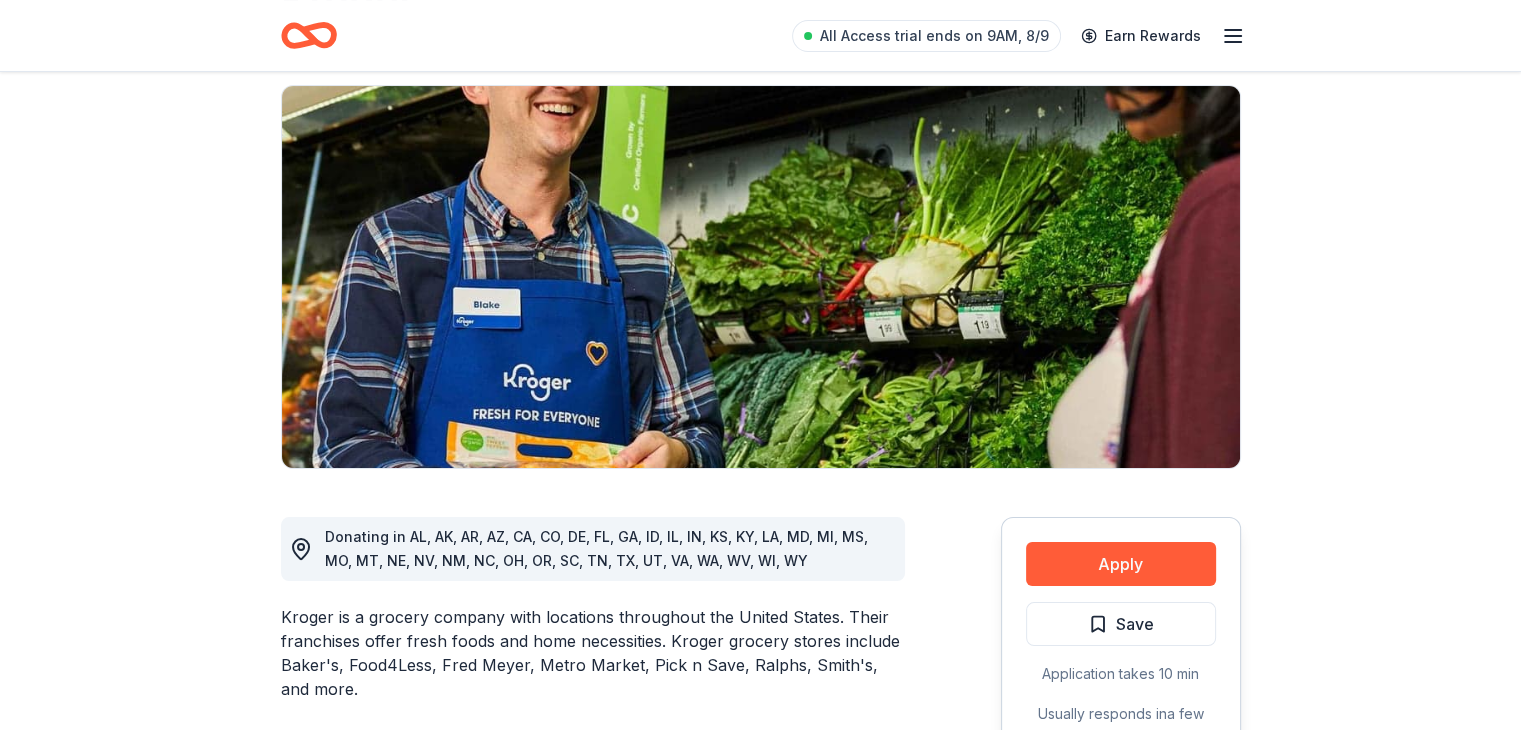 scroll, scrollTop: 0, scrollLeft: 0, axis: both 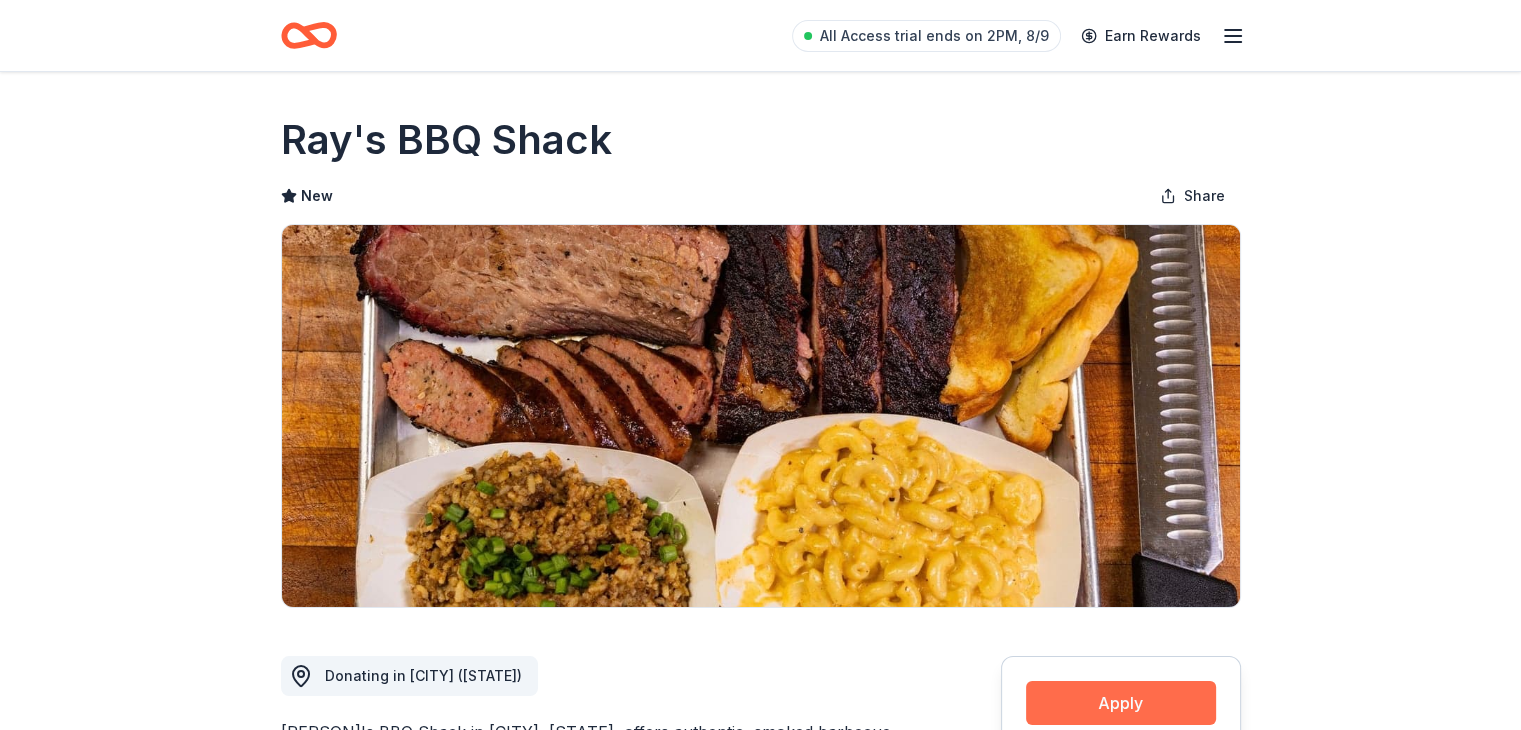 click on "Apply" at bounding box center (1121, 703) 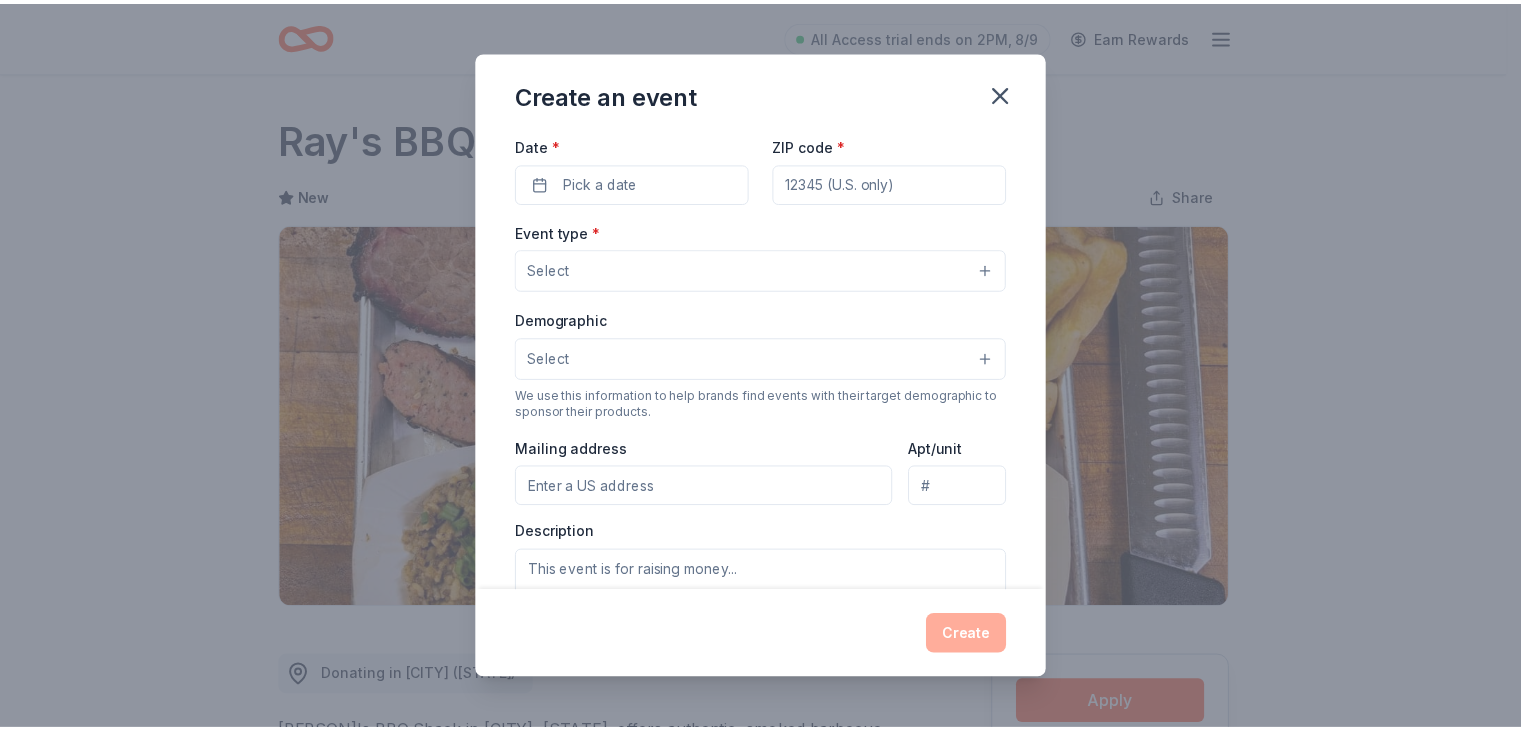 scroll, scrollTop: 153, scrollLeft: 0, axis: vertical 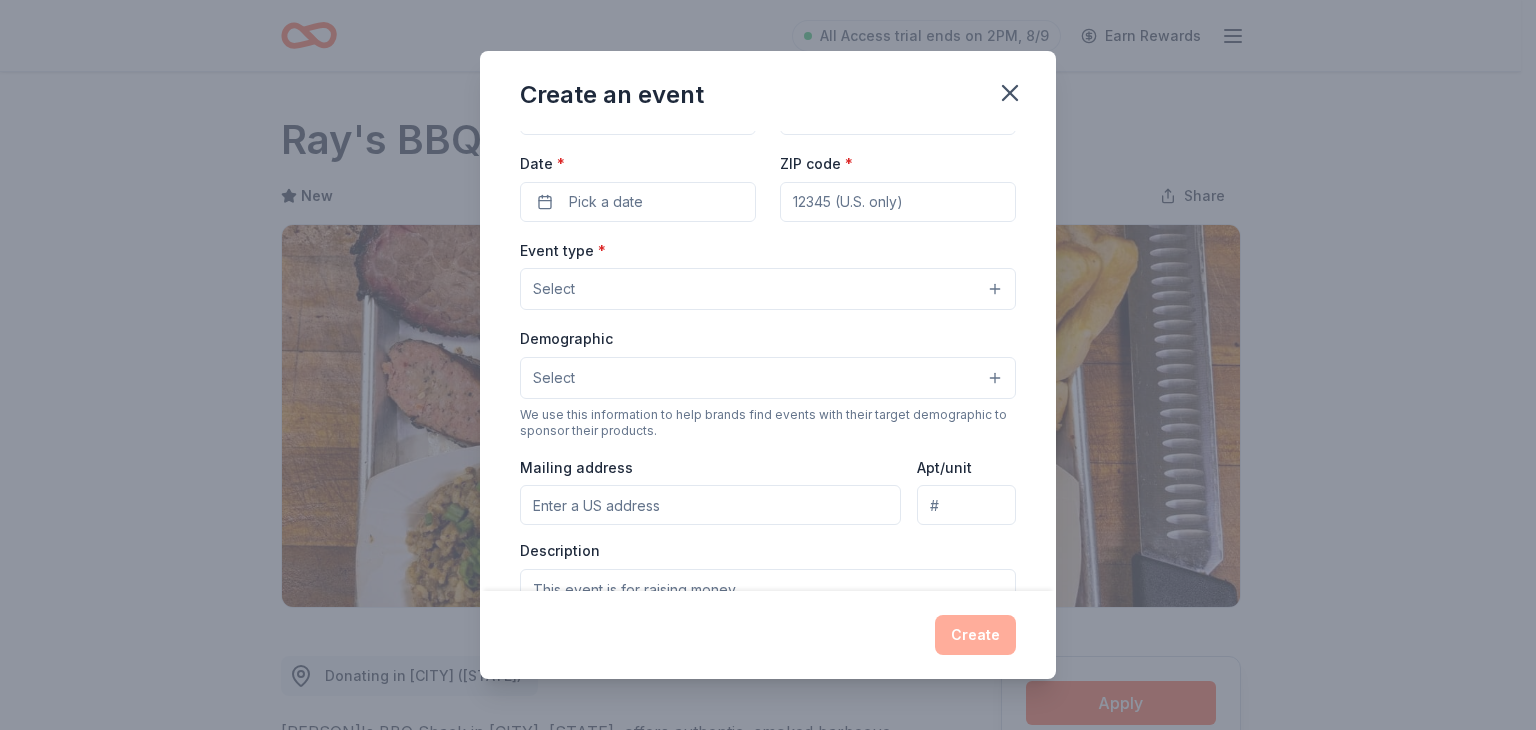 click on "Create an event Event name * 0 /100 Event website Attendance * Date * Pick a date ZIP code * Event type * Select Demographic Select We use this information to help brands find events with their target demographic to sponsor their products. Mailing address Apt/unit Description What are you looking for? * Auction & raffle Meals Snacks Desserts Alcohol Beverages Send me reminders Email me reminders of donor application deadlines Recurring event Create" at bounding box center [768, 365] 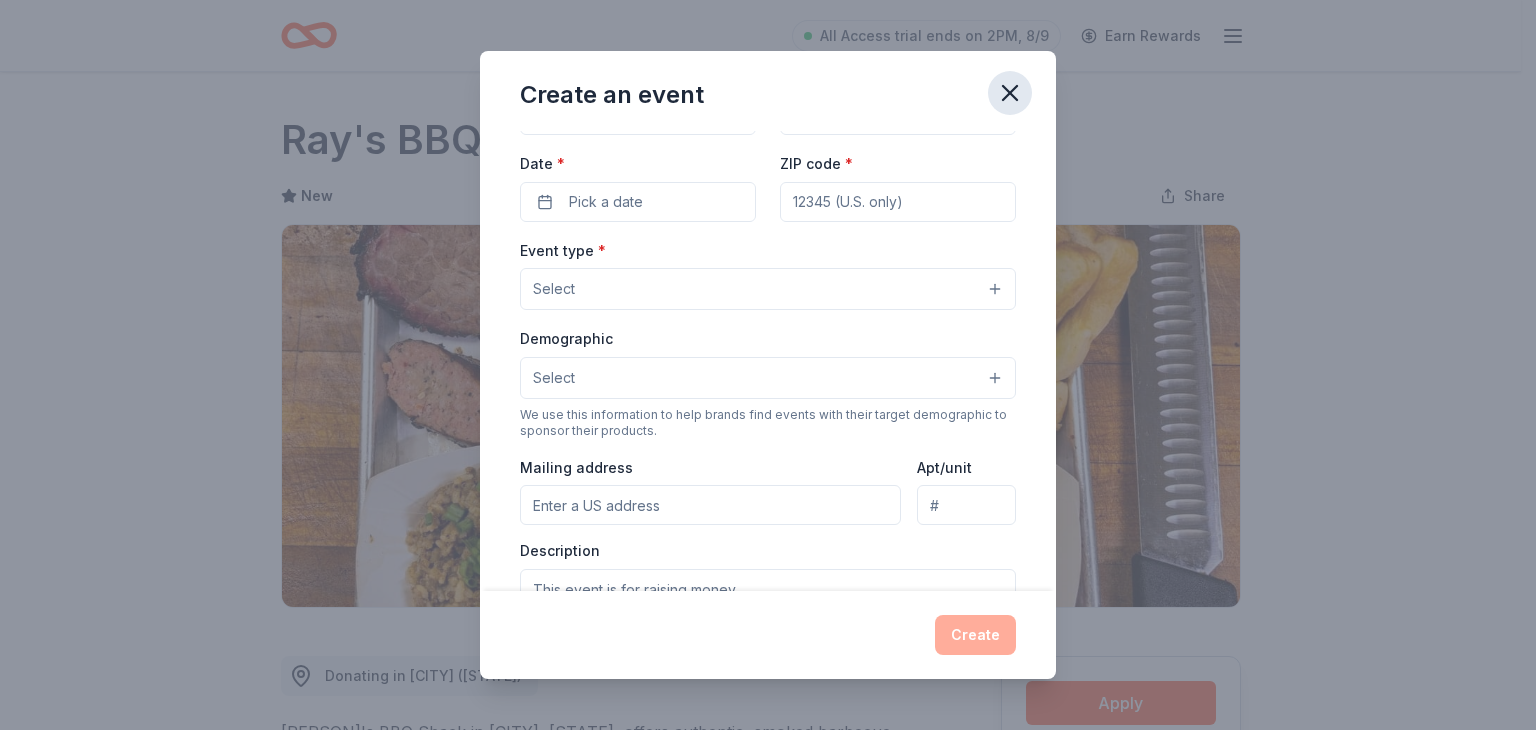 click 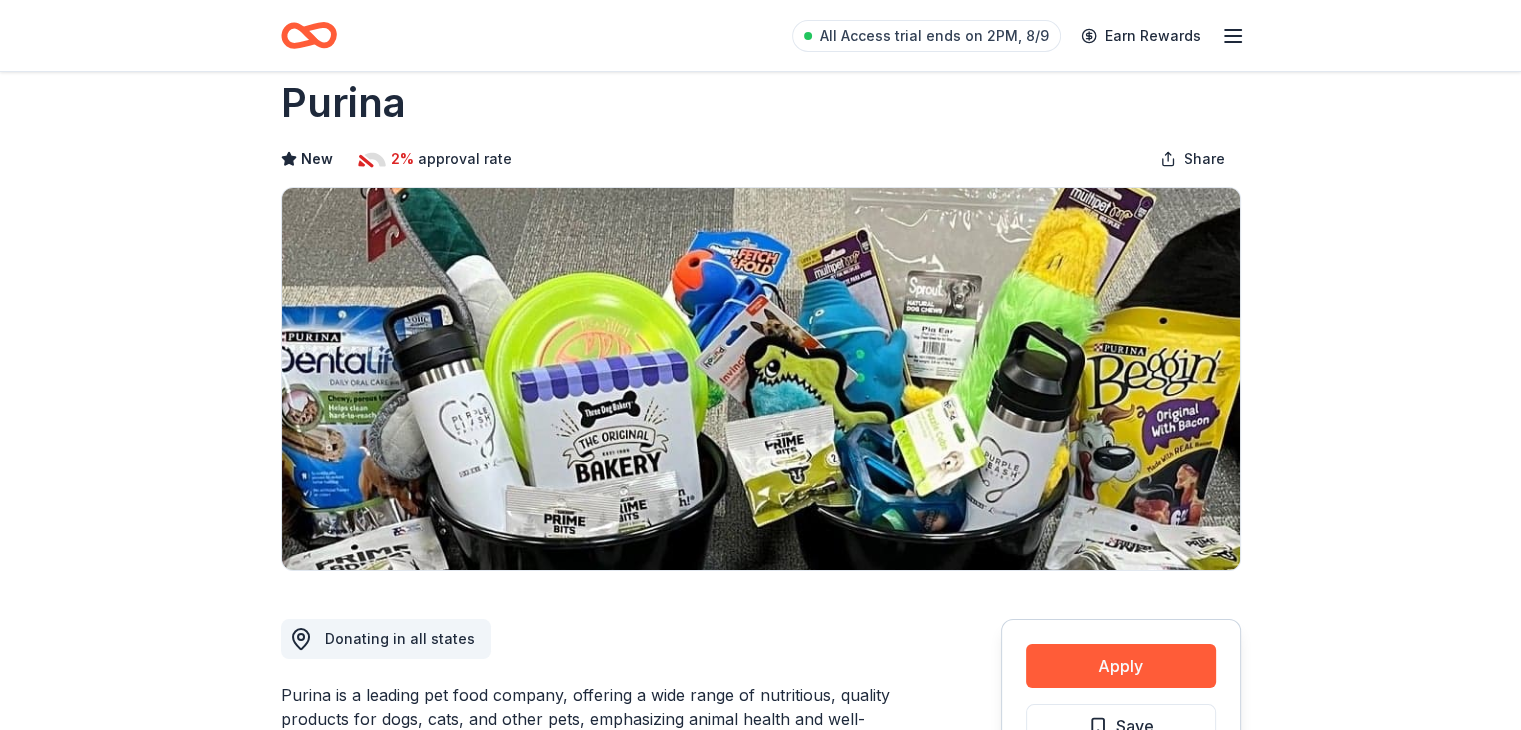 scroll, scrollTop: 0, scrollLeft: 0, axis: both 